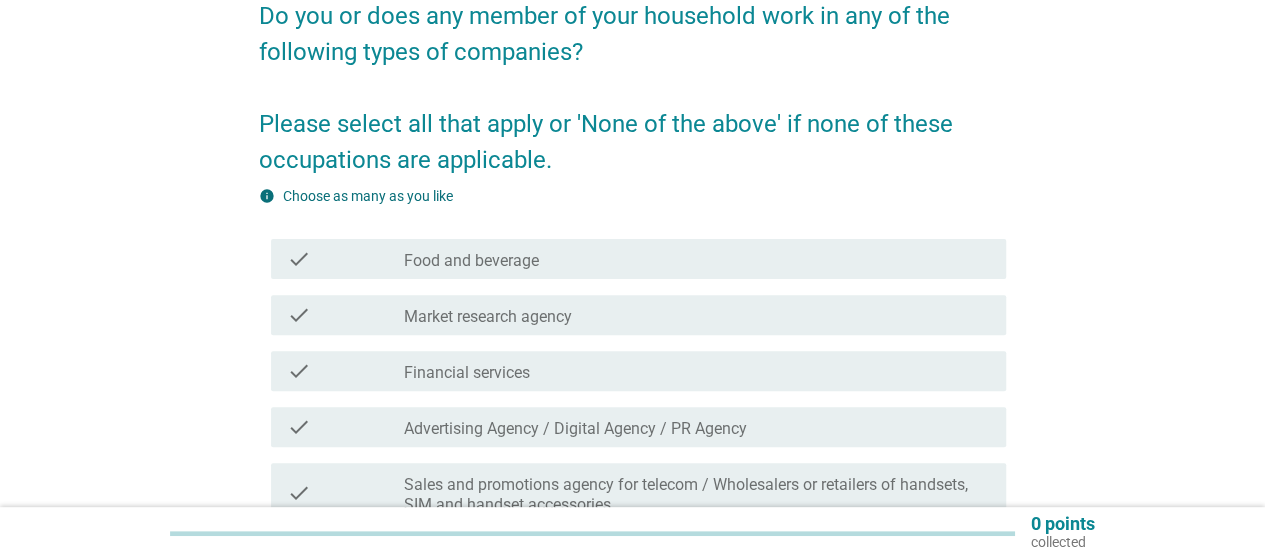 scroll, scrollTop: 200, scrollLeft: 0, axis: vertical 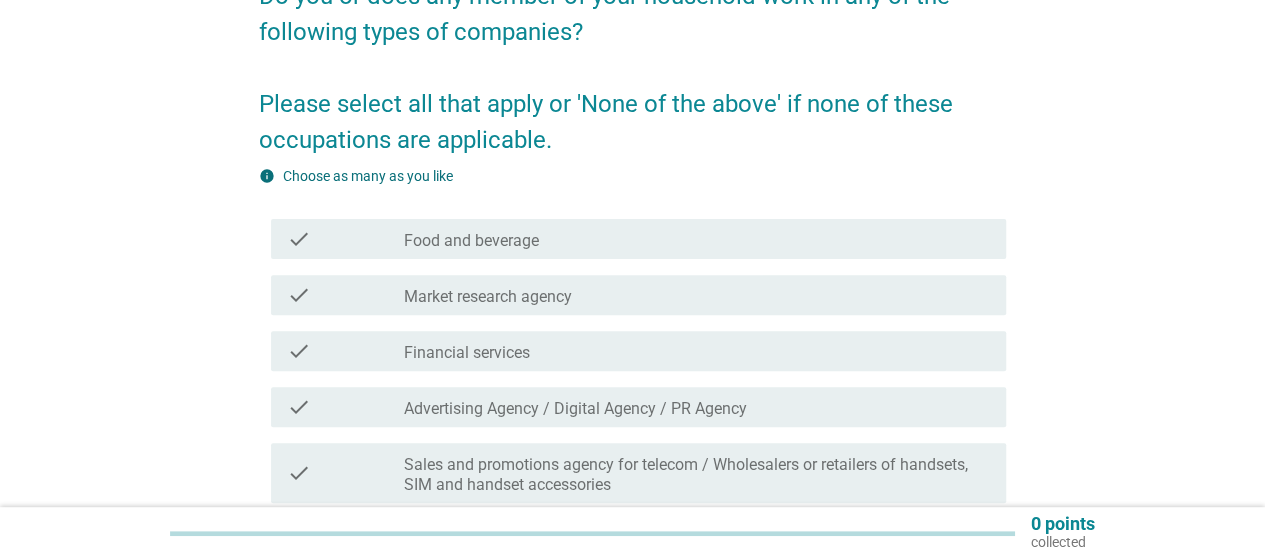 click on "Food and beverage" at bounding box center [471, 241] 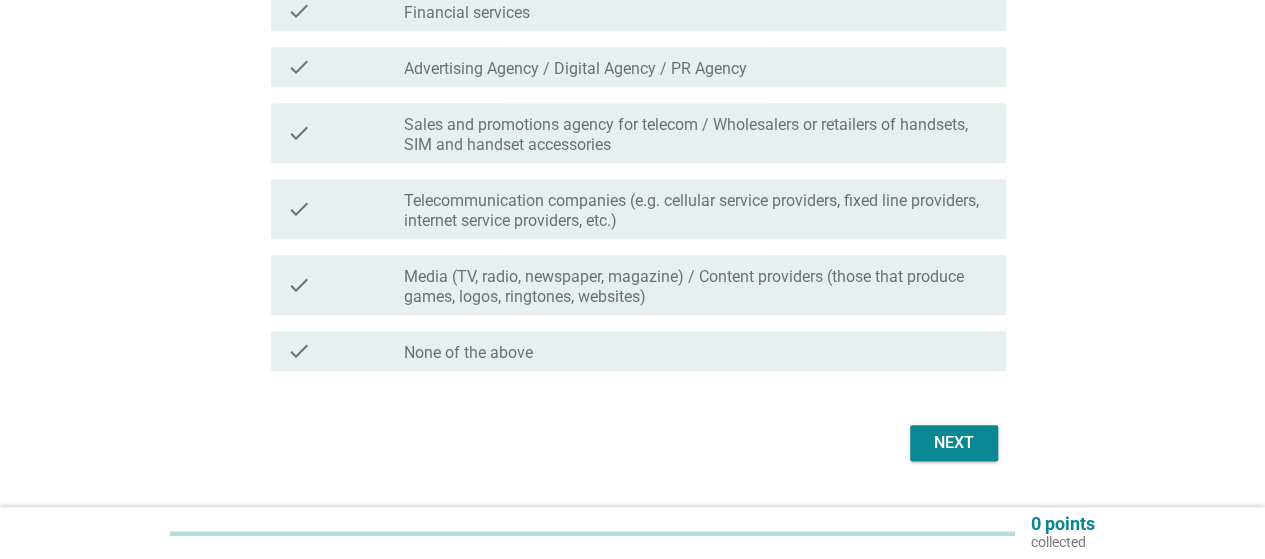 scroll, scrollTop: 590, scrollLeft: 0, axis: vertical 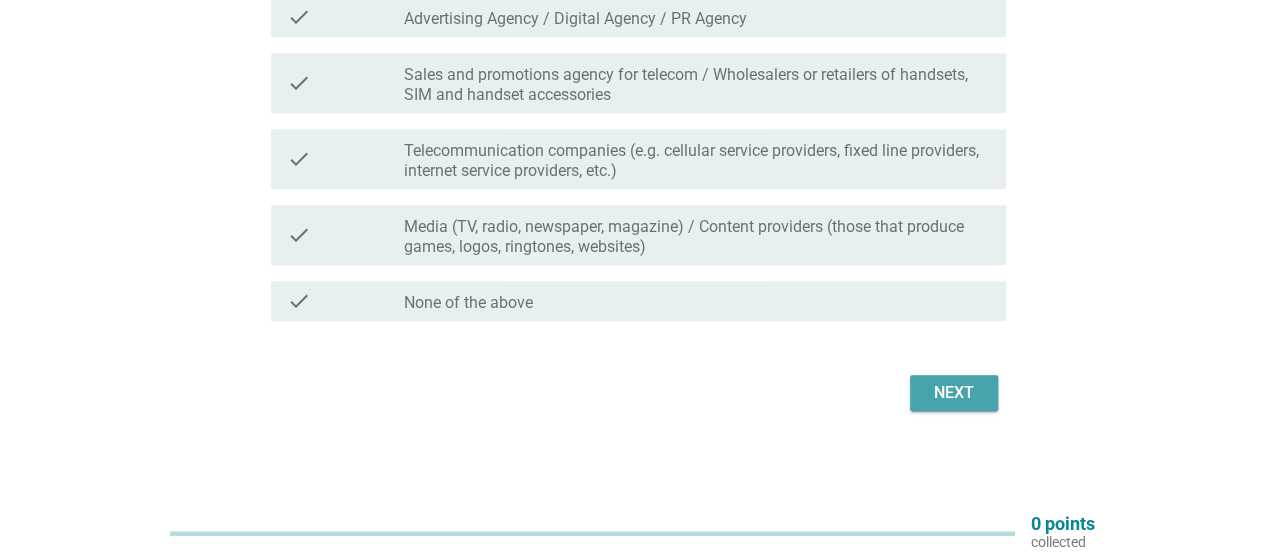 click on "Next" at bounding box center (954, 393) 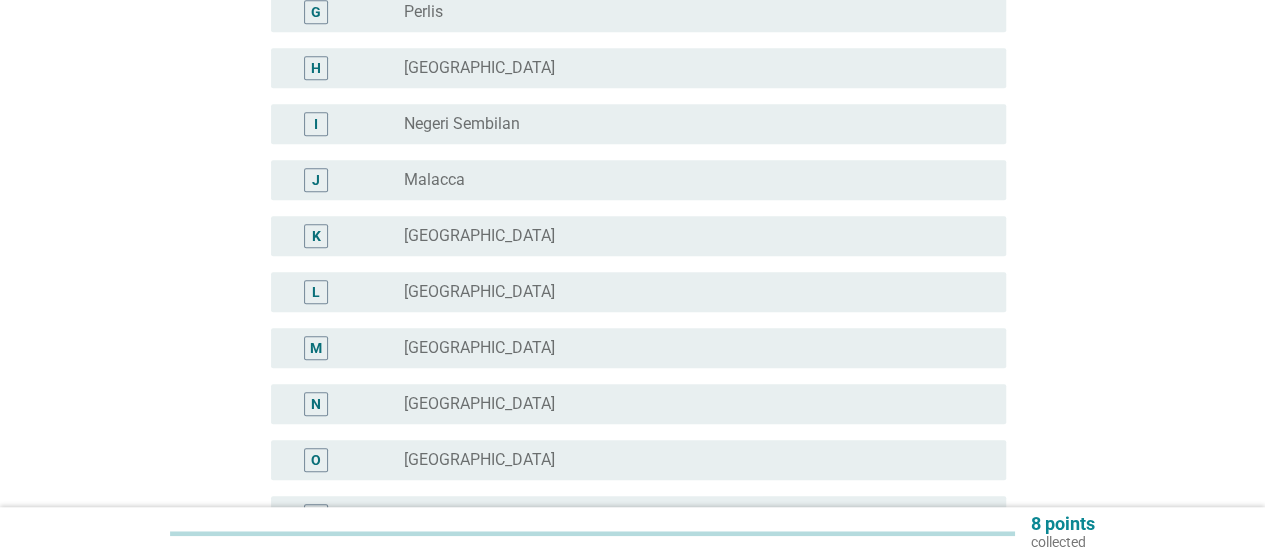 scroll, scrollTop: 0, scrollLeft: 0, axis: both 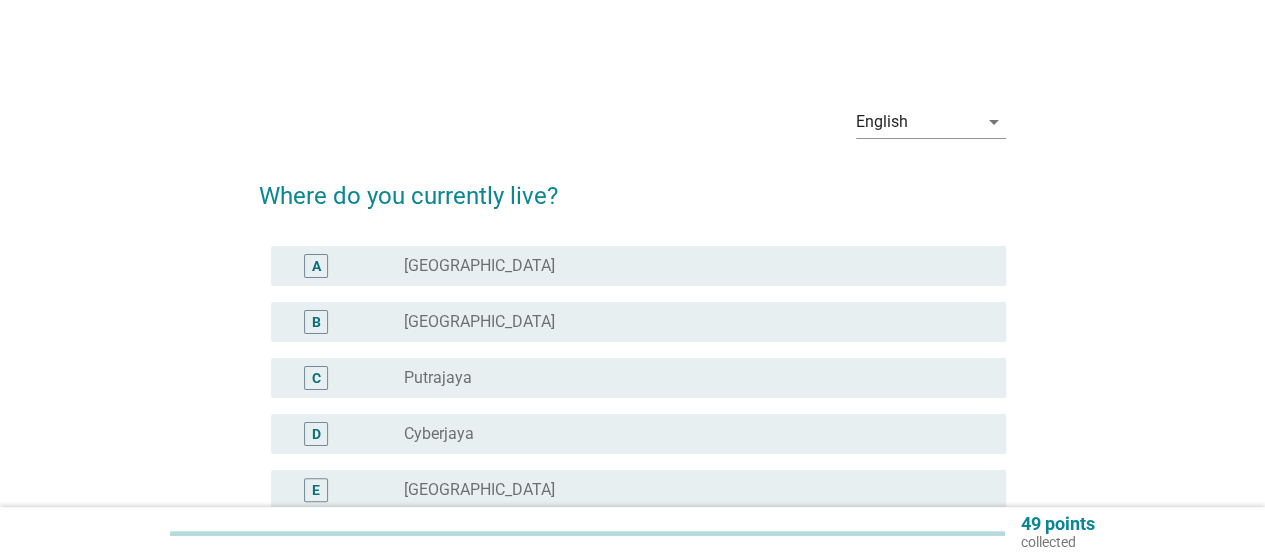 click on "radio_button_unchecked [GEOGRAPHIC_DATA]" at bounding box center (689, 322) 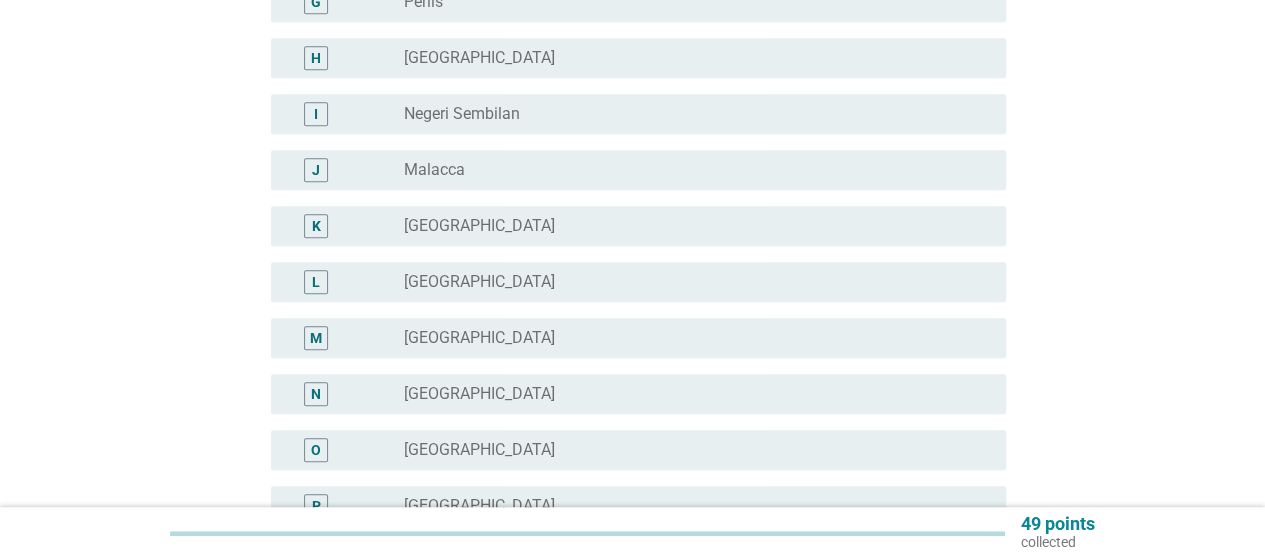 scroll, scrollTop: 884, scrollLeft: 0, axis: vertical 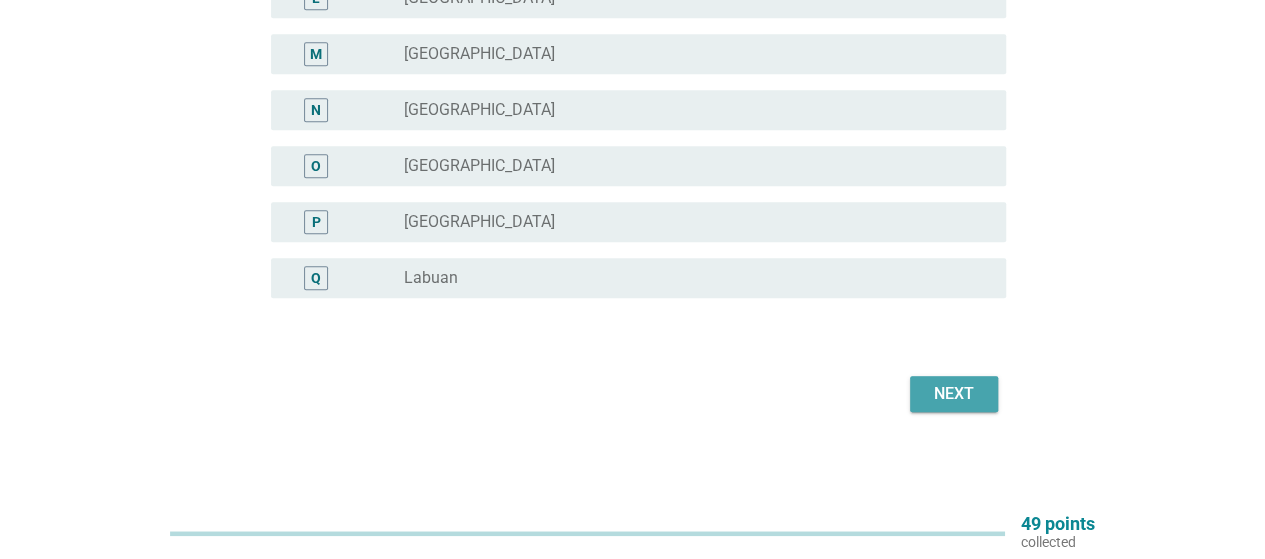 click on "Next" at bounding box center [954, 394] 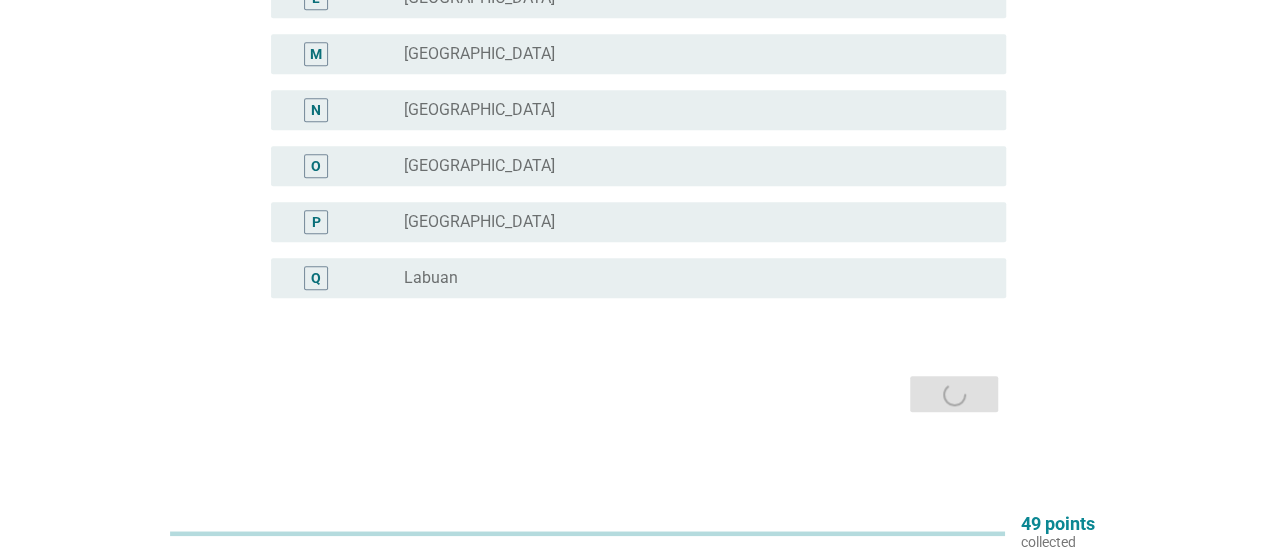 scroll, scrollTop: 0, scrollLeft: 0, axis: both 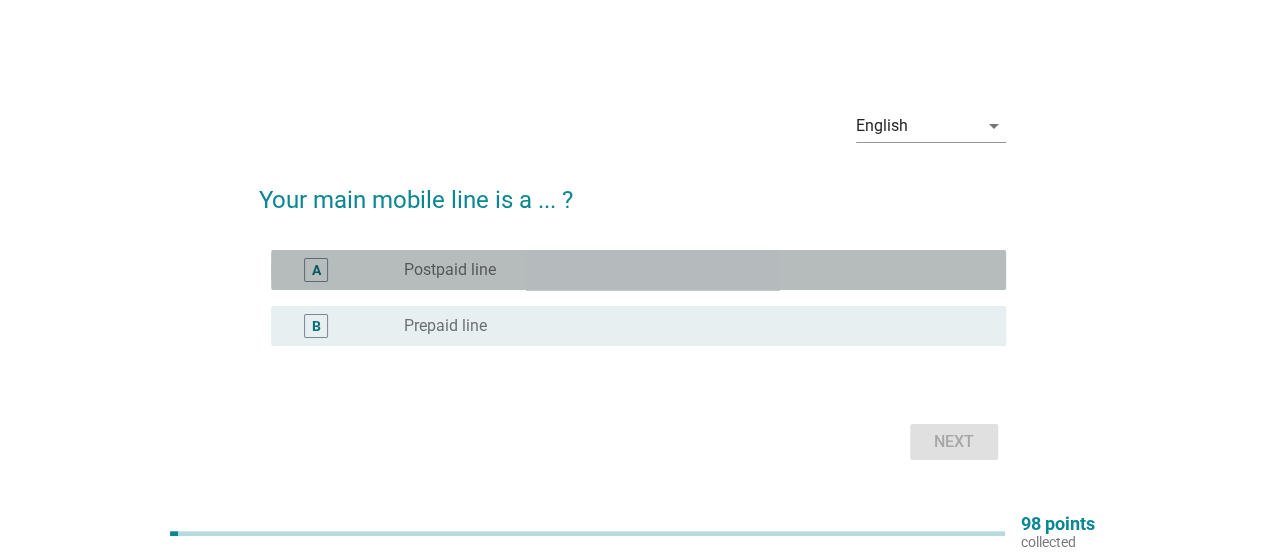 click on "radio_button_unchecked Postpaid line" at bounding box center [689, 270] 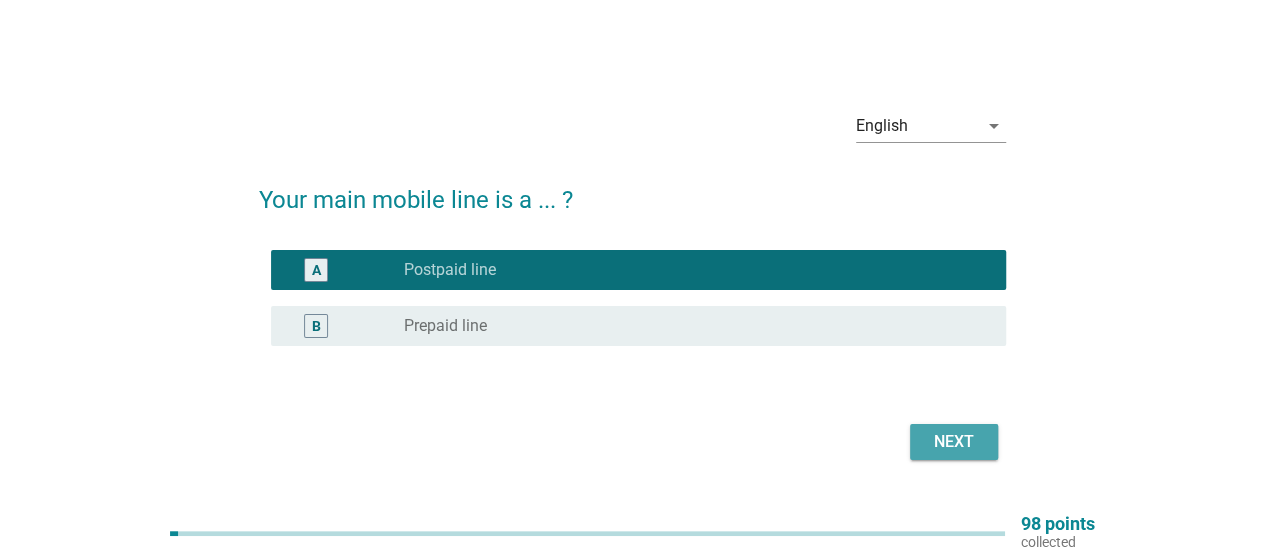 click on "Next" at bounding box center [954, 442] 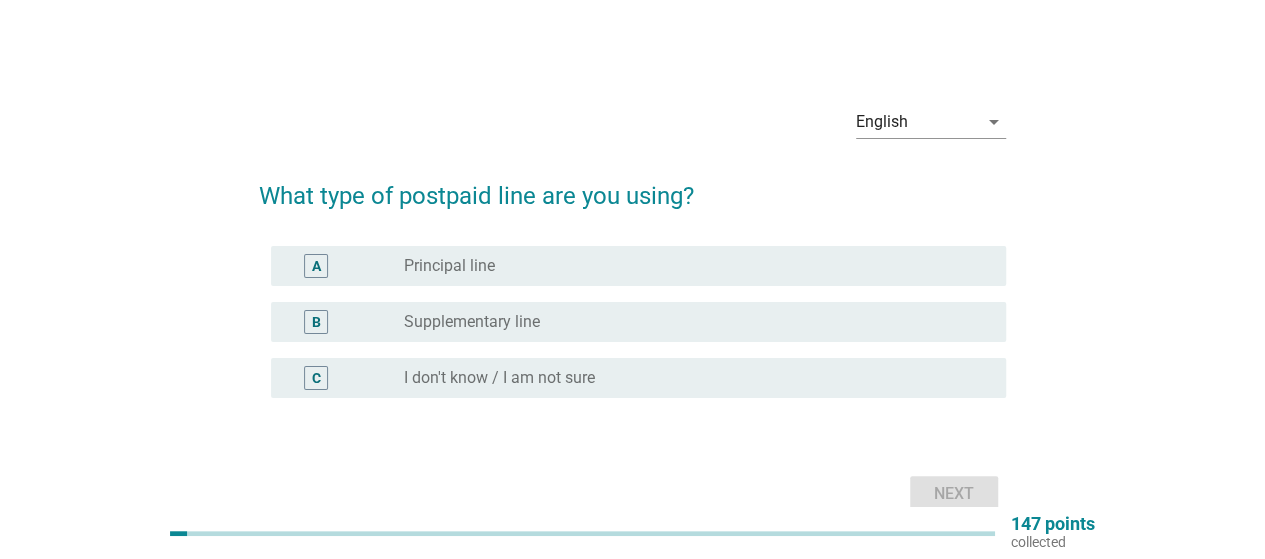 click on "radio_button_unchecked Principal line" at bounding box center (689, 266) 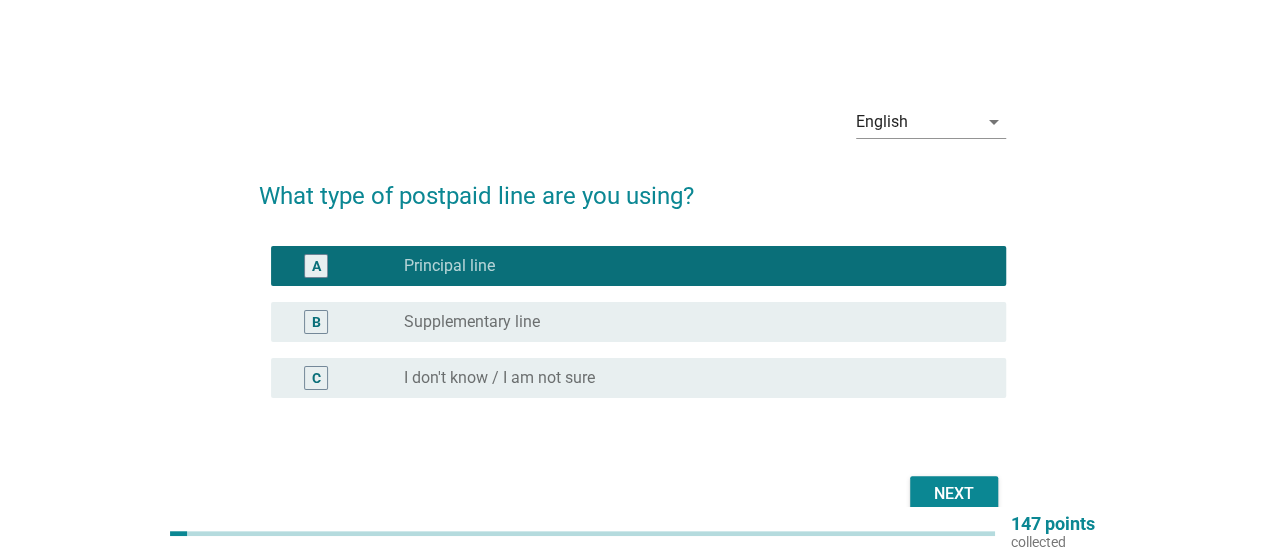 click on "Next" at bounding box center [954, 494] 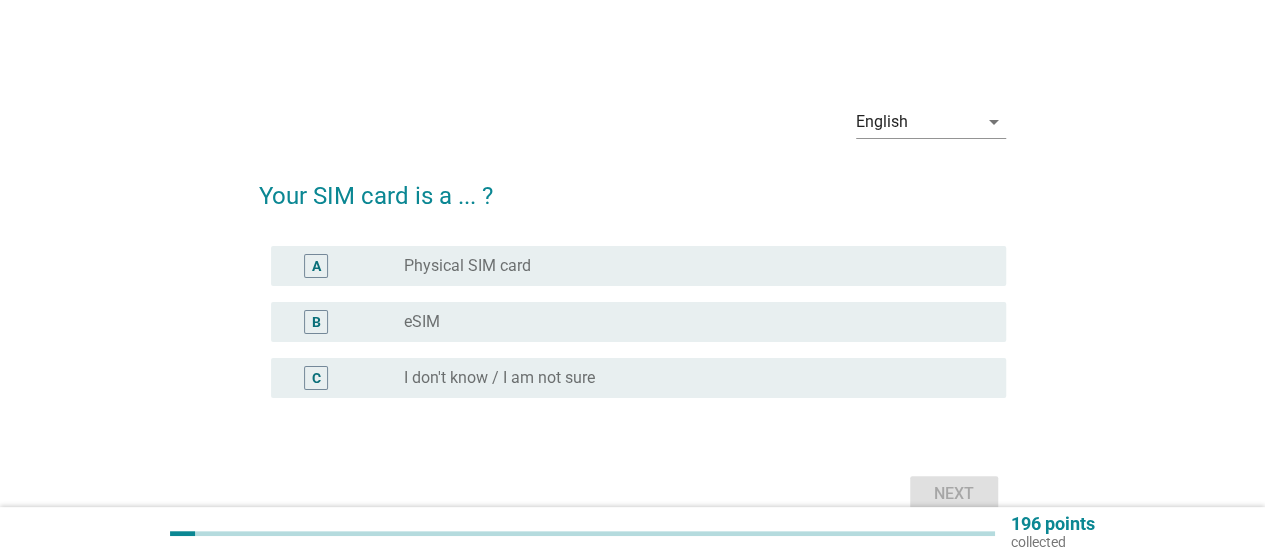 click on "radio_button_unchecked Physical SIM card" at bounding box center (689, 266) 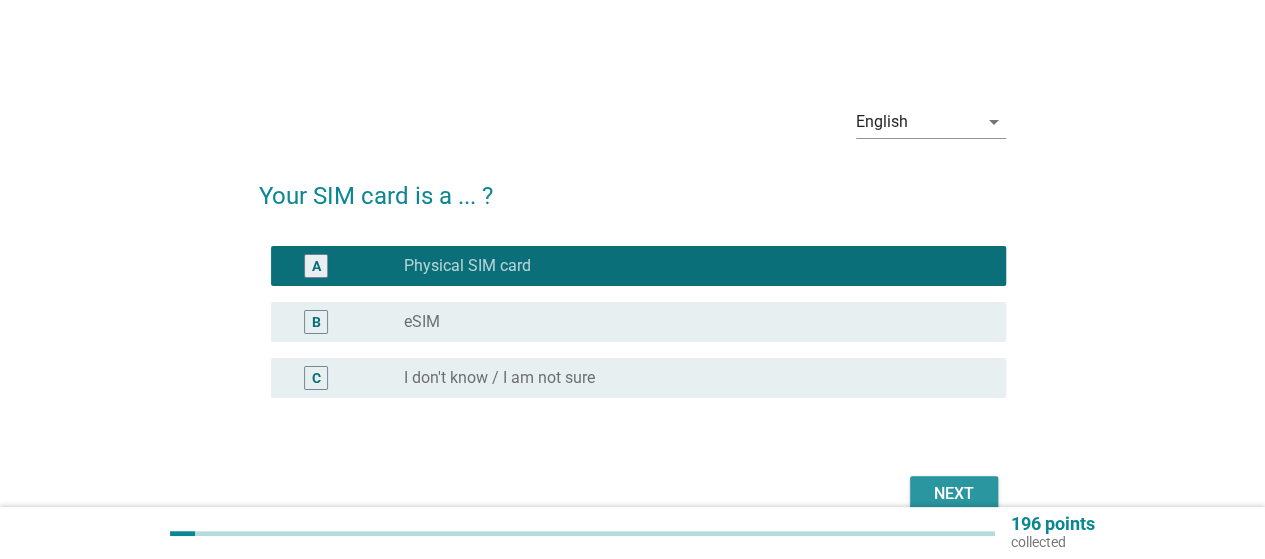 click on "Next" at bounding box center [954, 494] 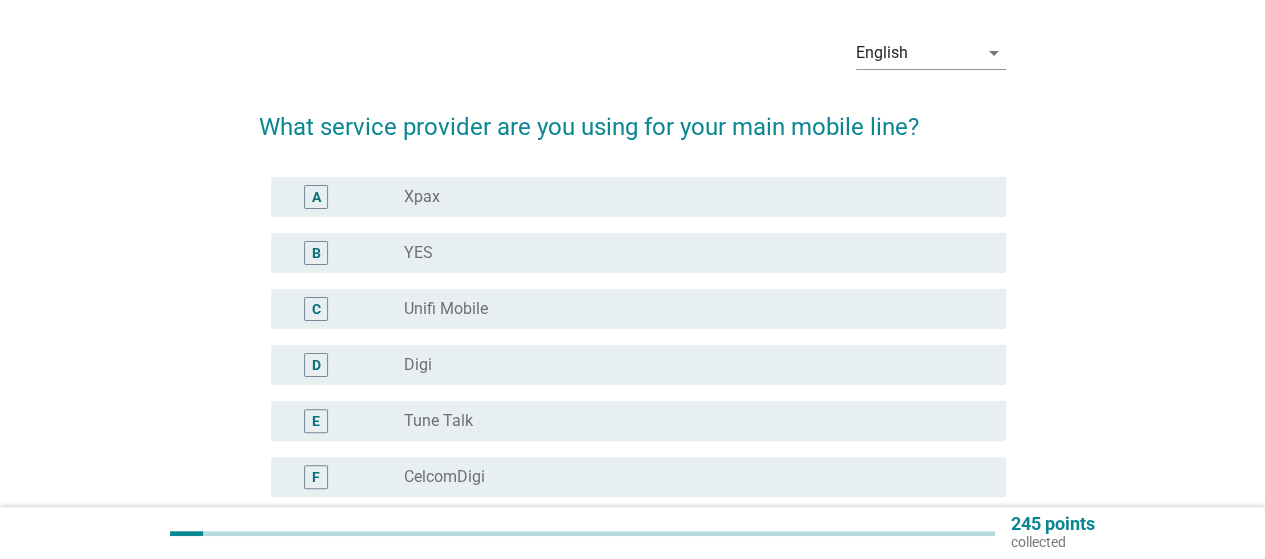scroll, scrollTop: 100, scrollLeft: 0, axis: vertical 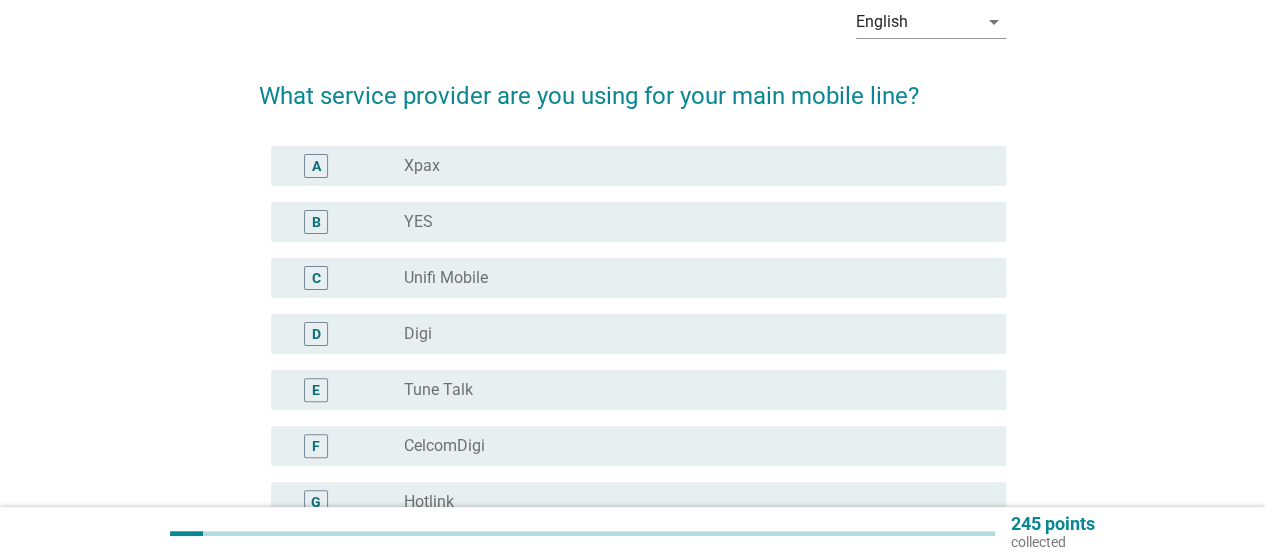 click on "radio_button_unchecked Digi" at bounding box center (689, 334) 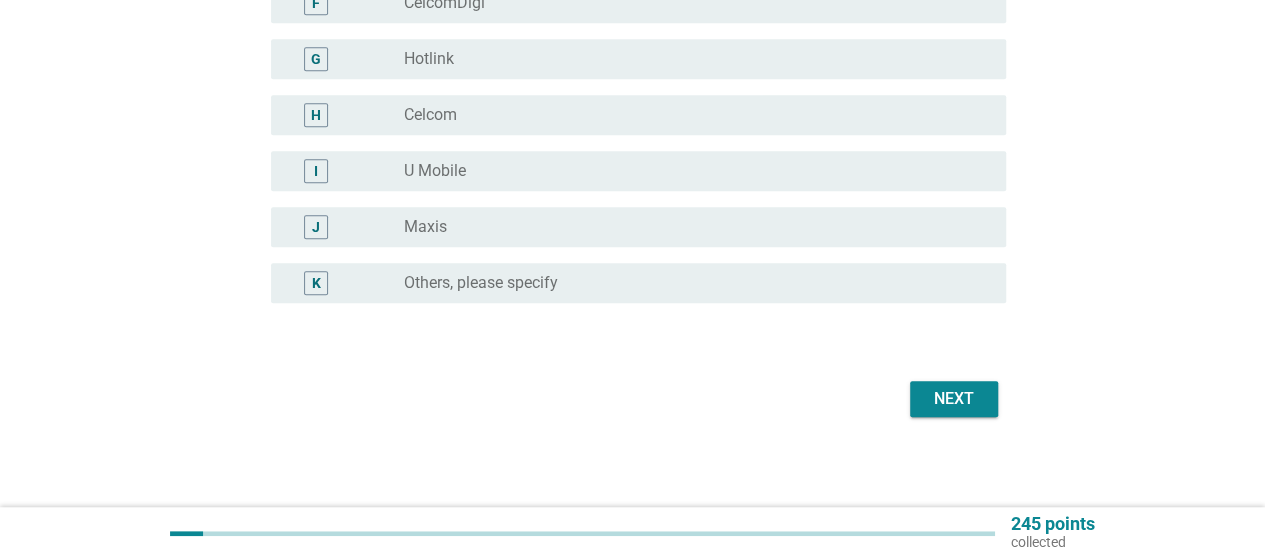 scroll, scrollTop: 548, scrollLeft: 0, axis: vertical 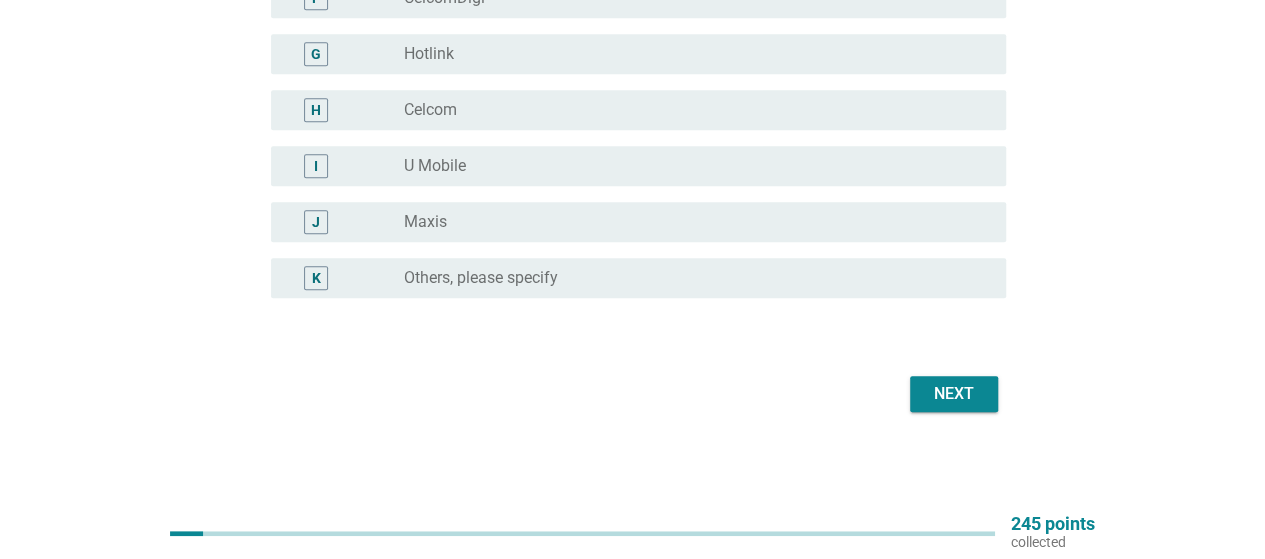 click on "Next" at bounding box center (954, 394) 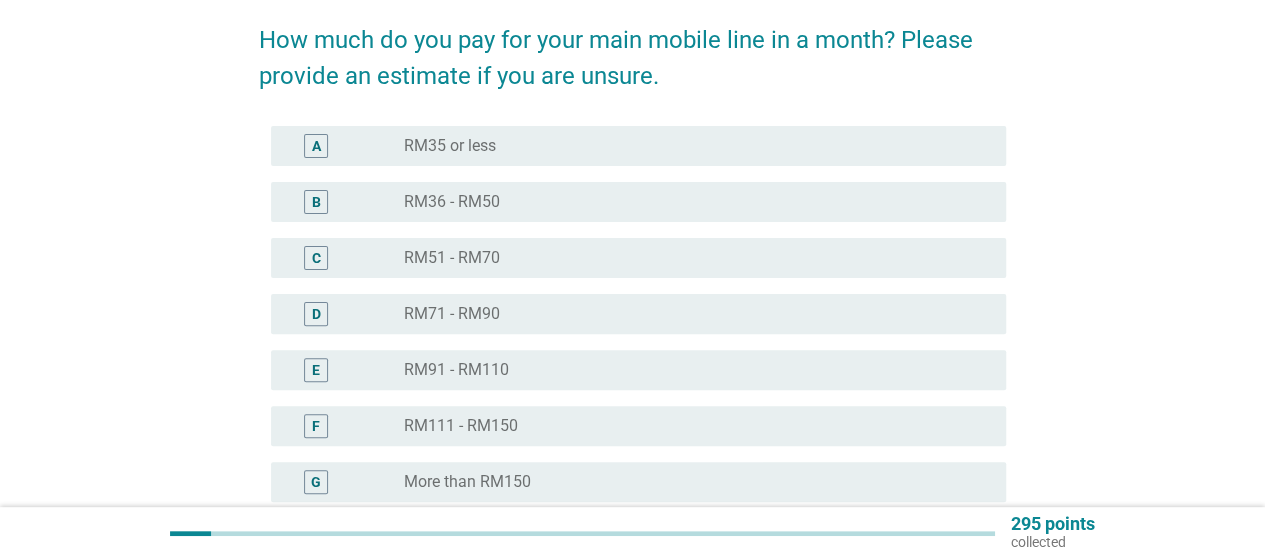 scroll, scrollTop: 200, scrollLeft: 0, axis: vertical 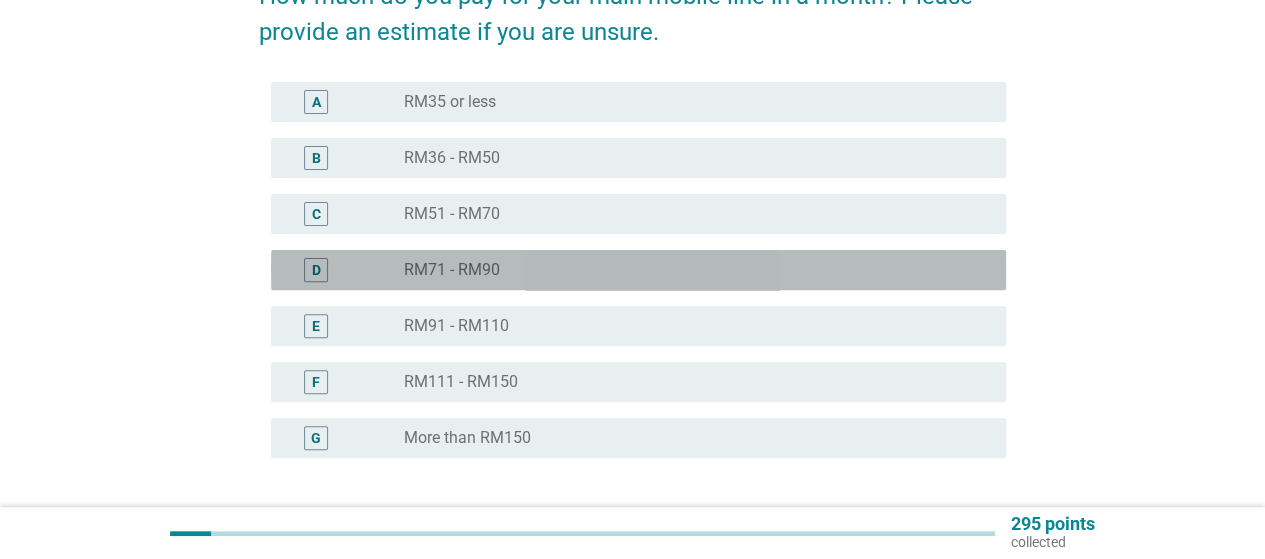 click on "radio_button_unchecked RM71 - RM90" at bounding box center (689, 270) 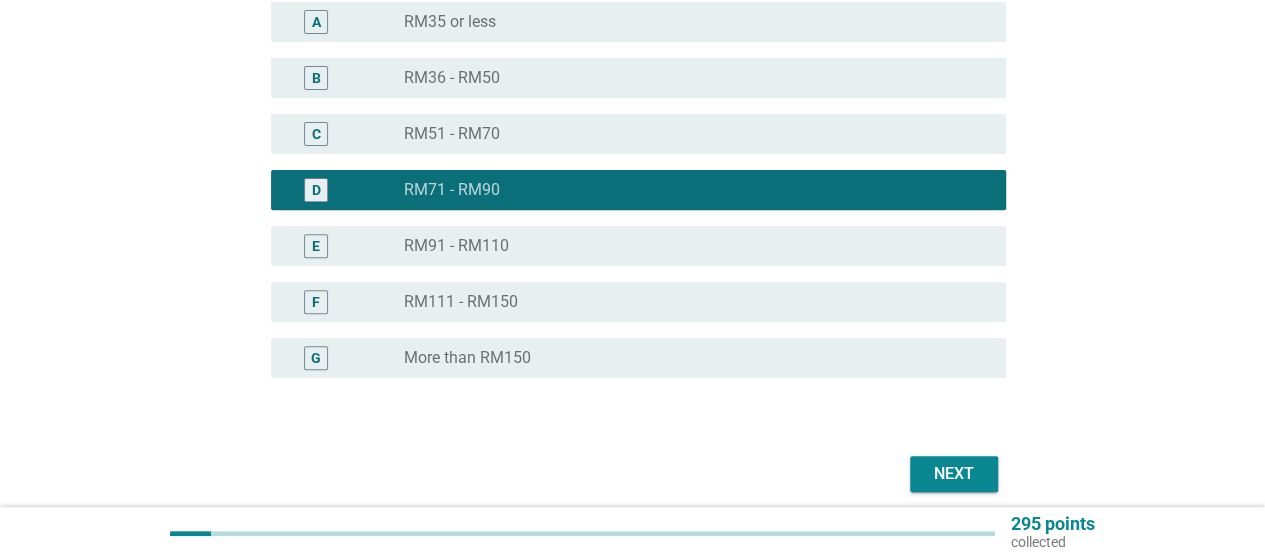 scroll, scrollTop: 360, scrollLeft: 0, axis: vertical 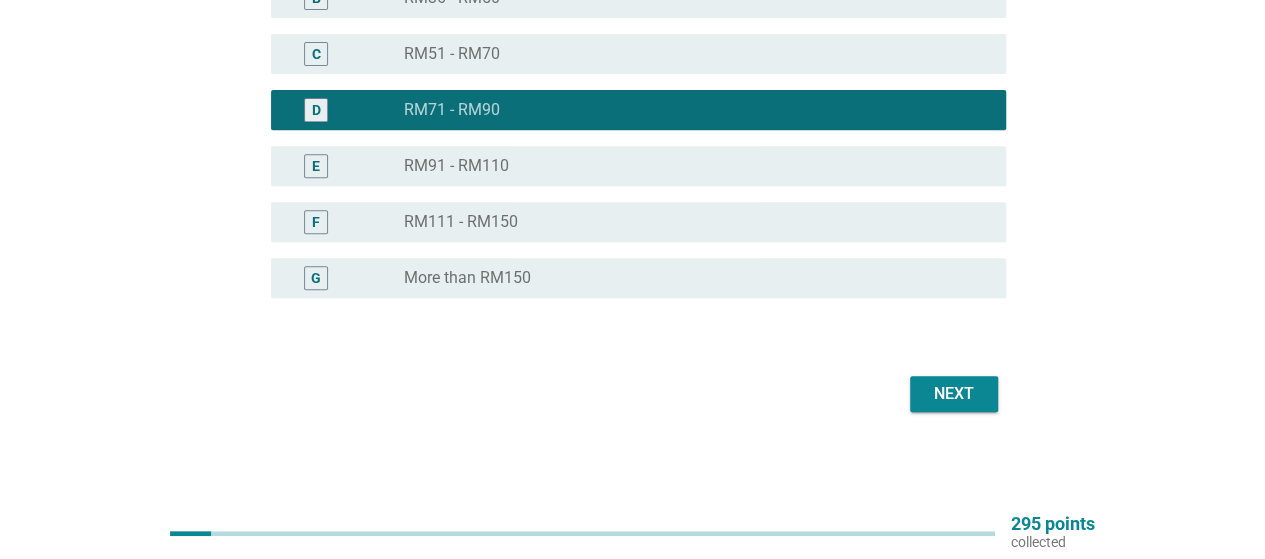 click on "Next" at bounding box center [954, 394] 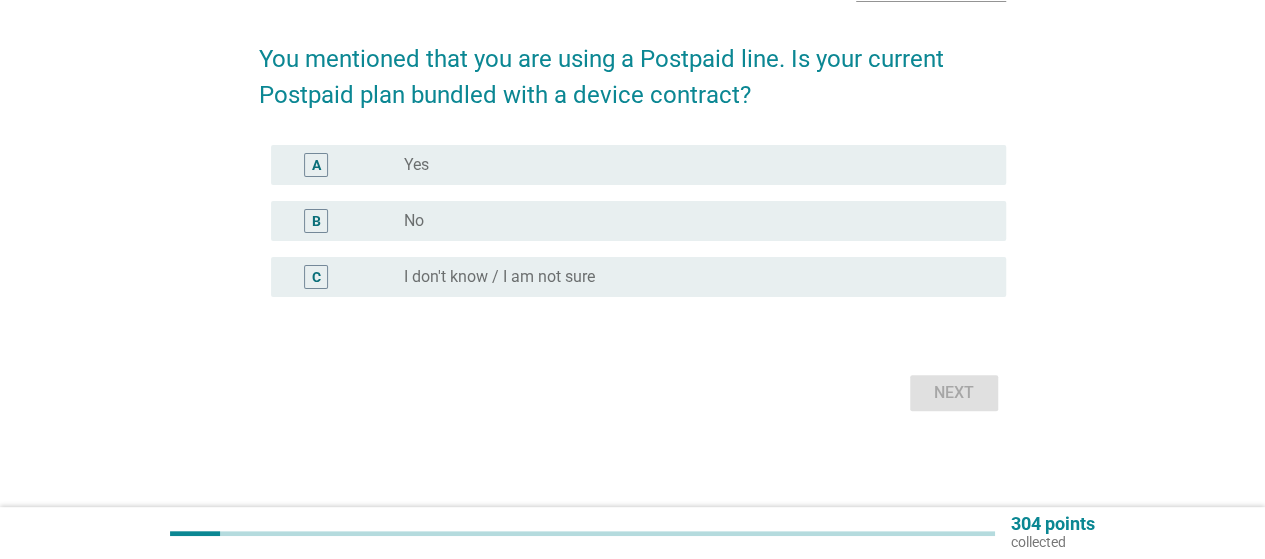 scroll, scrollTop: 0, scrollLeft: 0, axis: both 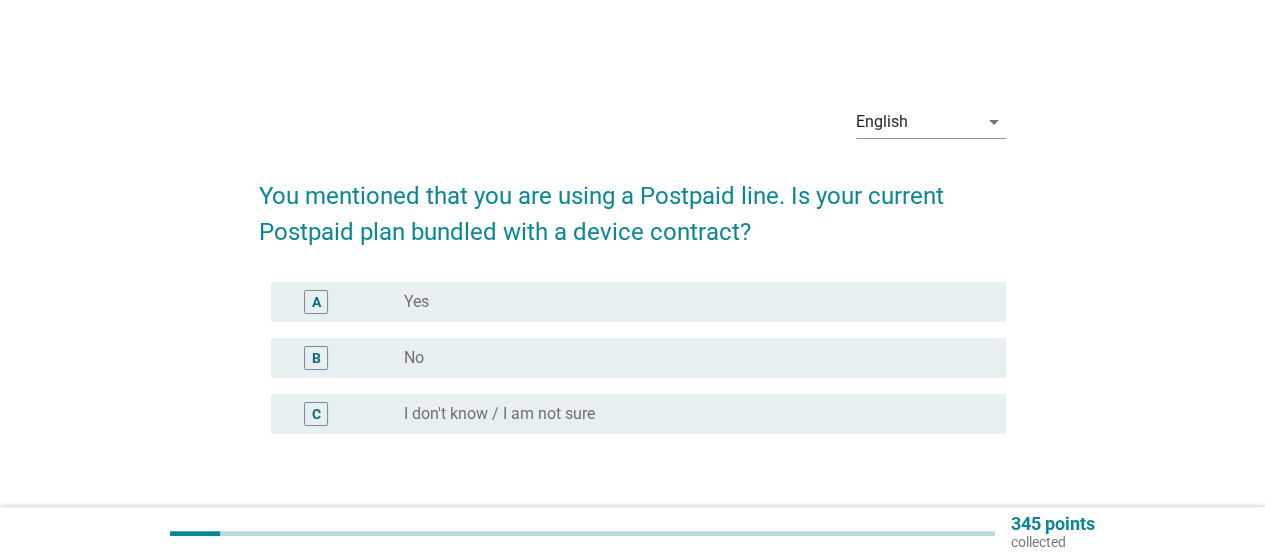 click on "radio_button_unchecked Yes" at bounding box center [689, 302] 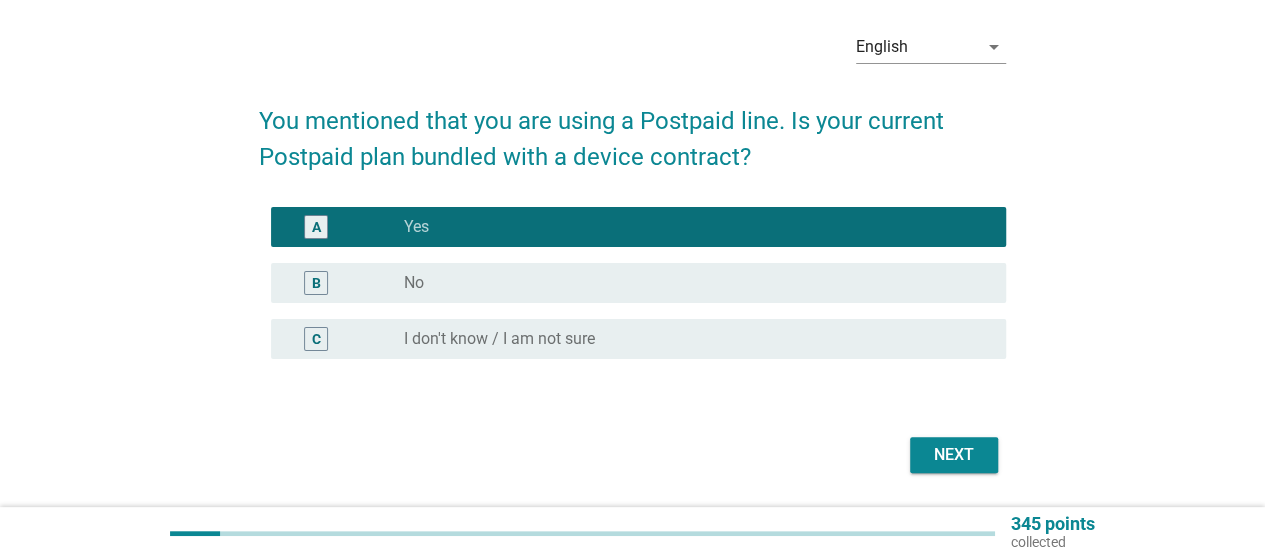 scroll, scrollTop: 136, scrollLeft: 0, axis: vertical 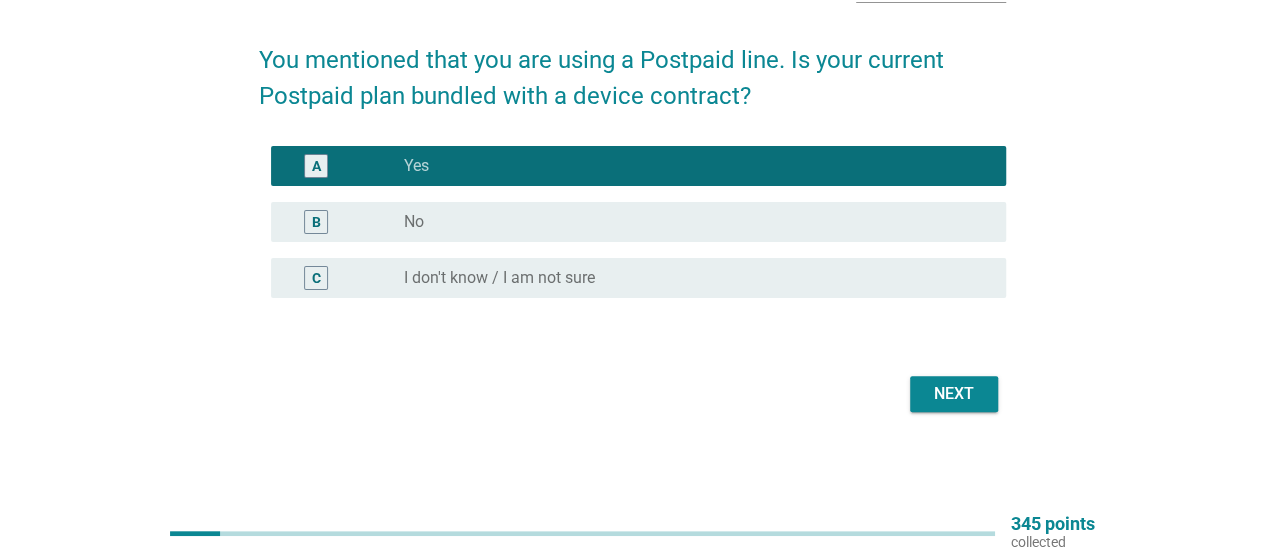 click on "Next" at bounding box center [954, 394] 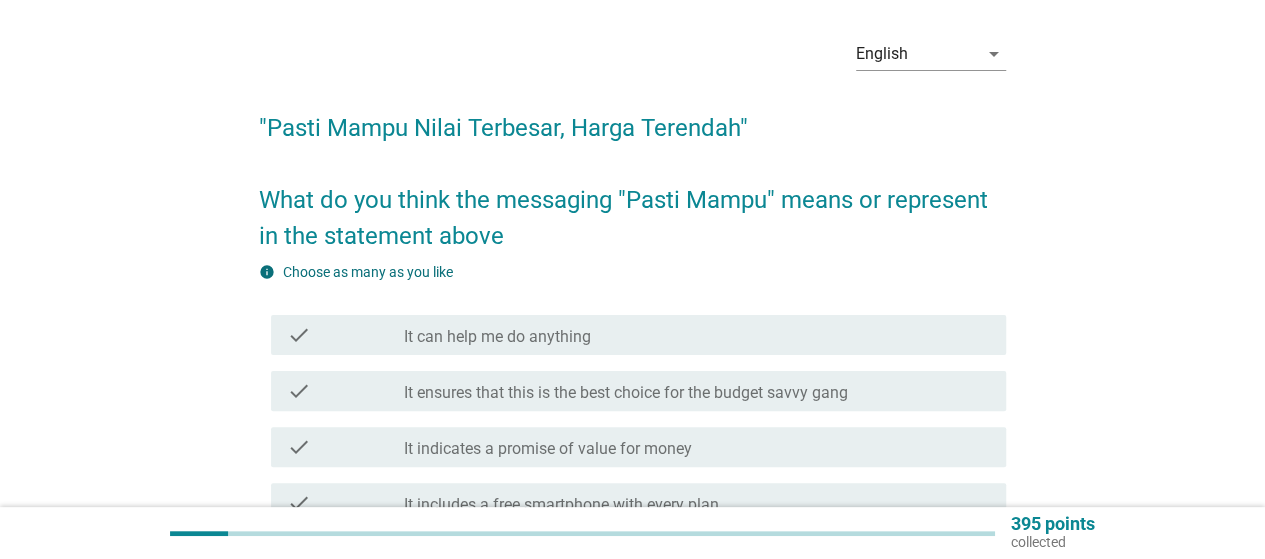 scroll, scrollTop: 100, scrollLeft: 0, axis: vertical 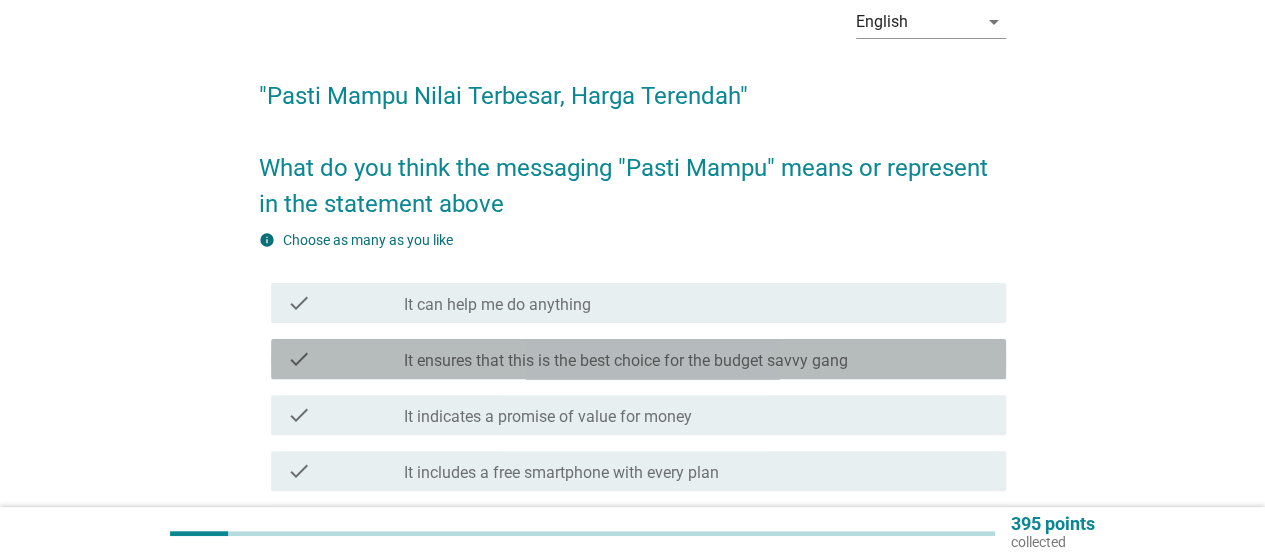 click on "It ensures that this is the best choice for the budget savvy gang" at bounding box center [626, 361] 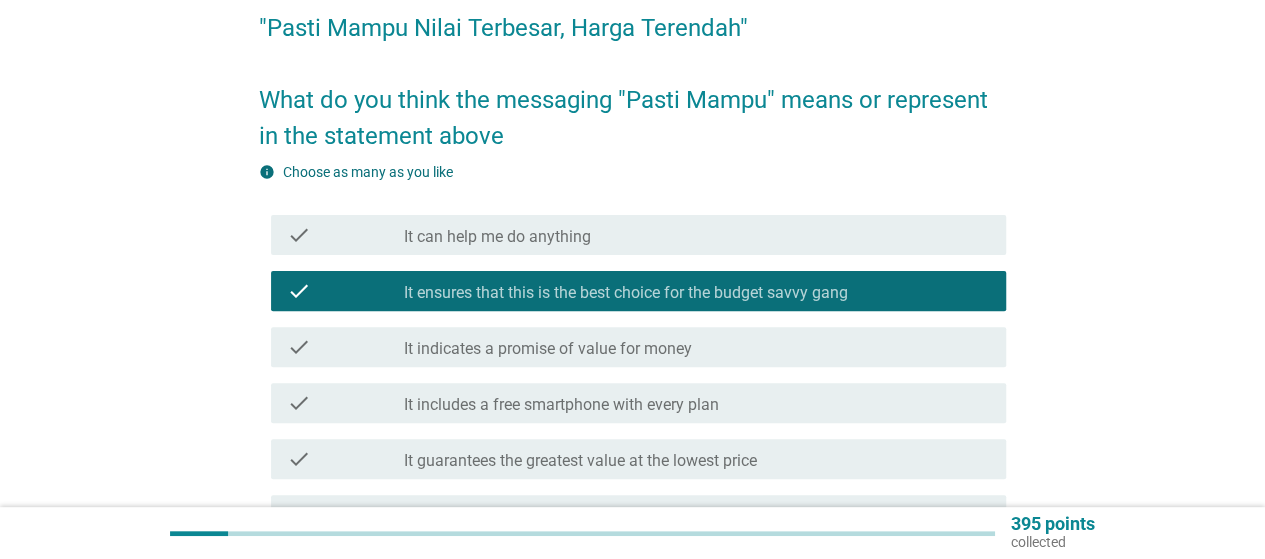 scroll, scrollTop: 200, scrollLeft: 0, axis: vertical 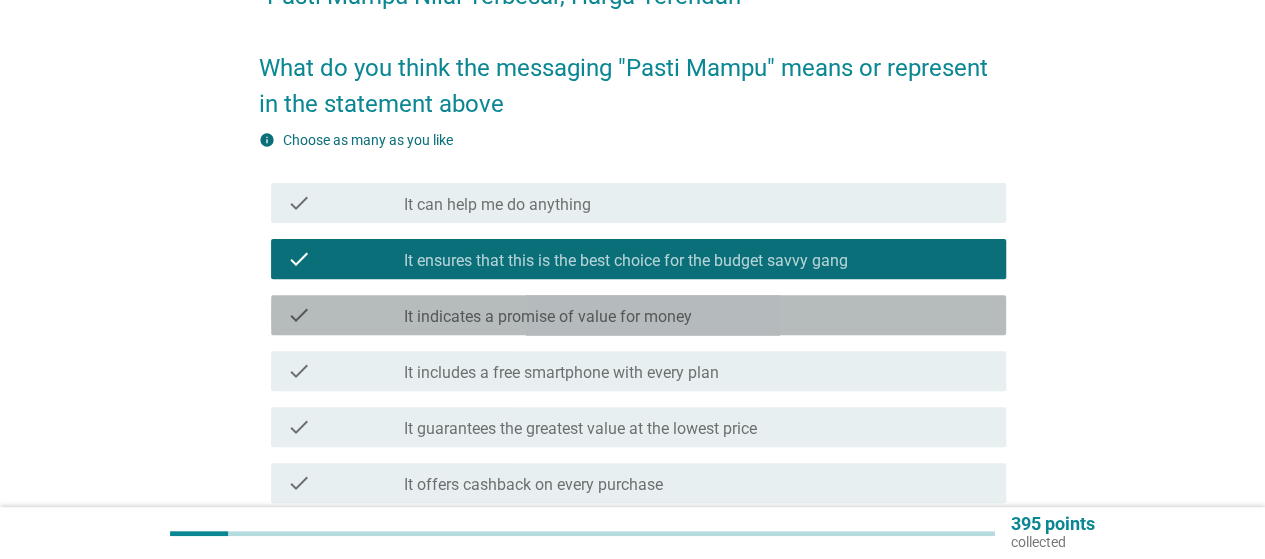 click on "It indicates a promise of value for money" at bounding box center (548, 317) 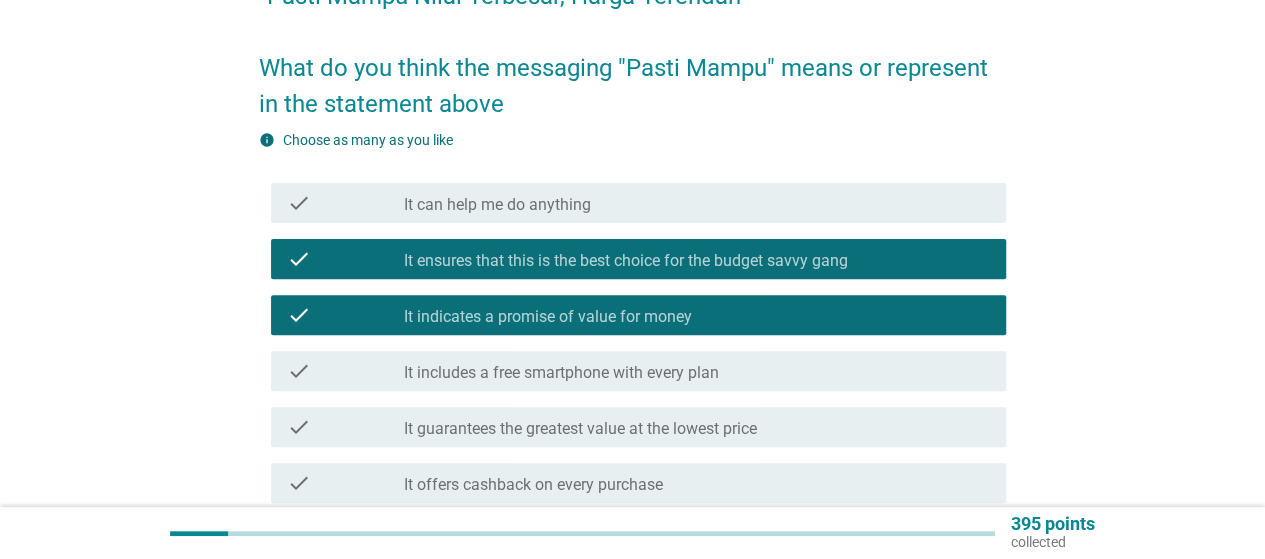 click on "It includes a free smartphone with every plan" at bounding box center (561, 373) 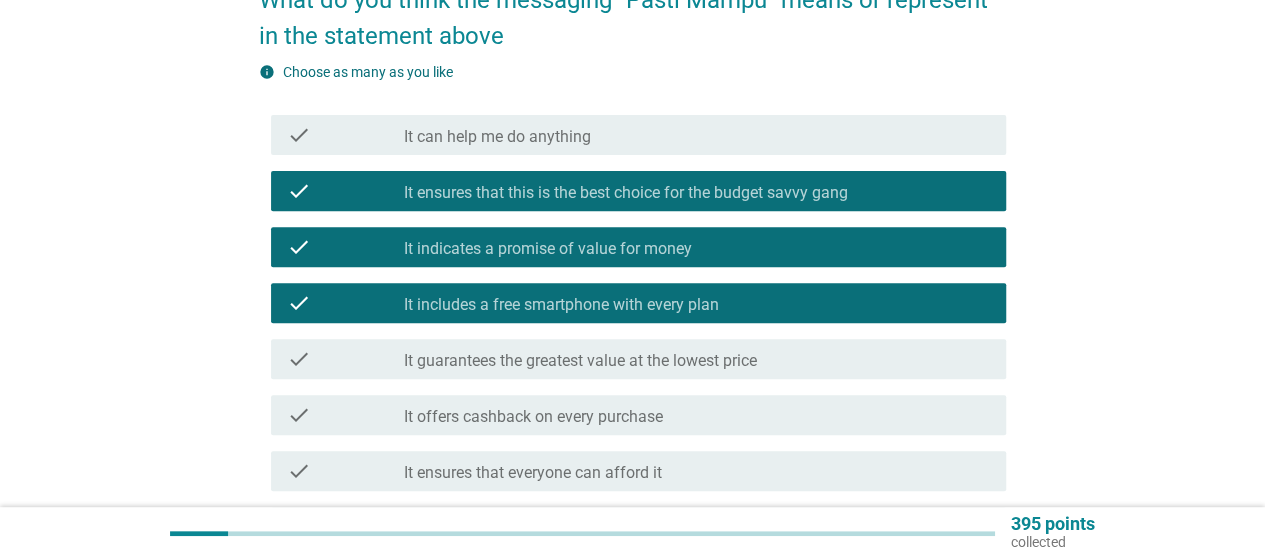 scroll, scrollTop: 300, scrollLeft: 0, axis: vertical 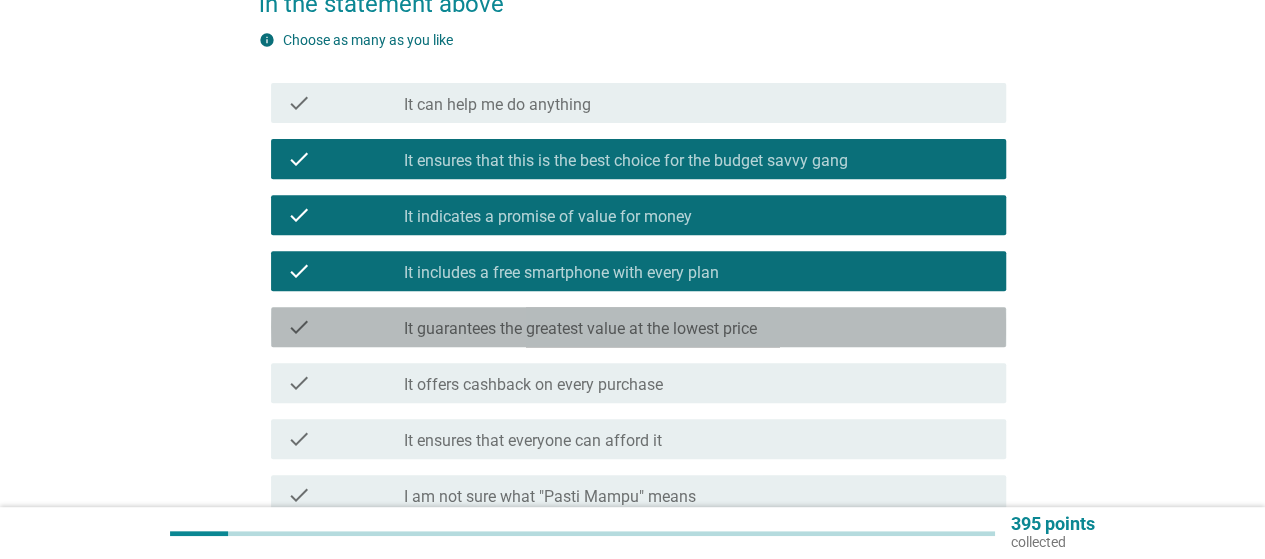 click on "It guarantees the greatest value at the lowest price" at bounding box center (580, 329) 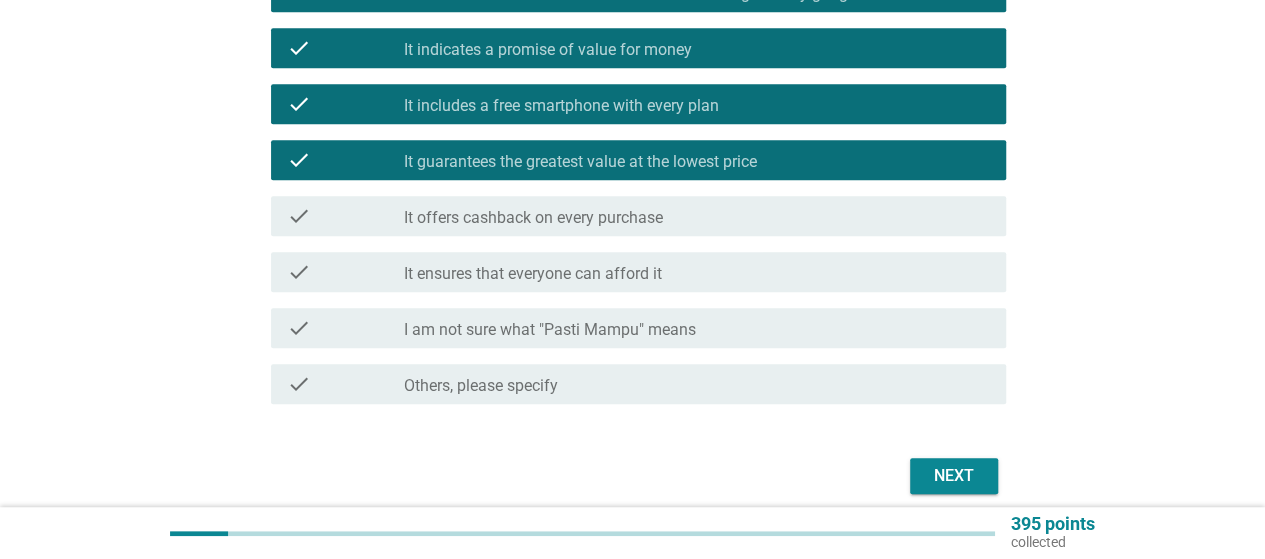 scroll, scrollTop: 500, scrollLeft: 0, axis: vertical 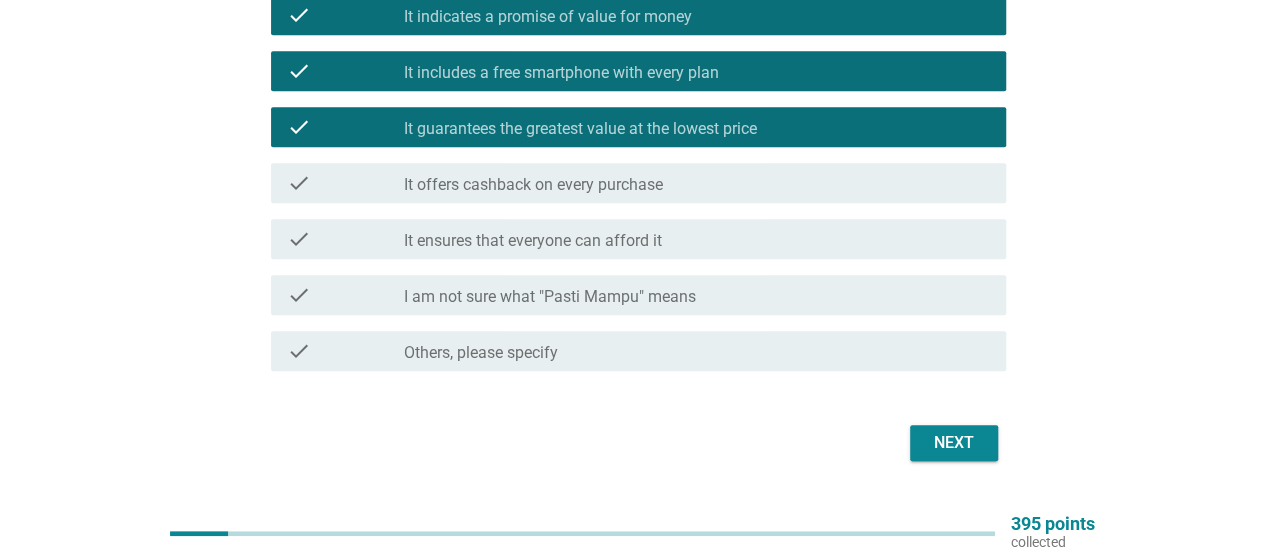 click on "It ensures that everyone can afford it" at bounding box center [533, 241] 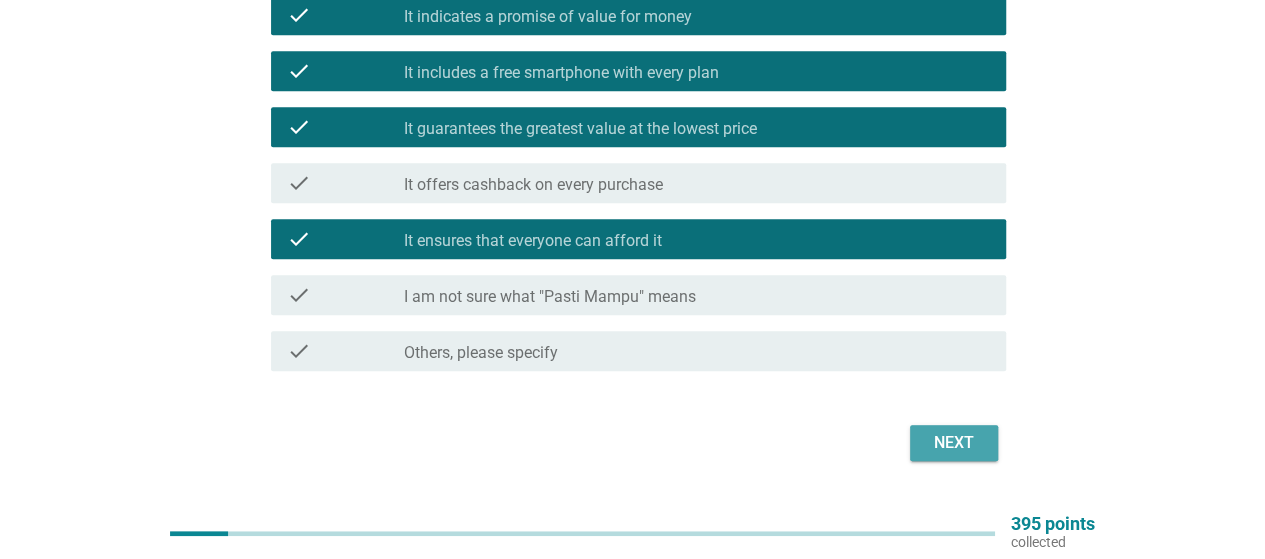 click on "Next" at bounding box center [954, 443] 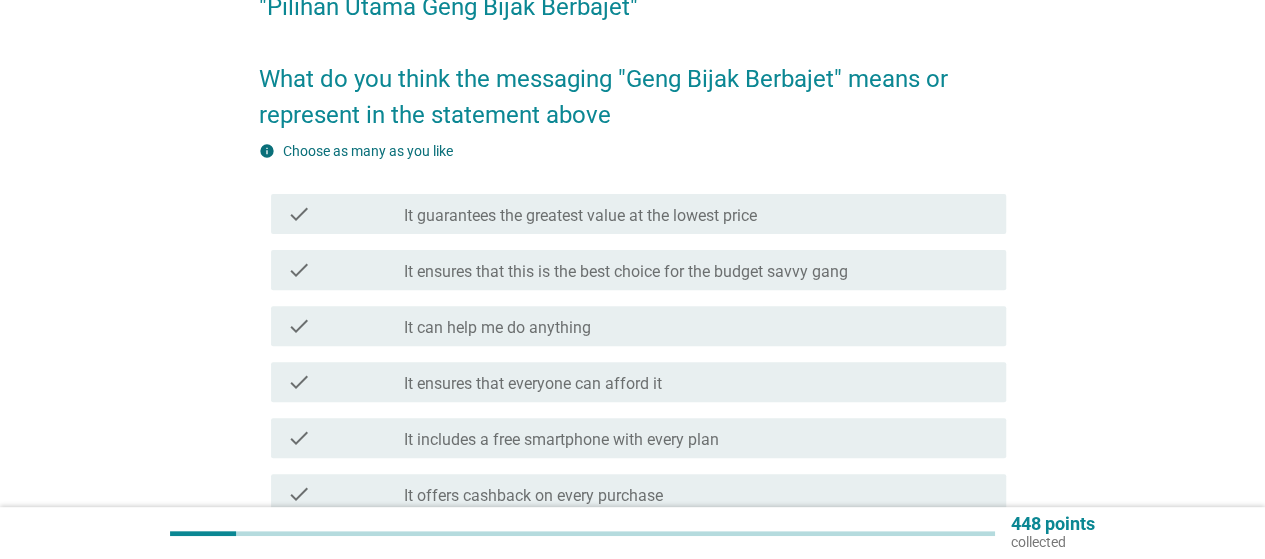 scroll, scrollTop: 200, scrollLeft: 0, axis: vertical 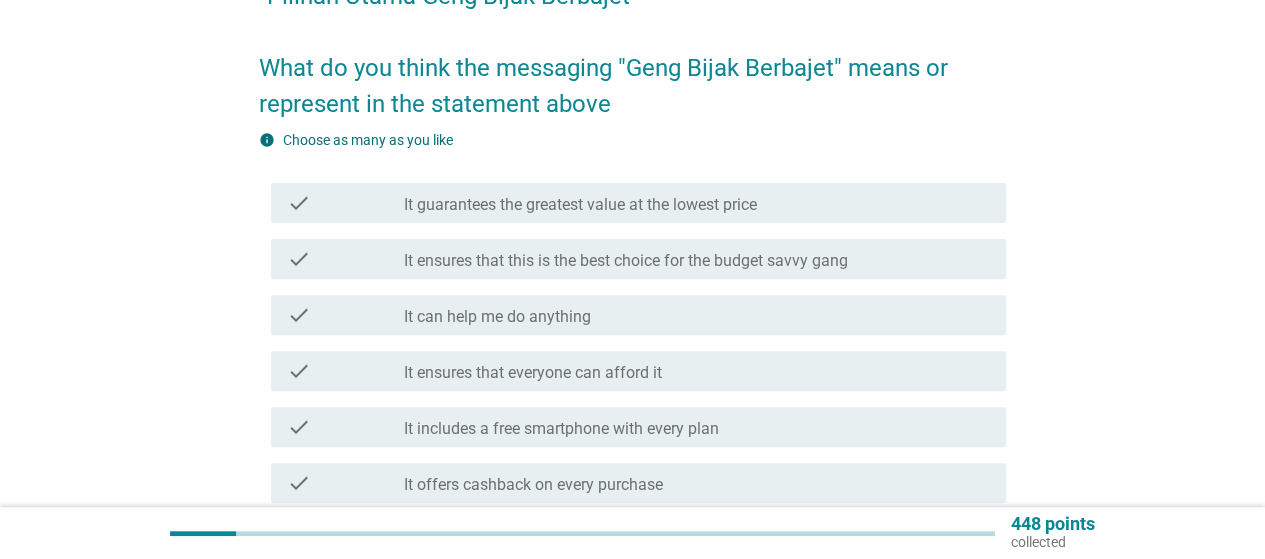 click on "It guarantees the greatest value at the lowest price" at bounding box center (580, 205) 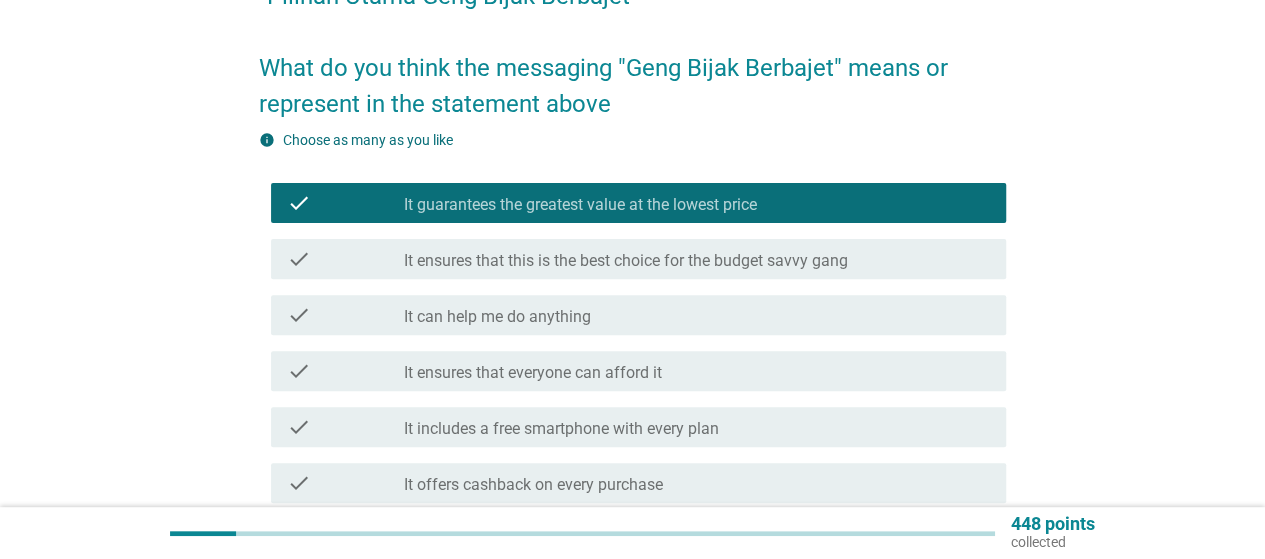 click on "It ensures that this is the best choice for the budget savvy gang" at bounding box center [626, 261] 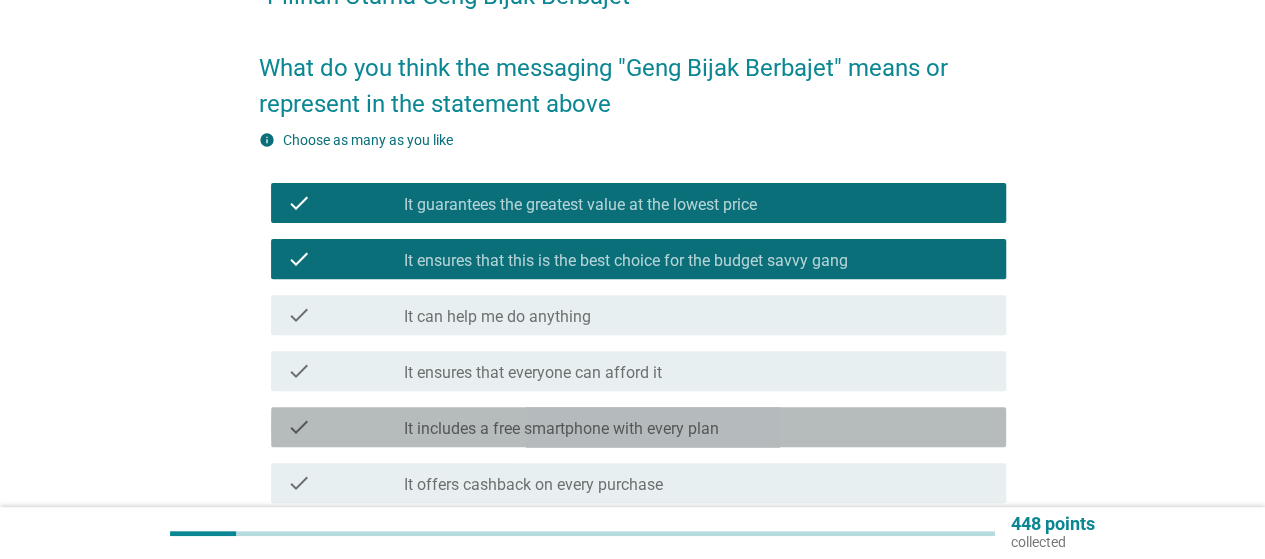 click on "It includes a free smartphone with every plan" at bounding box center [561, 429] 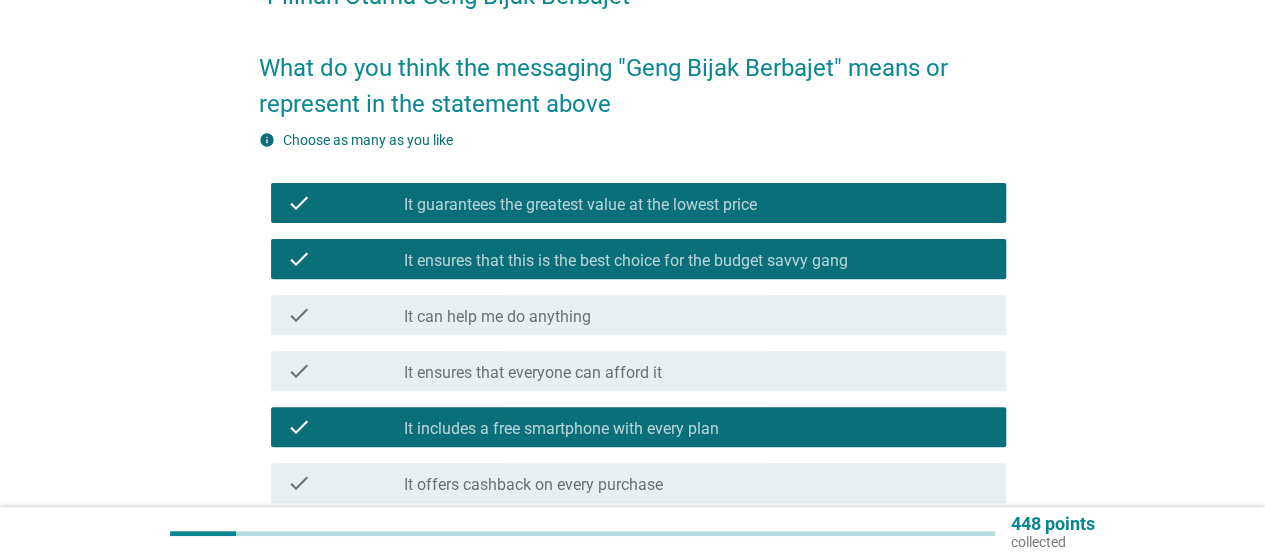 scroll, scrollTop: 400, scrollLeft: 0, axis: vertical 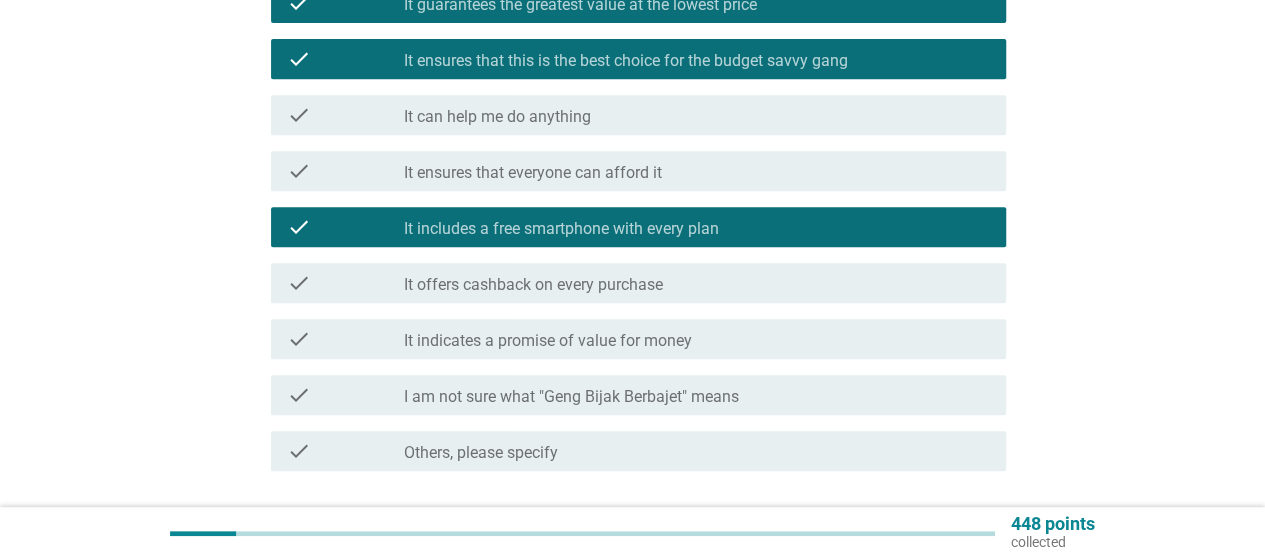 click on "It indicates a promise of value for money" at bounding box center (548, 341) 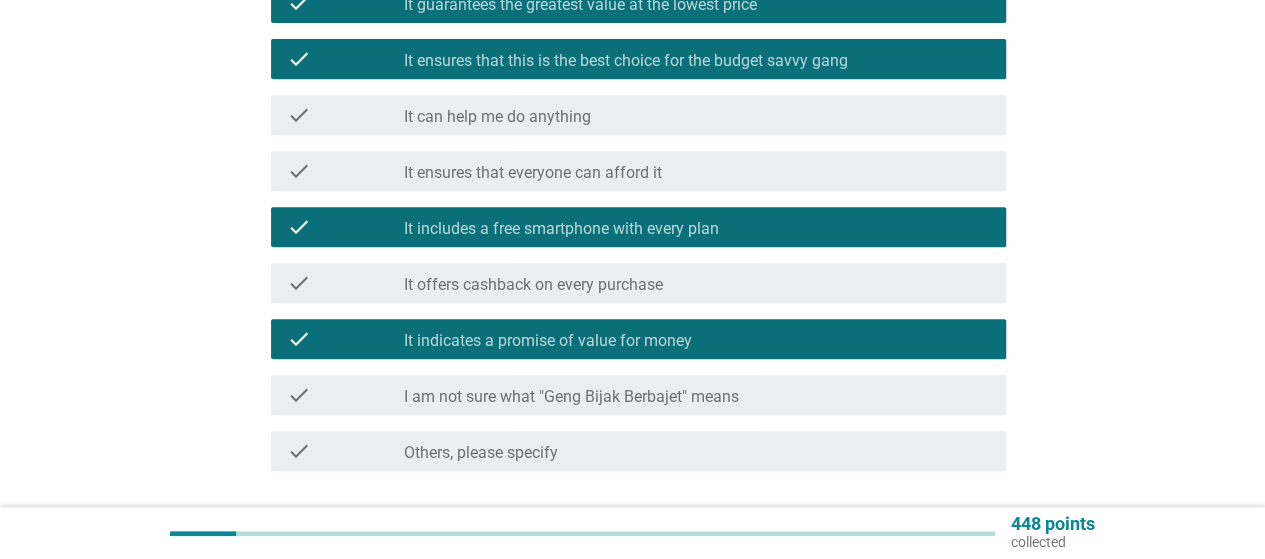 scroll, scrollTop: 550, scrollLeft: 0, axis: vertical 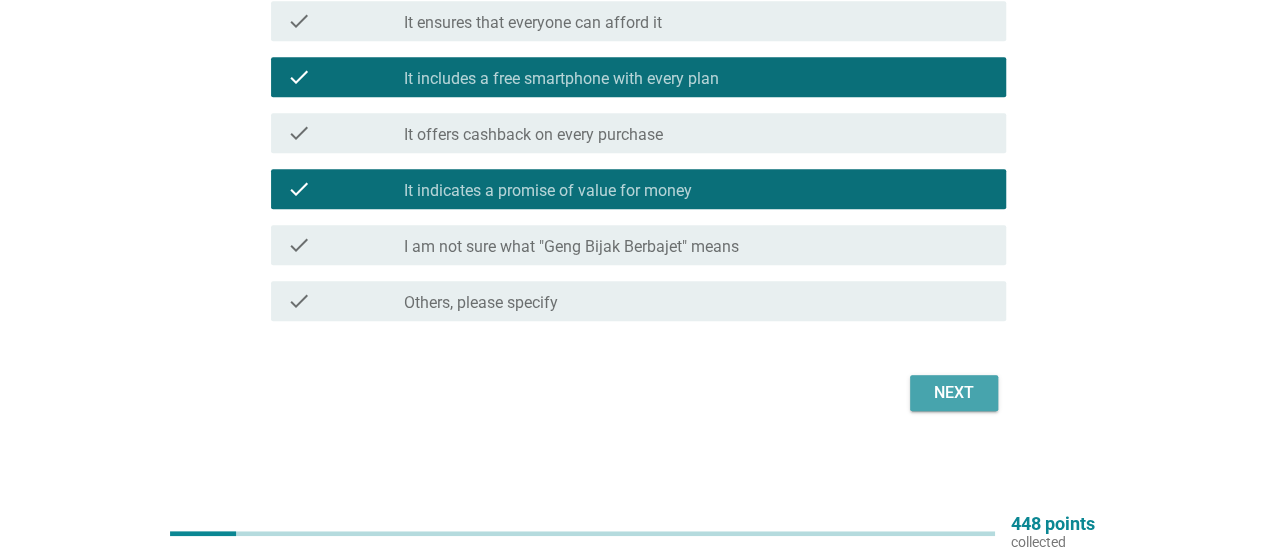 click on "Next" at bounding box center (954, 393) 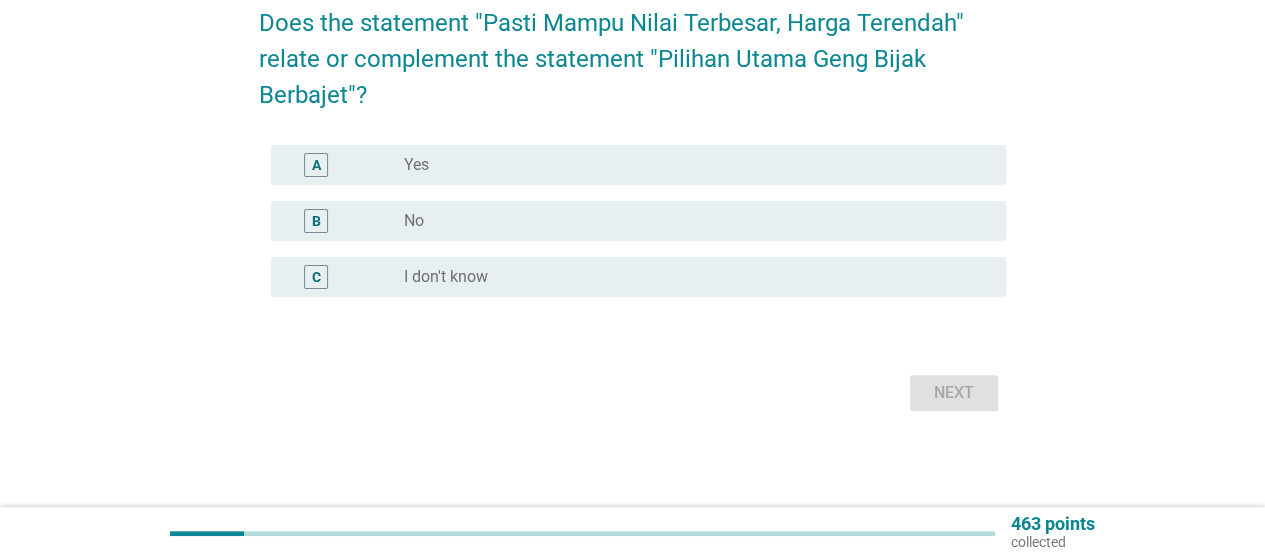 scroll, scrollTop: 0, scrollLeft: 0, axis: both 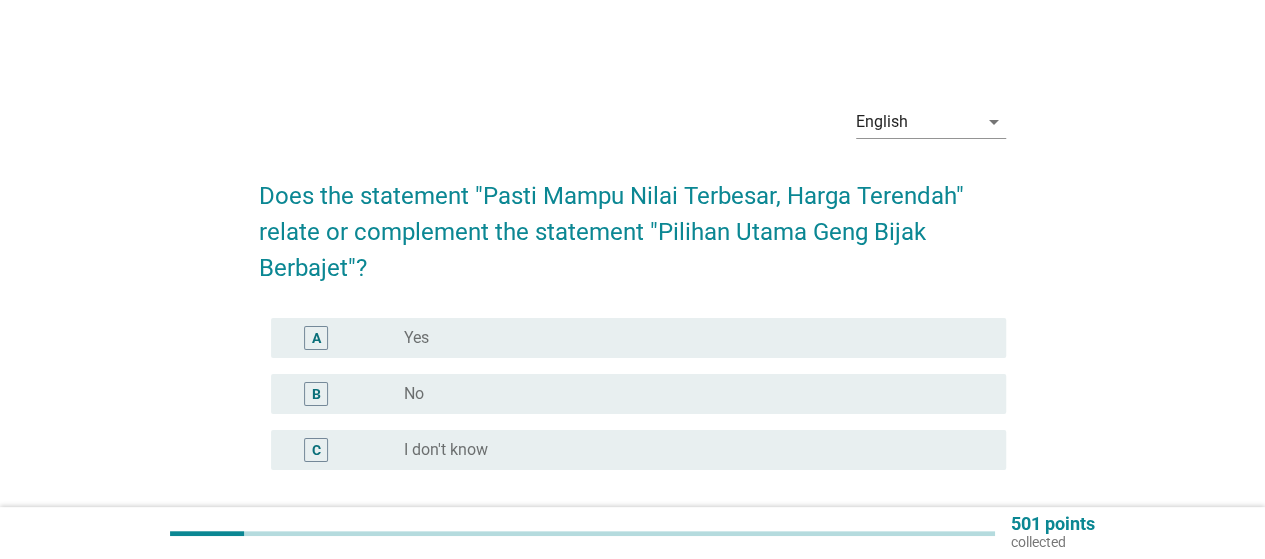 click on "radio_button_unchecked Yes" at bounding box center (689, 338) 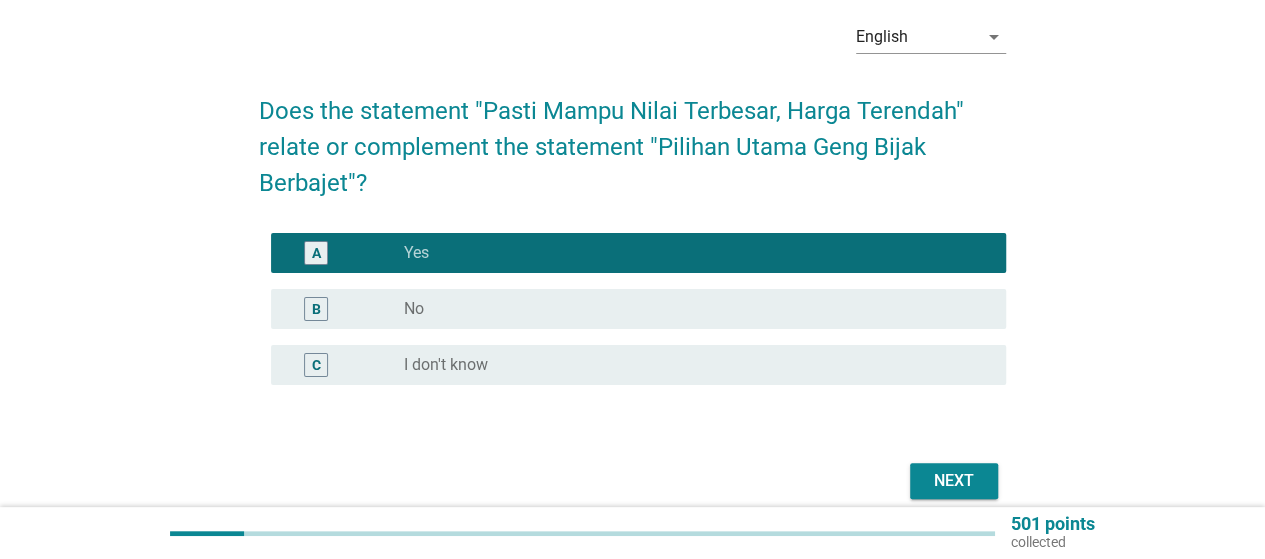 scroll, scrollTop: 172, scrollLeft: 0, axis: vertical 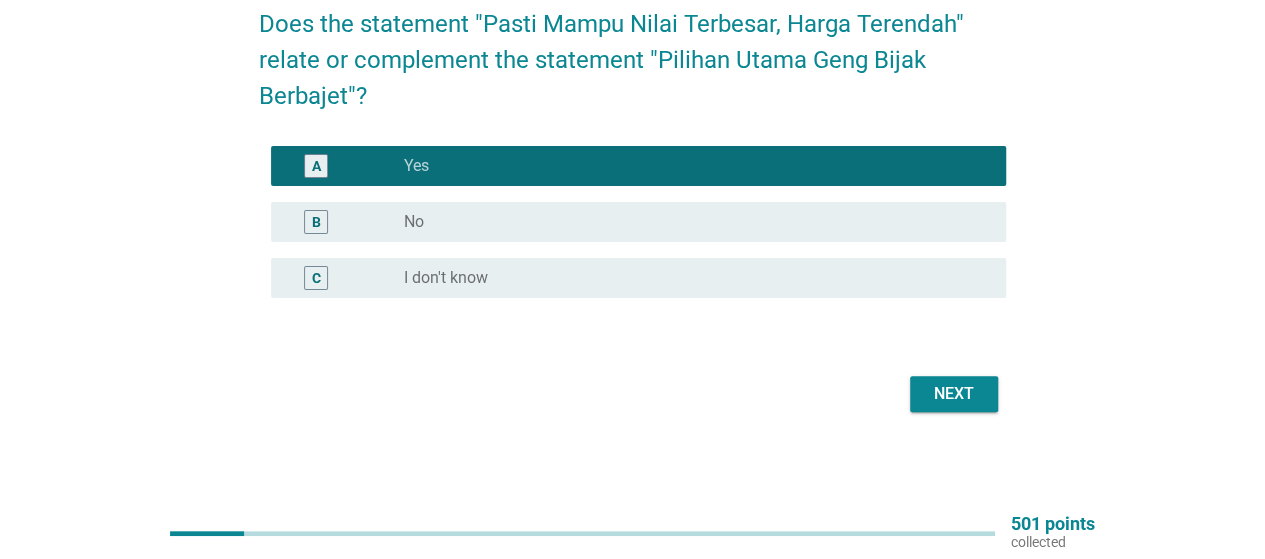 click on "Next" at bounding box center (954, 394) 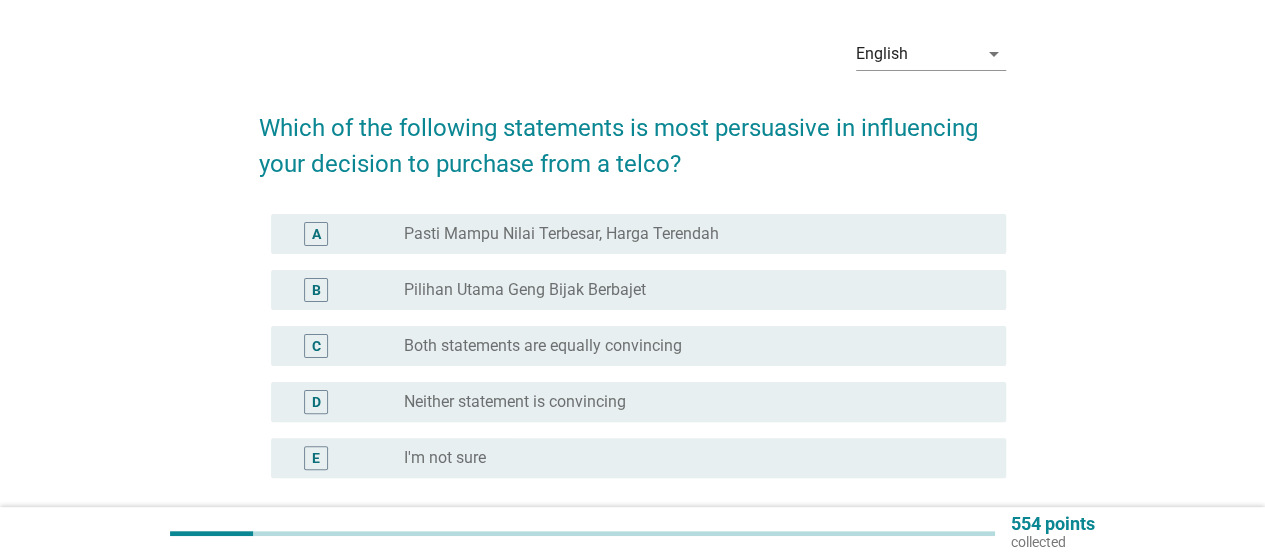 scroll, scrollTop: 100, scrollLeft: 0, axis: vertical 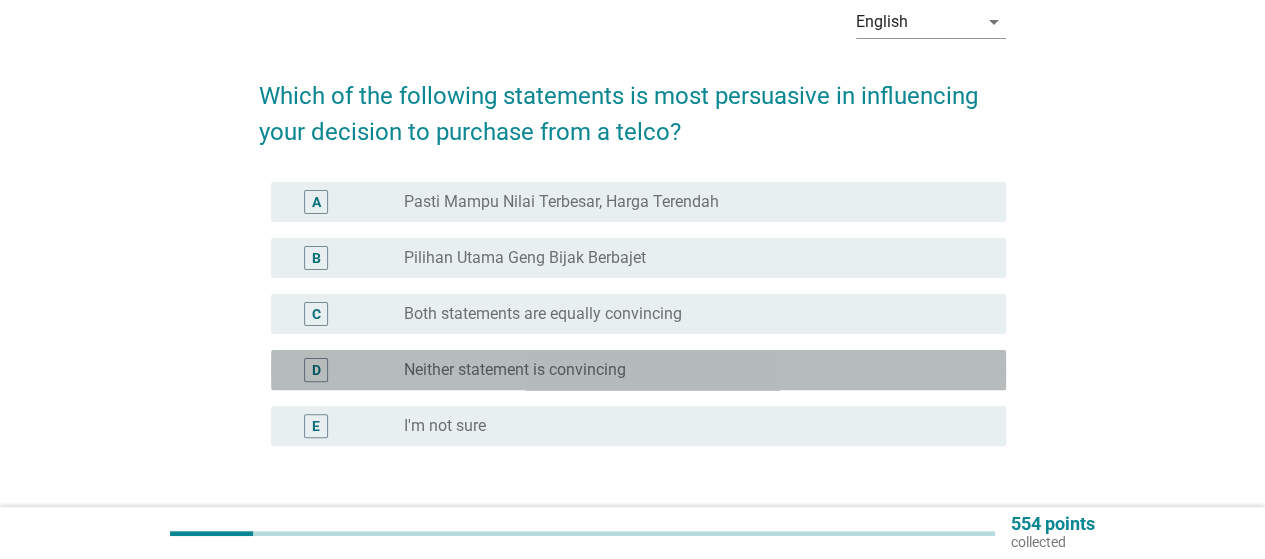 click on "Neither statement is convincing" at bounding box center (515, 370) 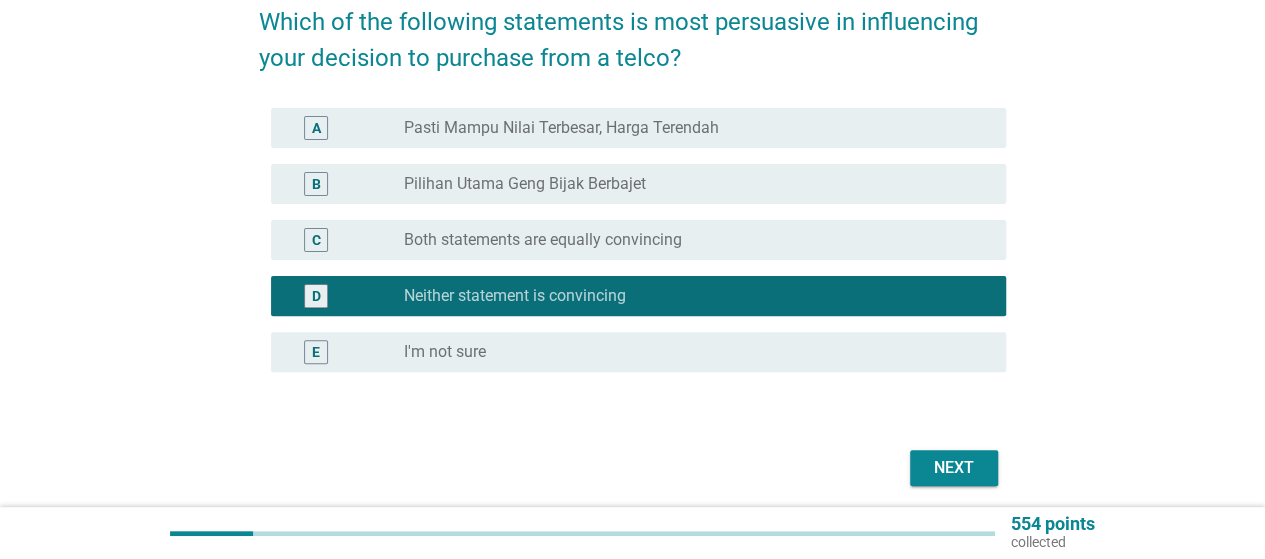 scroll, scrollTop: 248, scrollLeft: 0, axis: vertical 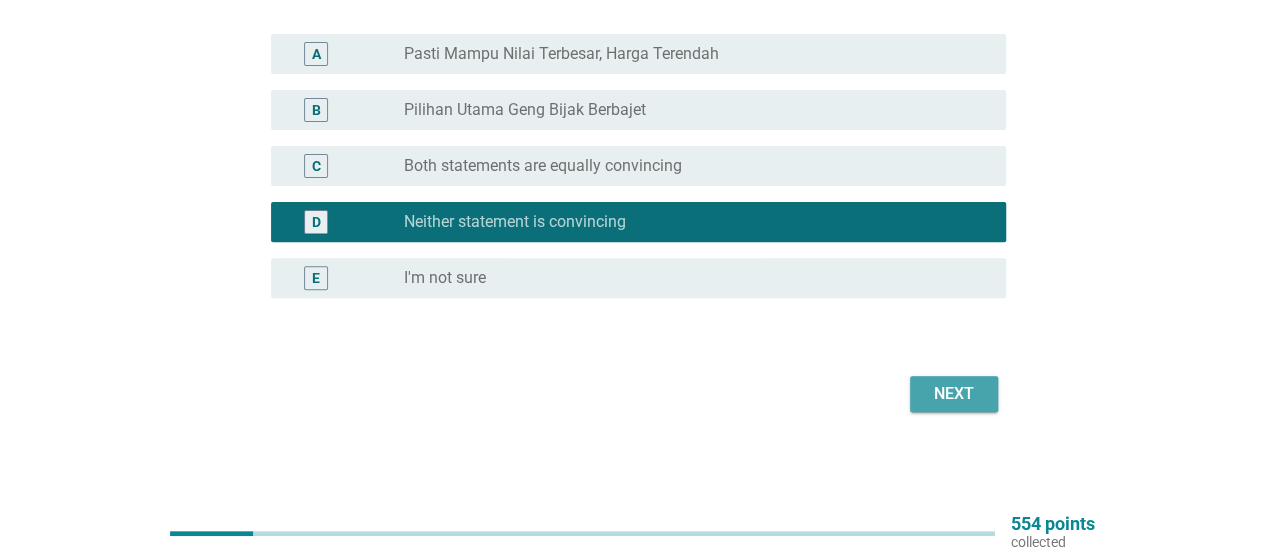 click on "Next" at bounding box center (954, 394) 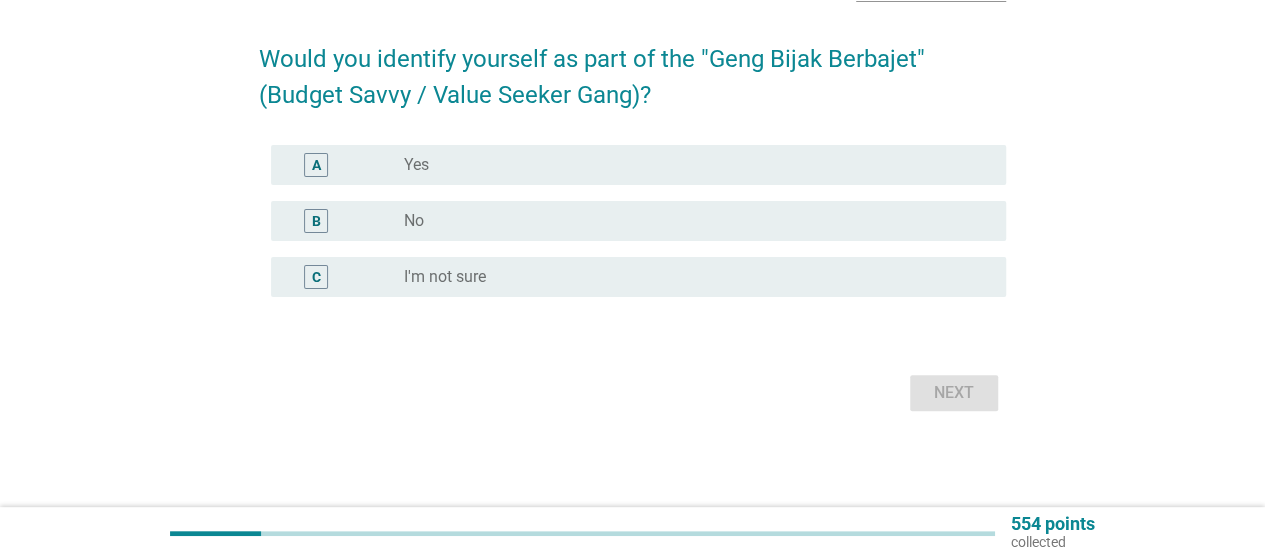 scroll, scrollTop: 0, scrollLeft: 0, axis: both 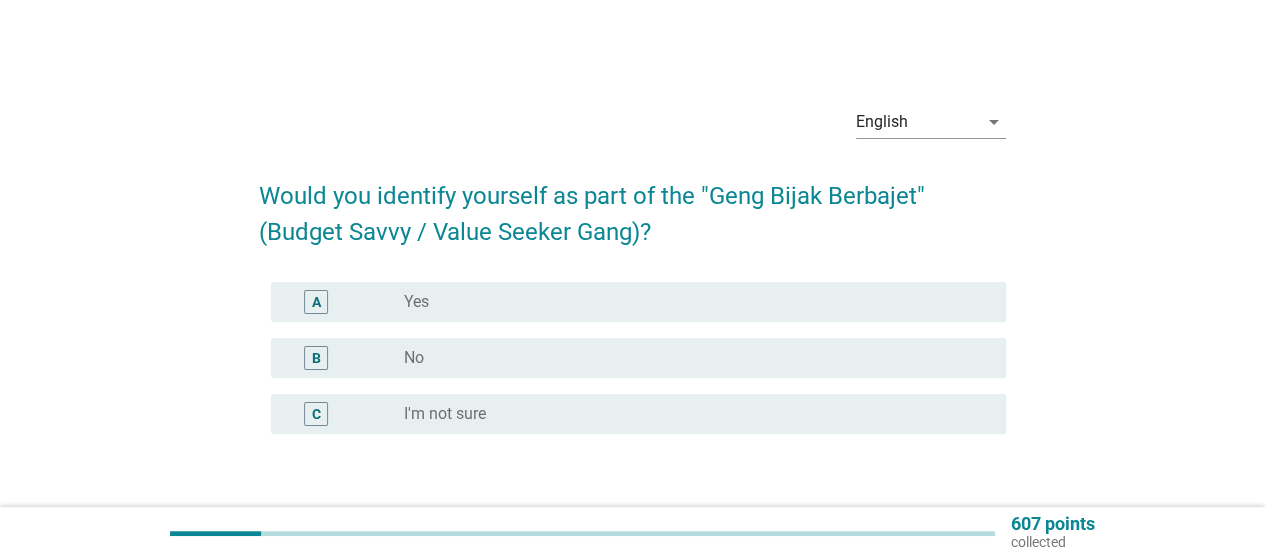 click on "radio_button_unchecked No" at bounding box center (689, 358) 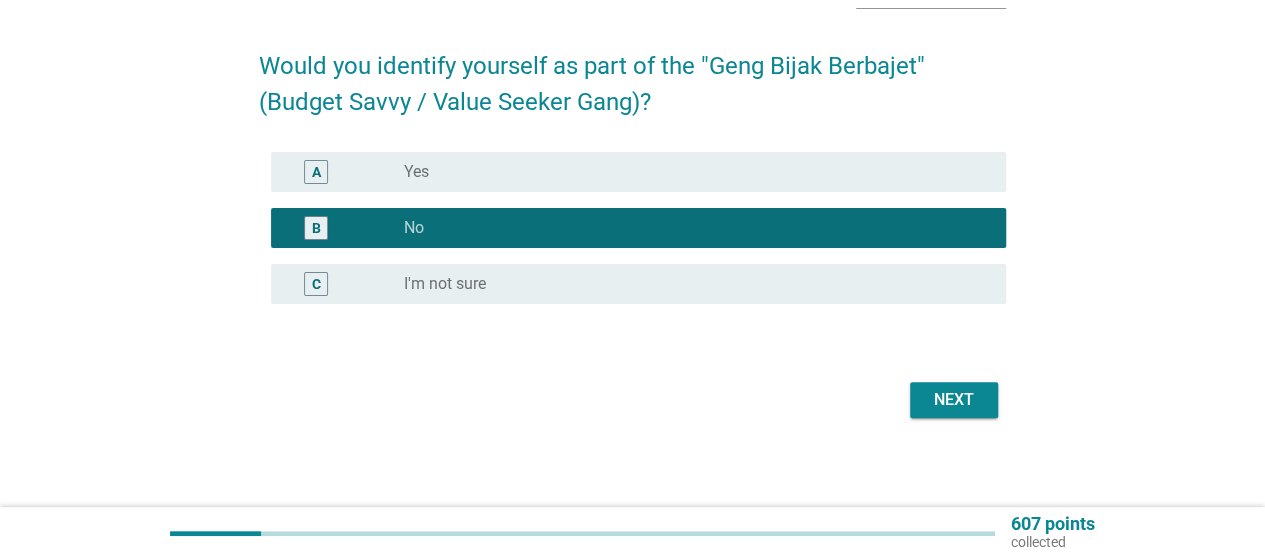 scroll, scrollTop: 136, scrollLeft: 0, axis: vertical 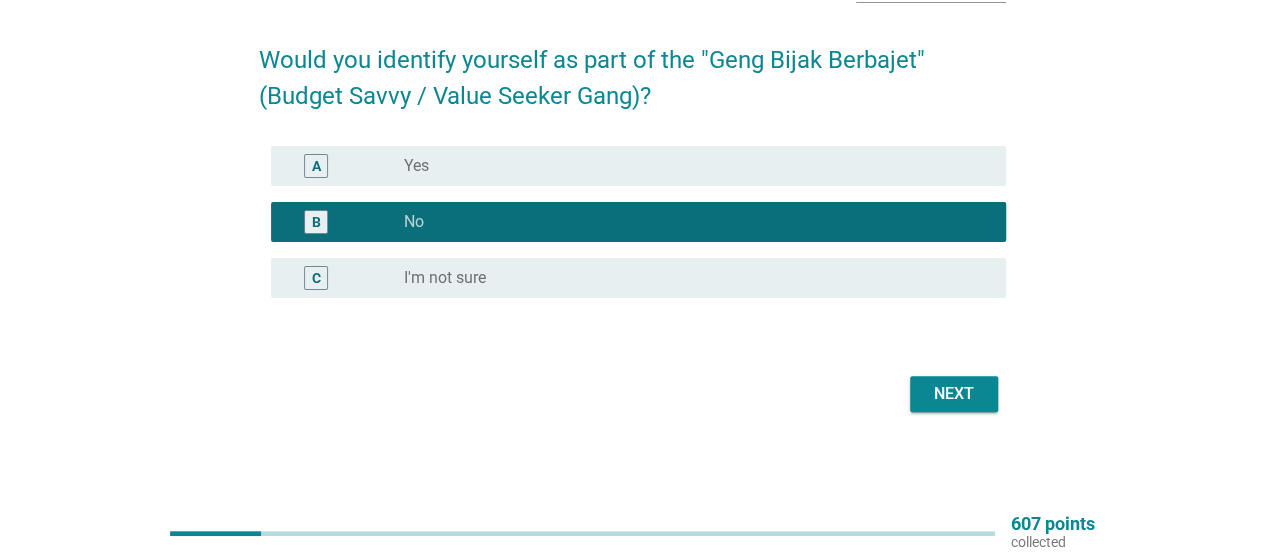 click on "Next" at bounding box center [954, 394] 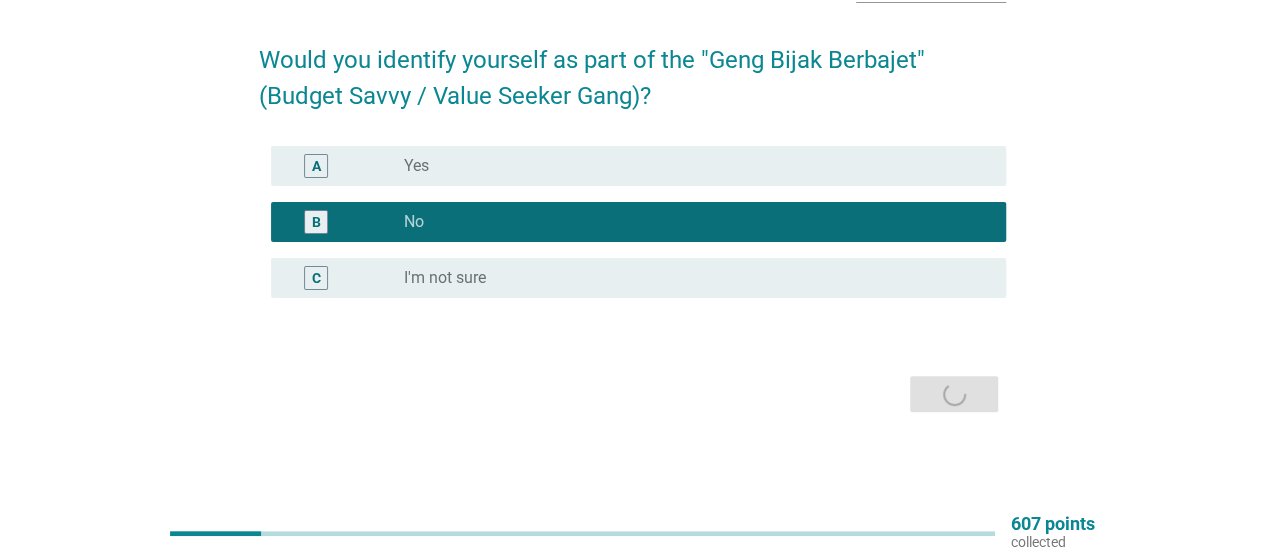 scroll, scrollTop: 0, scrollLeft: 0, axis: both 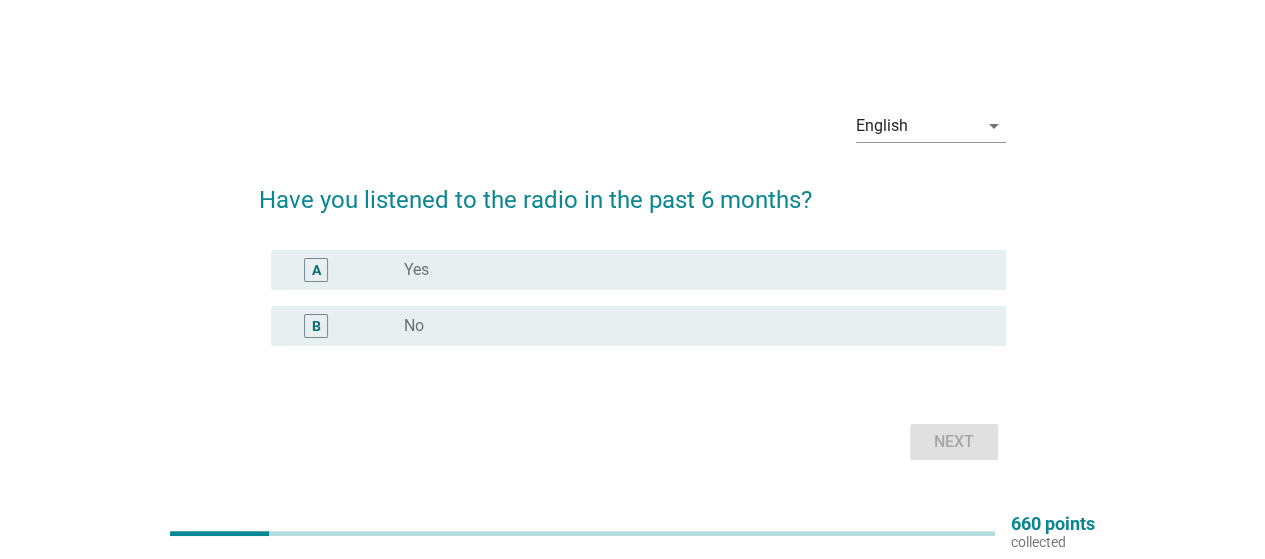 click on "A     radio_button_unchecked Yes" at bounding box center [632, 270] 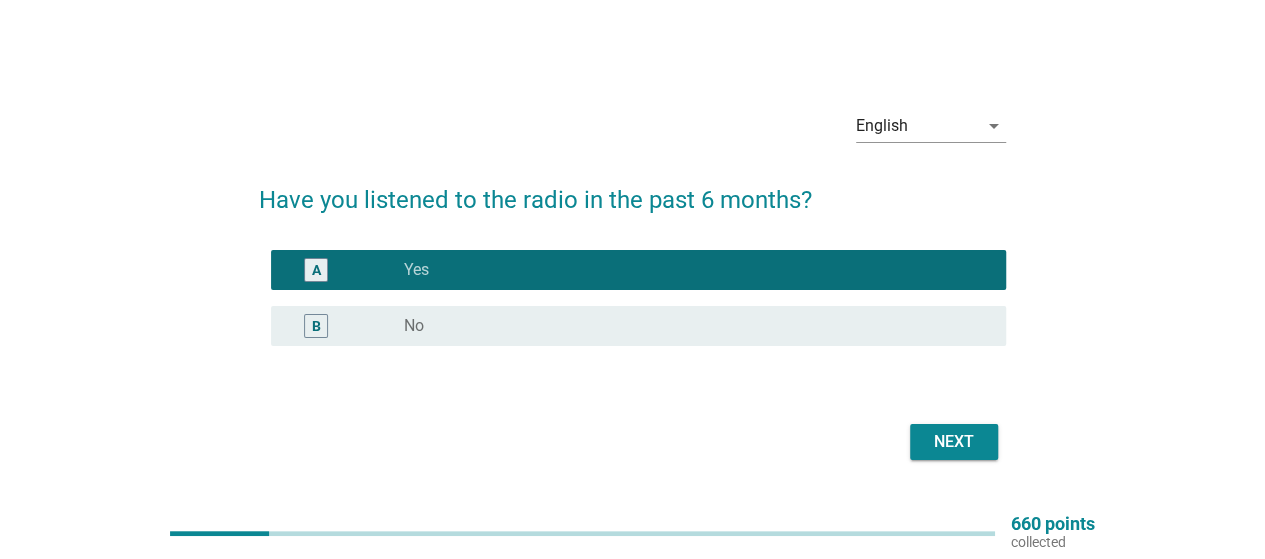 click on "Next" at bounding box center [954, 442] 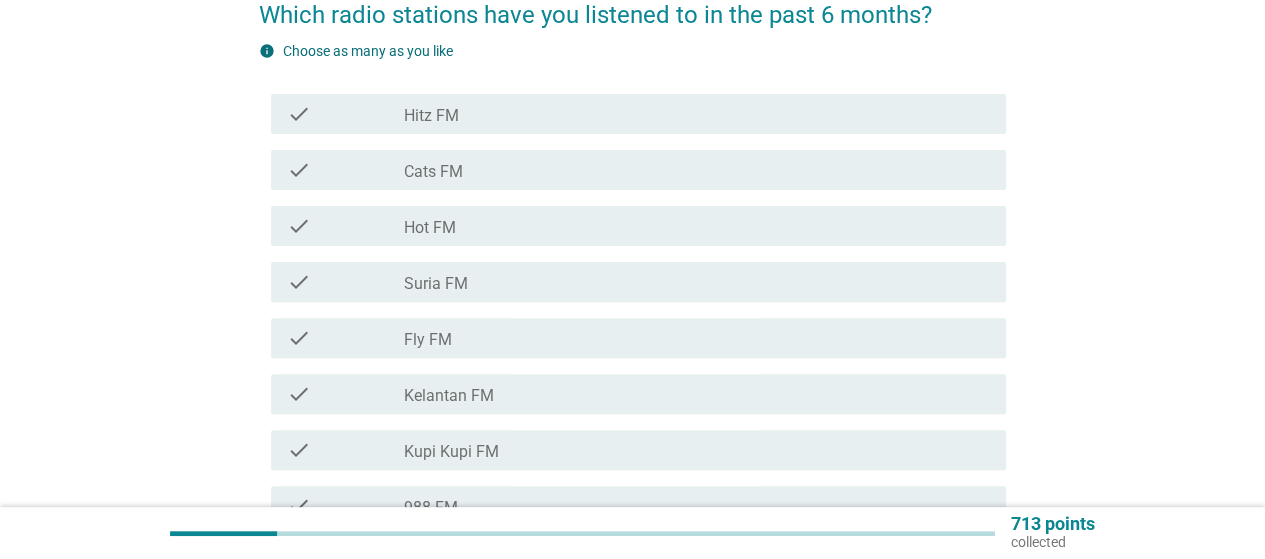 scroll, scrollTop: 200, scrollLeft: 0, axis: vertical 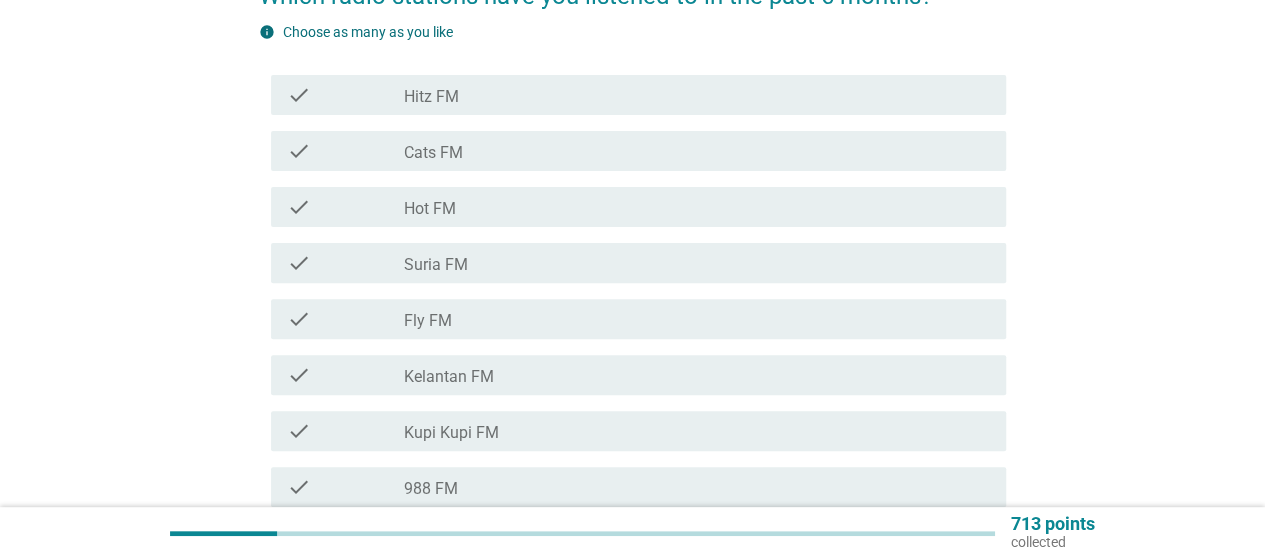 click on "check_box_outline_blank Hitz FM" at bounding box center [697, 95] 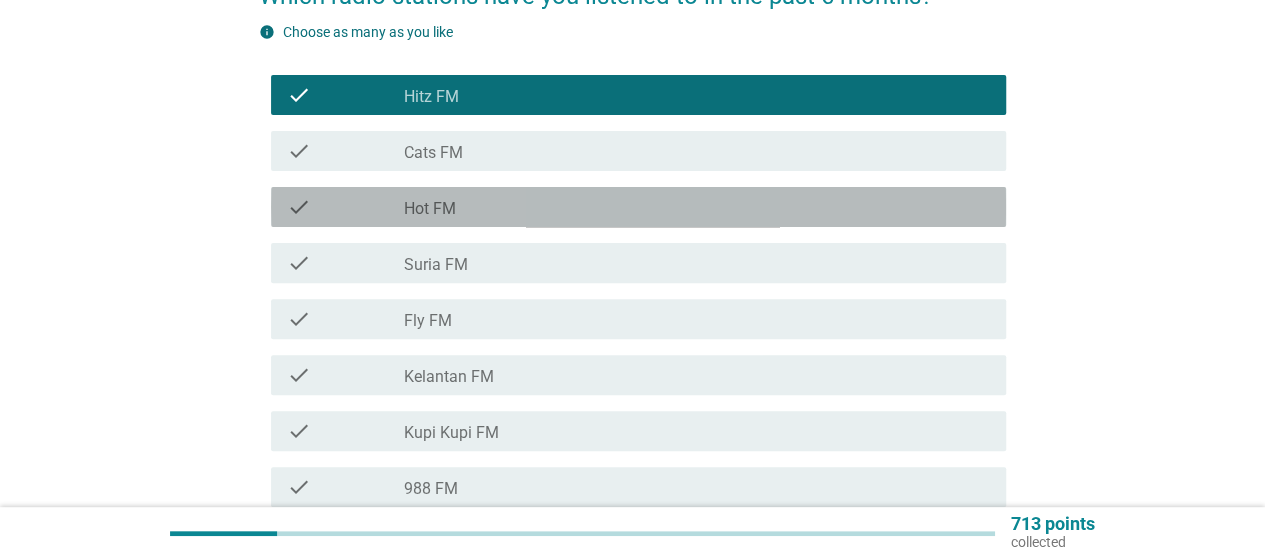 click on "check_box_outline_blank Hot FM" at bounding box center [697, 207] 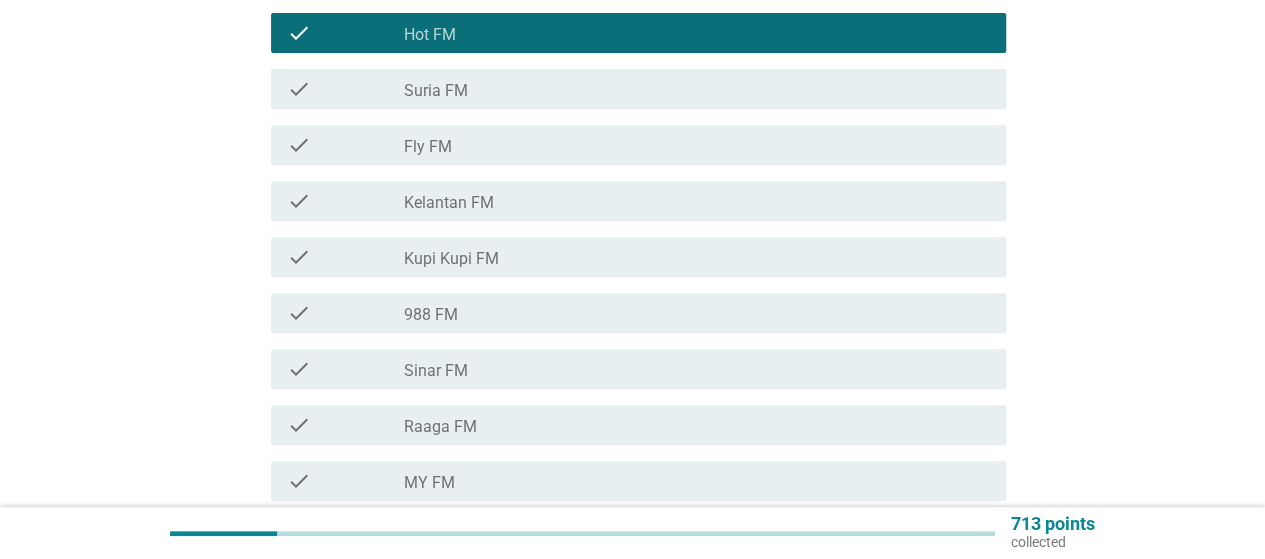 scroll, scrollTop: 400, scrollLeft: 0, axis: vertical 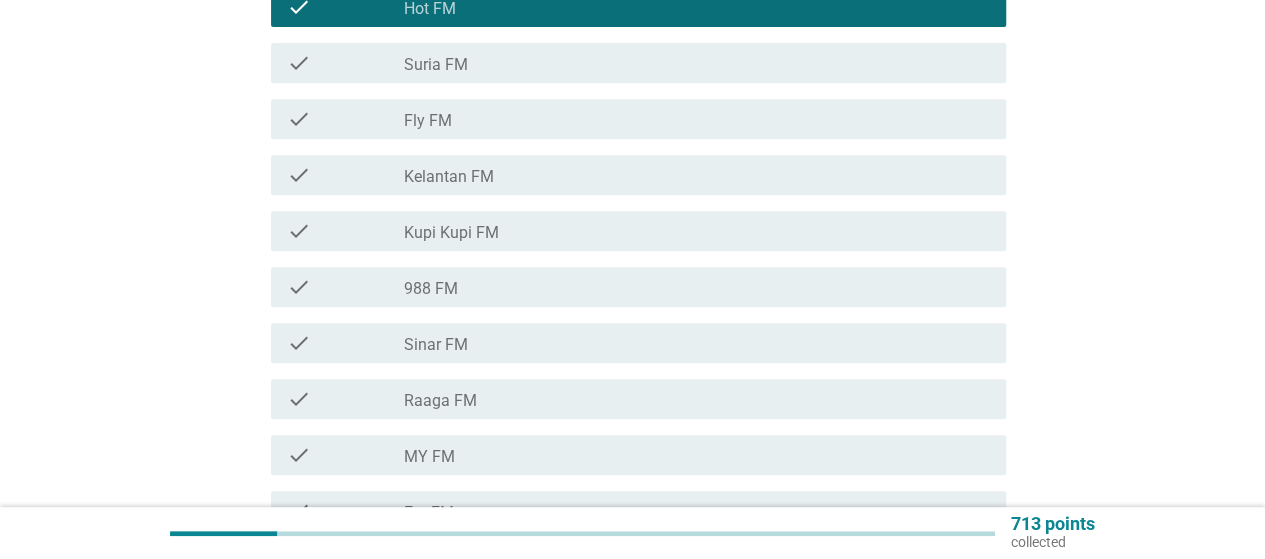 click on "check_box_outline_blank Sinar FM" at bounding box center [697, 343] 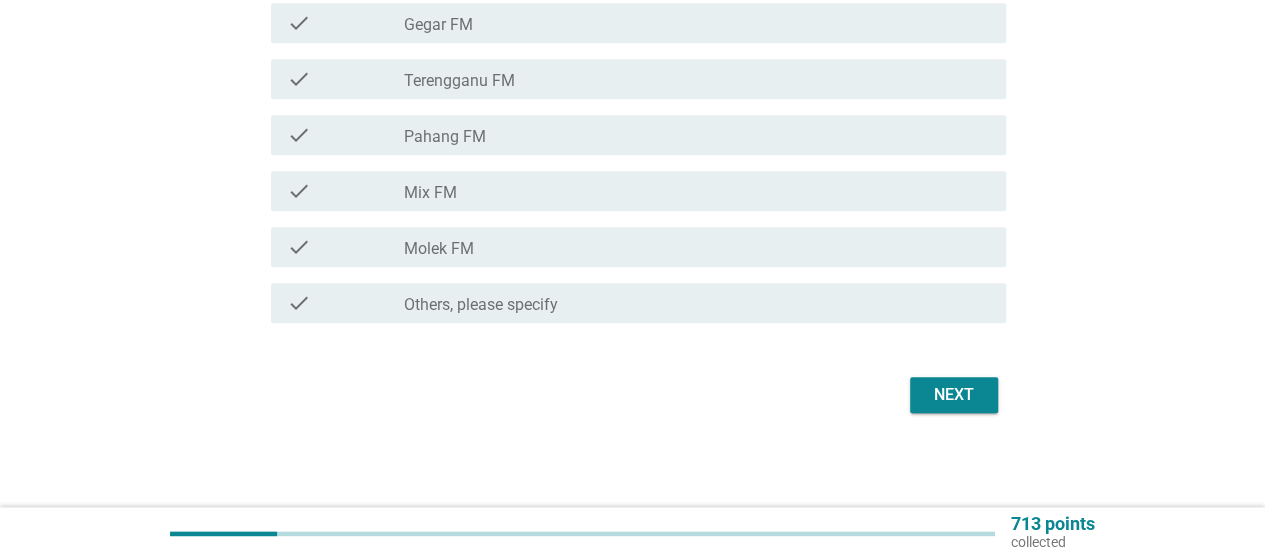 scroll, scrollTop: 946, scrollLeft: 0, axis: vertical 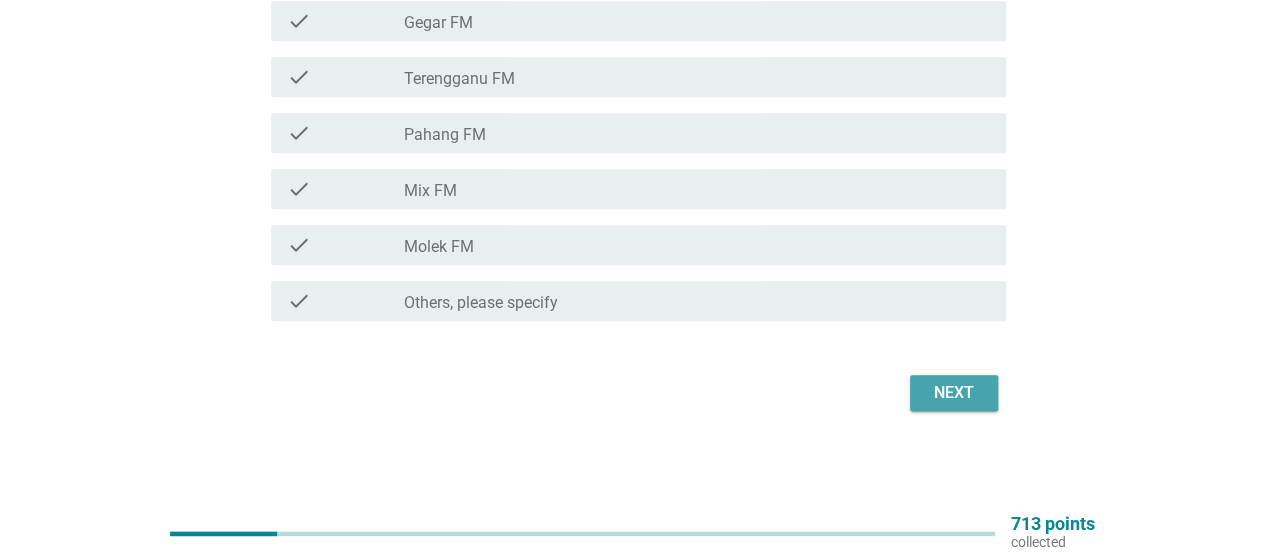 click on "Next" at bounding box center [954, 393] 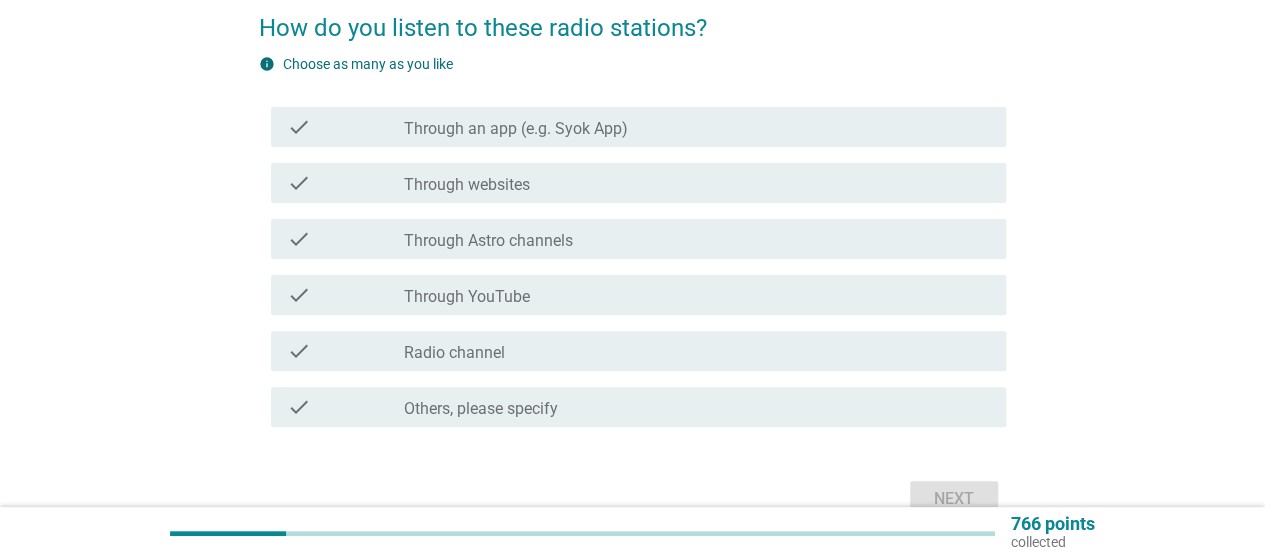 scroll, scrollTop: 200, scrollLeft: 0, axis: vertical 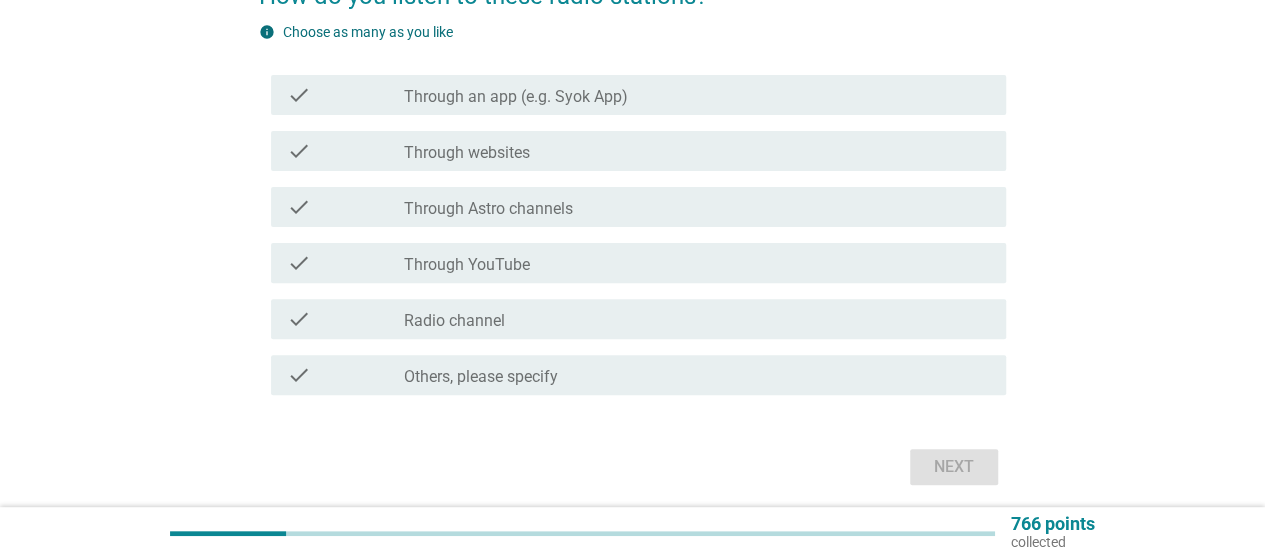 click on "Radio channel" at bounding box center [454, 321] 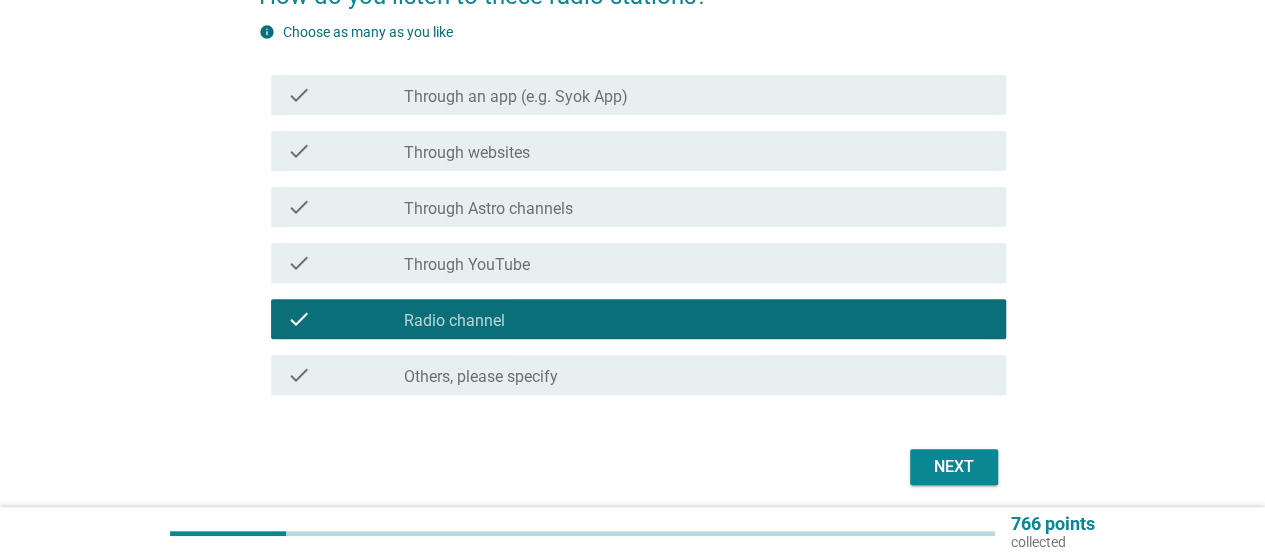 click on "Next" at bounding box center (954, 467) 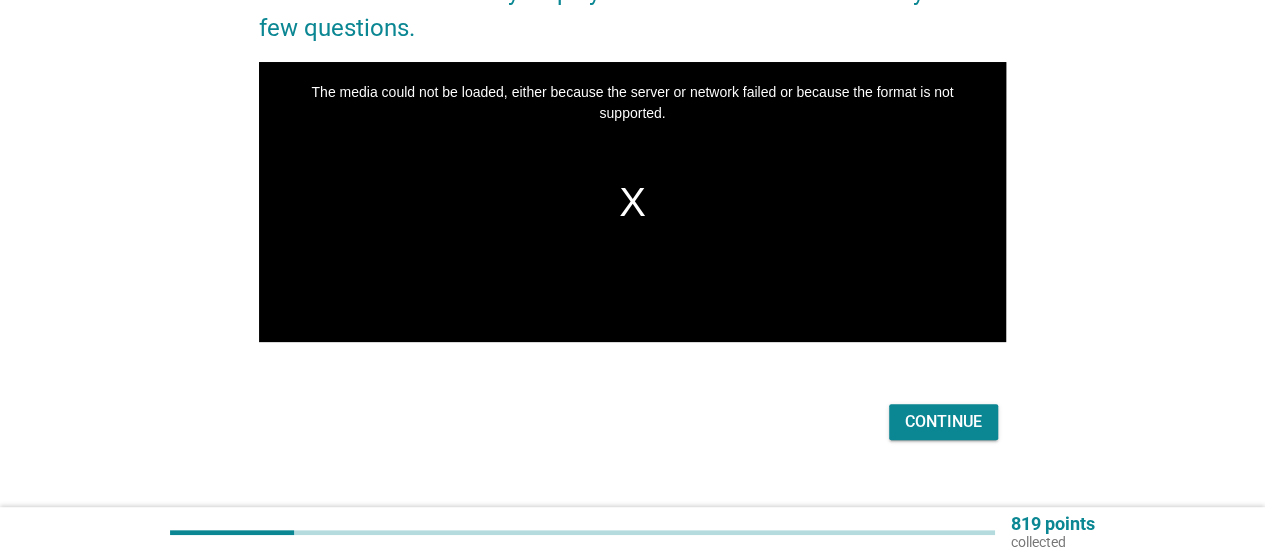 scroll, scrollTop: 268, scrollLeft: 0, axis: vertical 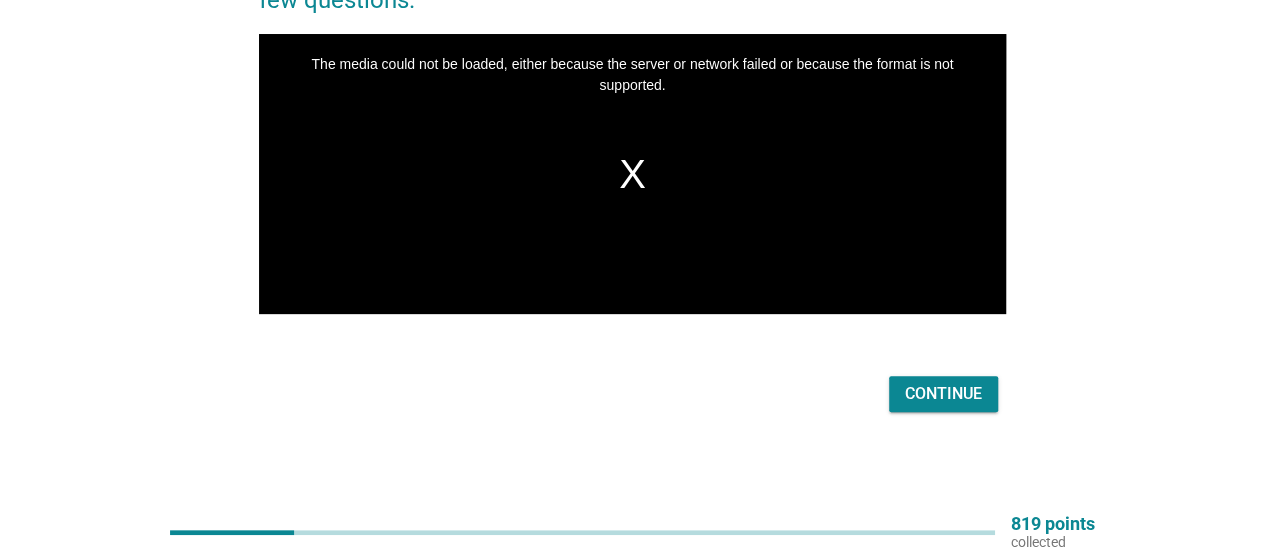click on "Continue" at bounding box center [943, 394] 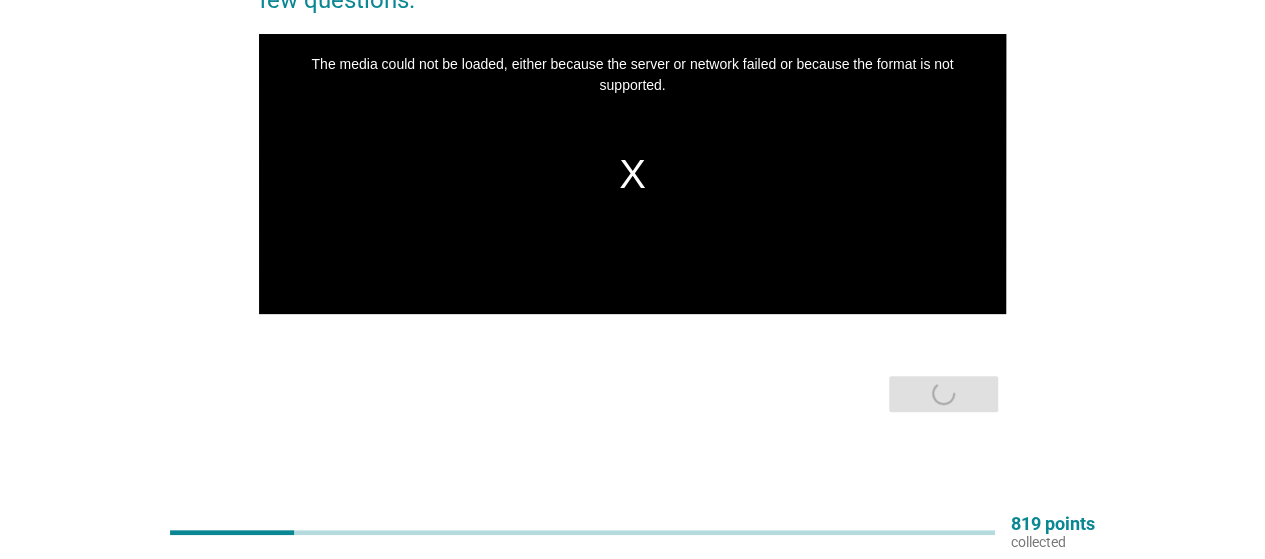 scroll, scrollTop: 0, scrollLeft: 0, axis: both 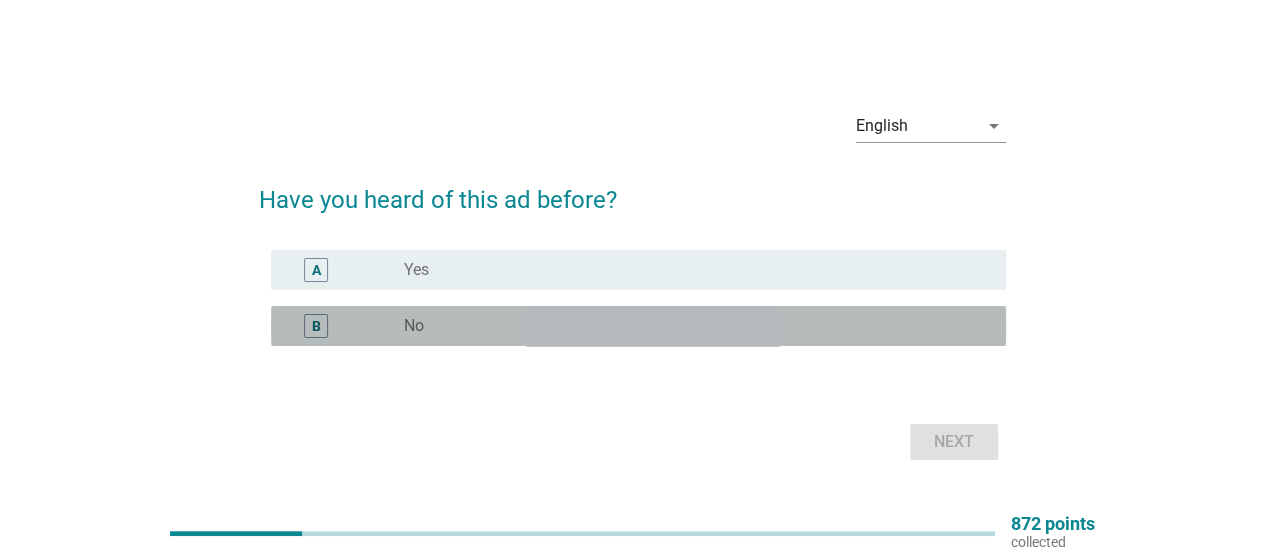 click on "radio_button_unchecked No" at bounding box center (689, 326) 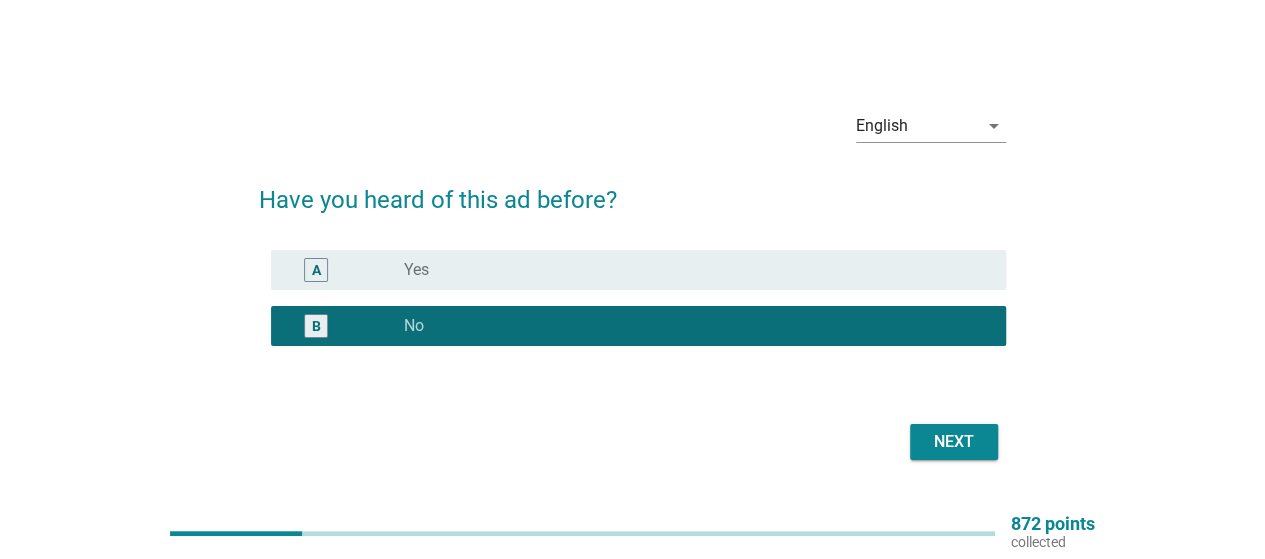 click on "Next" at bounding box center (954, 442) 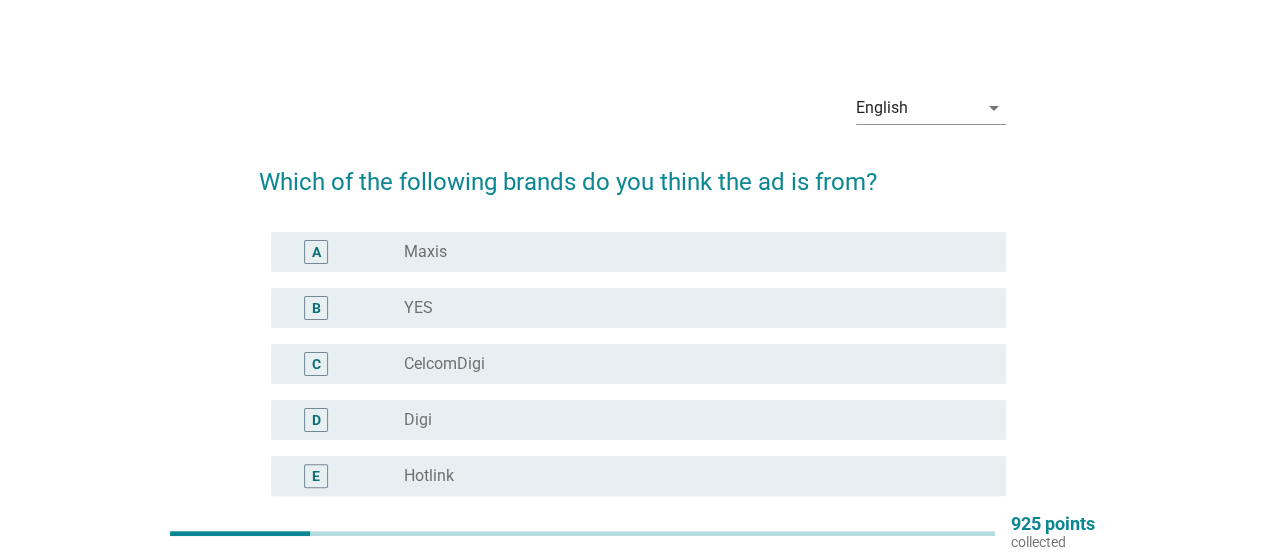 scroll, scrollTop: 100, scrollLeft: 0, axis: vertical 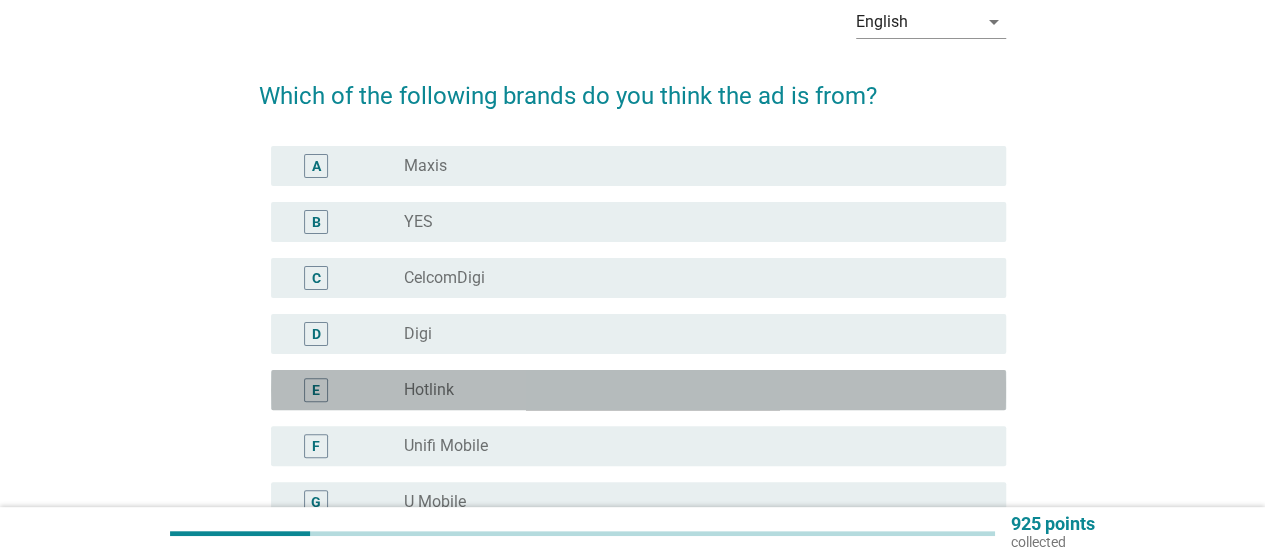click on "radio_button_unchecked Hotlink" at bounding box center [689, 390] 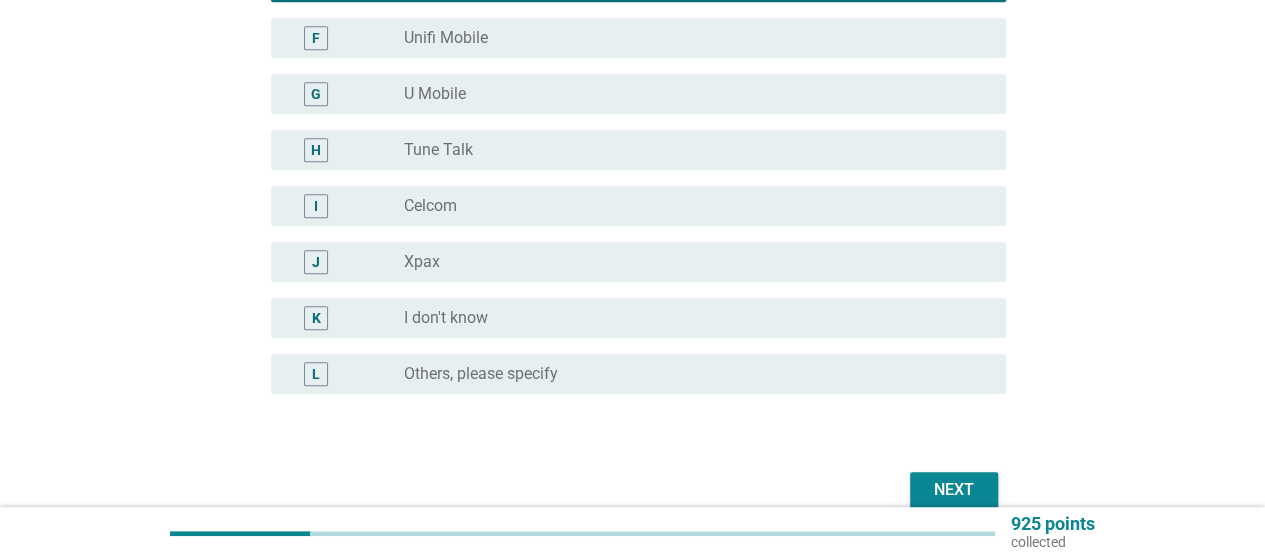 scroll, scrollTop: 604, scrollLeft: 0, axis: vertical 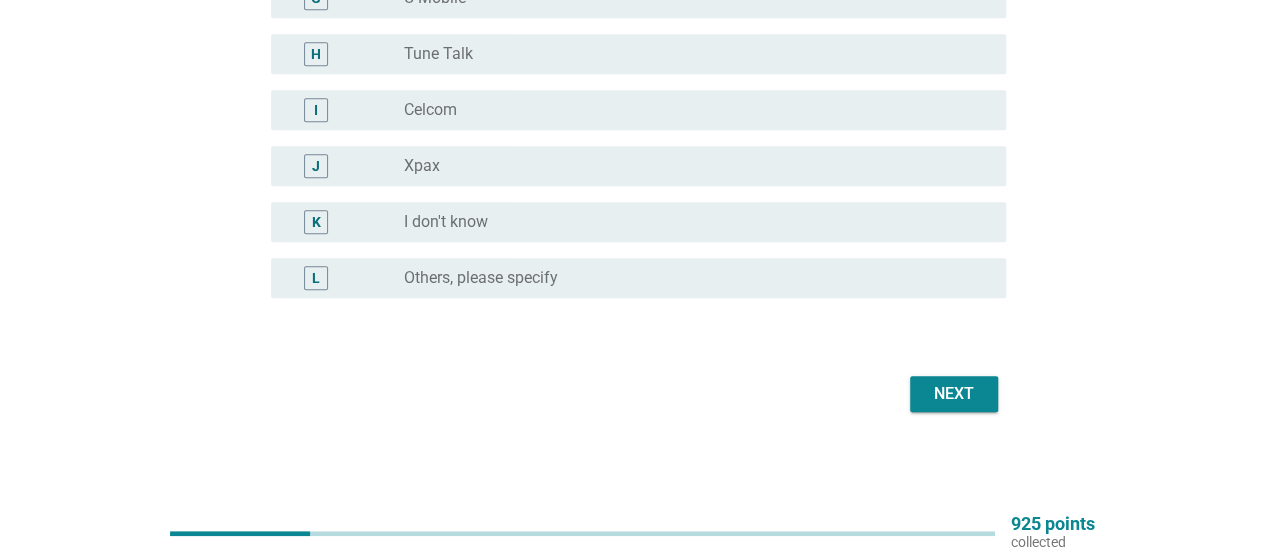 click on "Next" at bounding box center [954, 394] 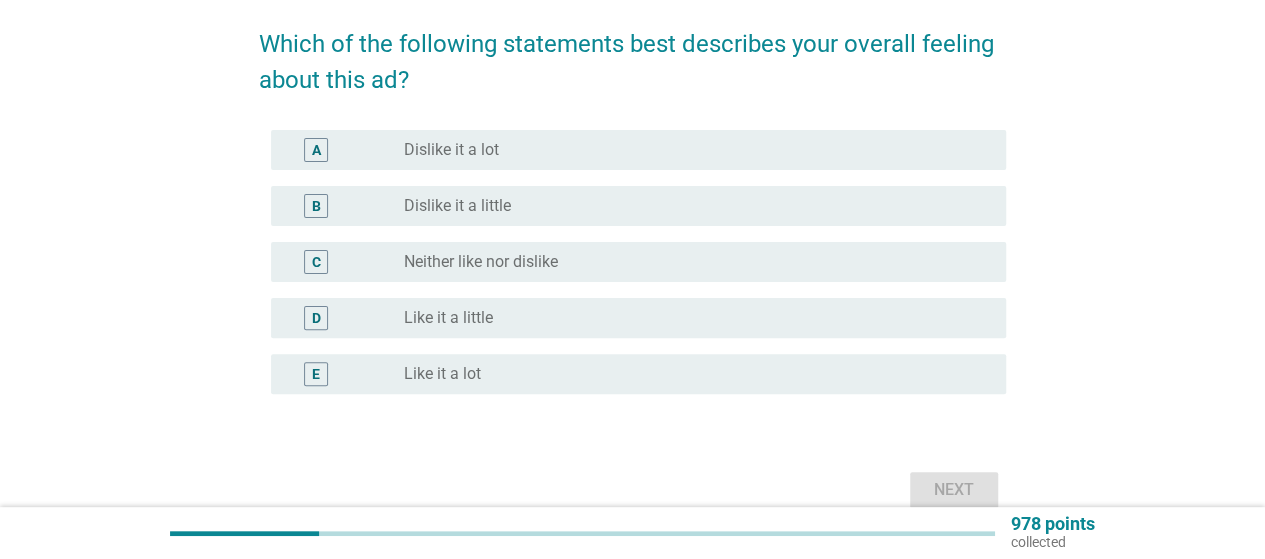 scroll, scrollTop: 200, scrollLeft: 0, axis: vertical 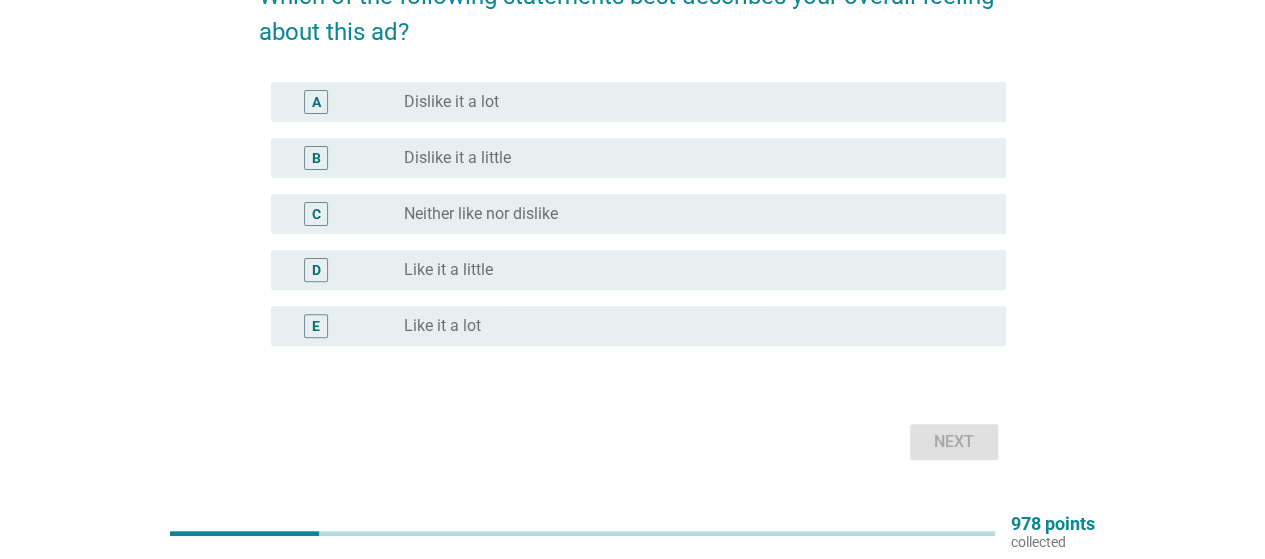 click on "C     radio_button_unchecked Neither like nor dislike" at bounding box center (638, 214) 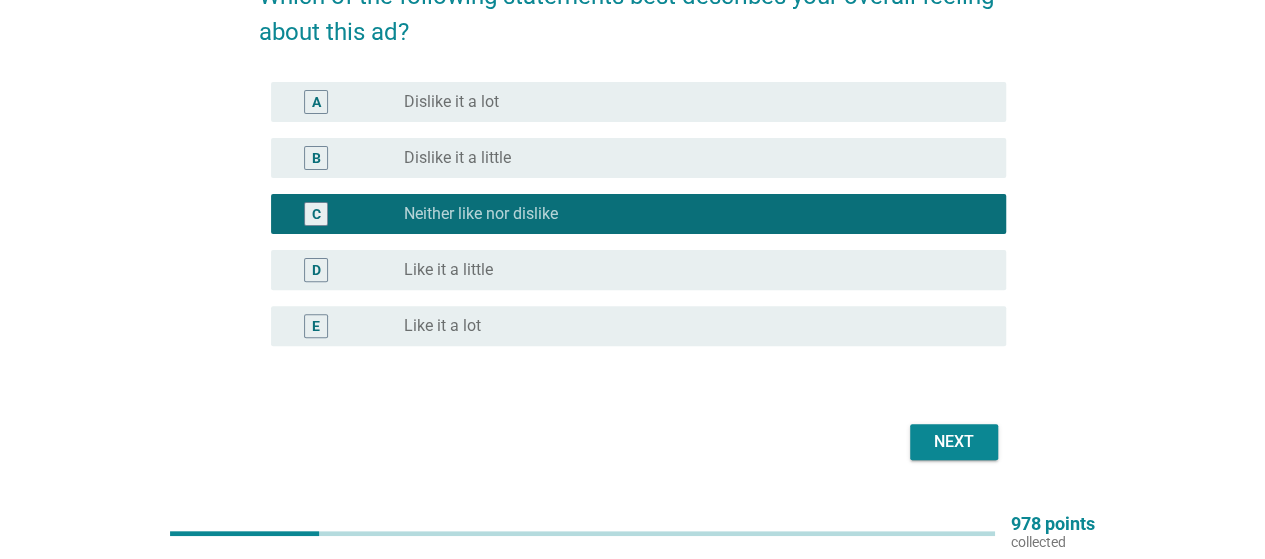 click on "Next" at bounding box center [954, 442] 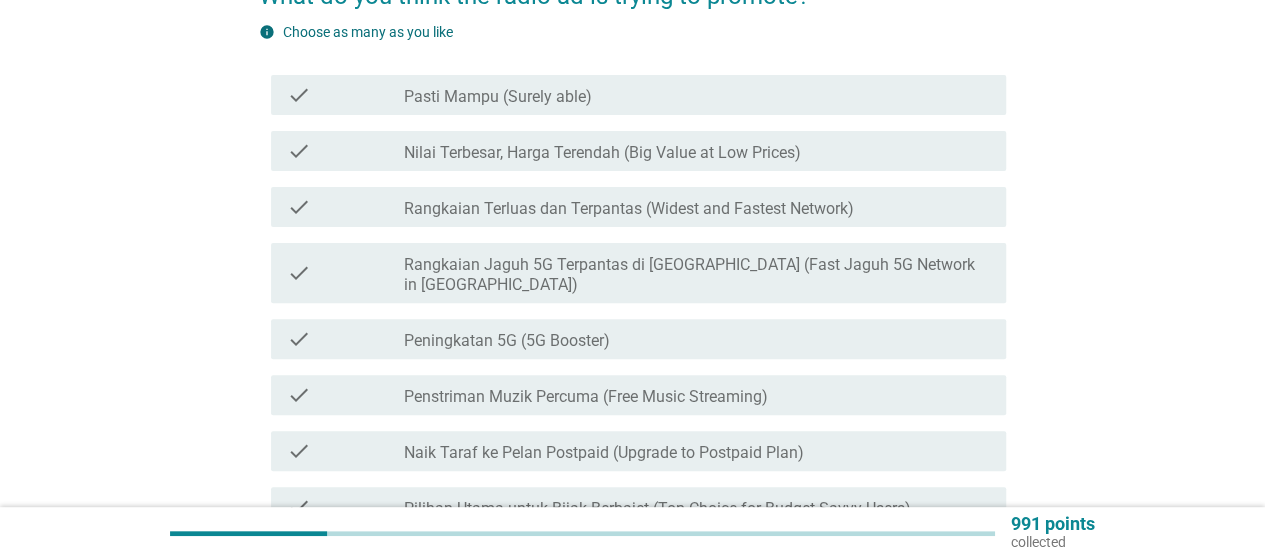 scroll, scrollTop: 0, scrollLeft: 0, axis: both 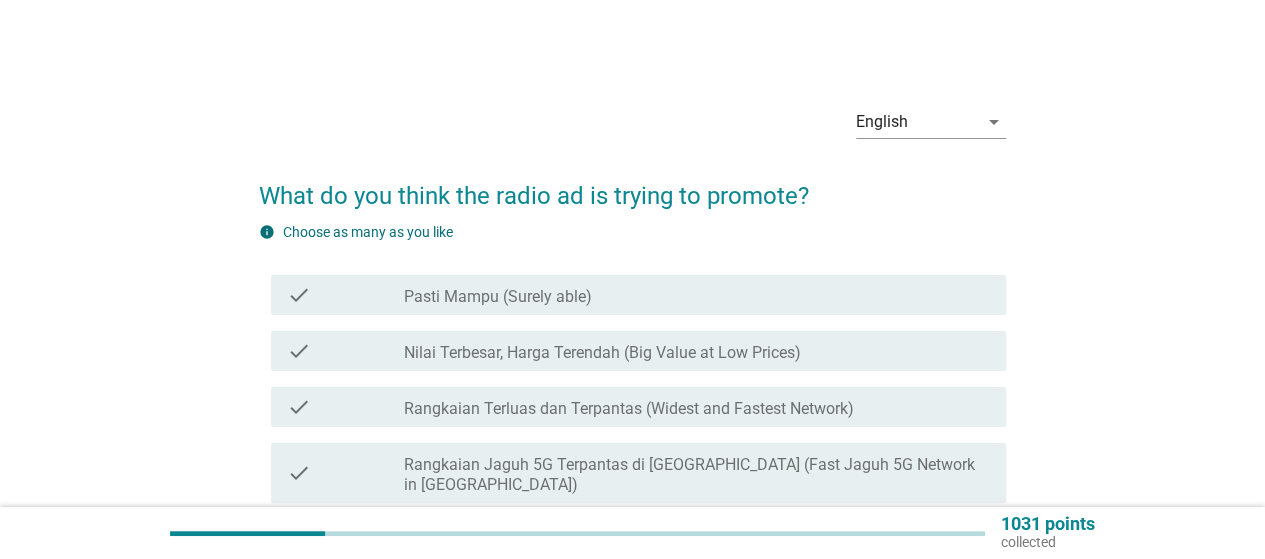 click on "check_box_outline_blank Pasti Mampu (Surely able)" at bounding box center (697, 295) 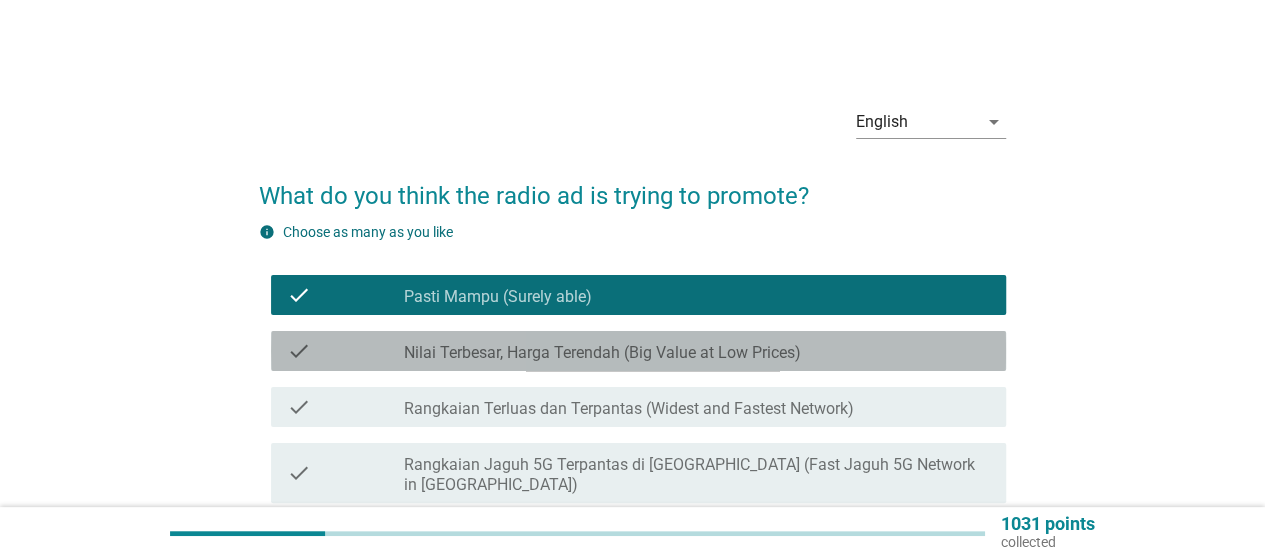 click on "Nilai Terbesar, Harga Terendah (Big Value at Low Prices)" at bounding box center [602, 353] 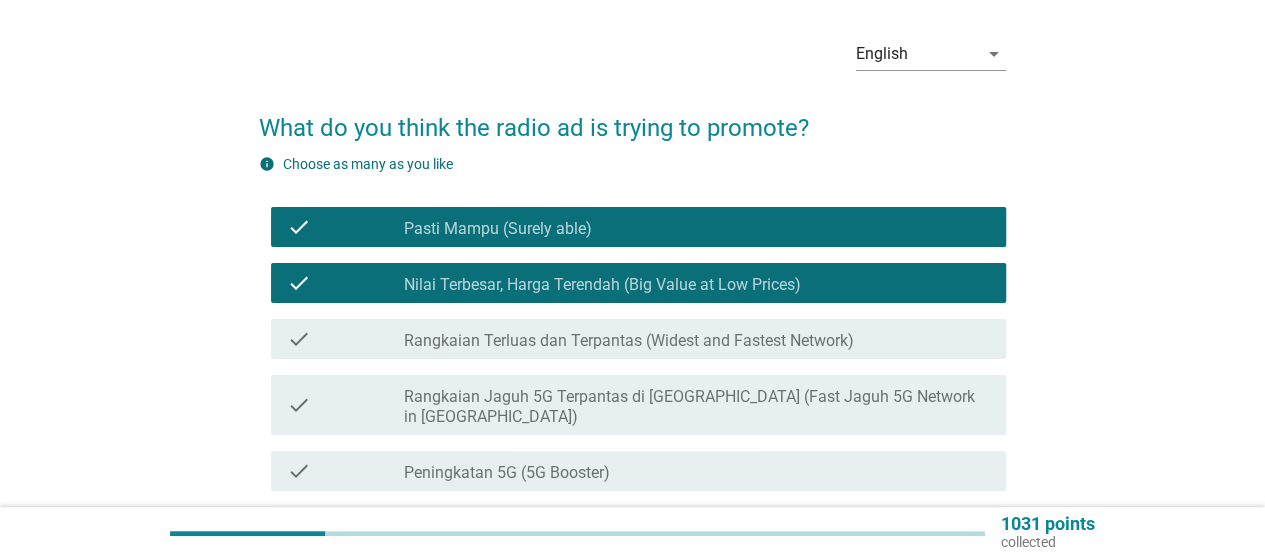 scroll, scrollTop: 100, scrollLeft: 0, axis: vertical 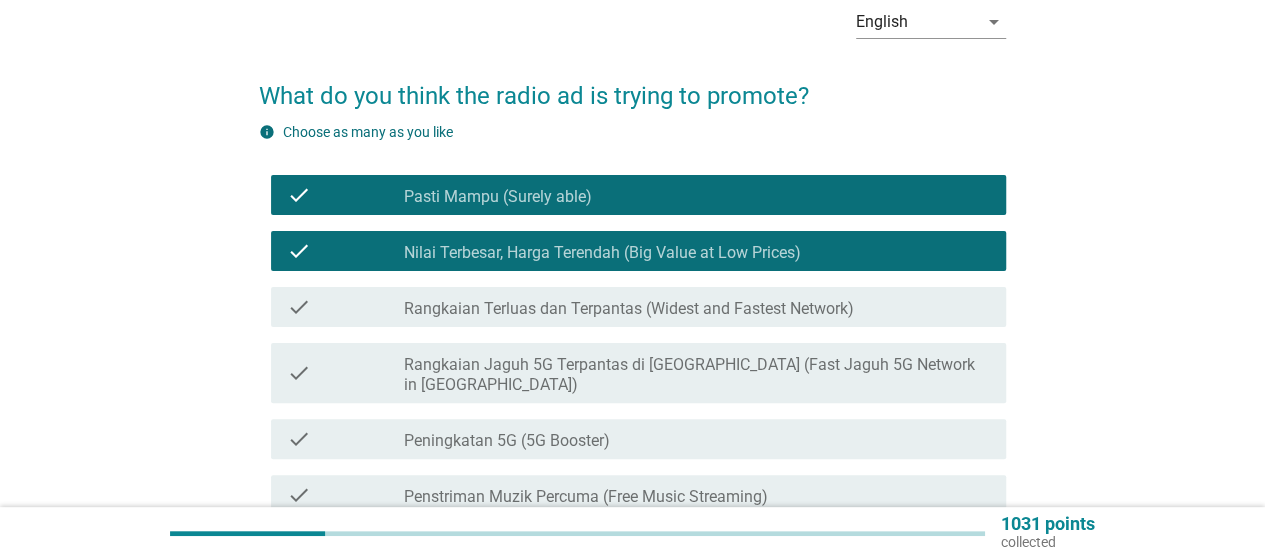 click on "check_box_outline_blank Rangkaian Terluas [PERSON_NAME] Terpantas (Widest and Fastest Network)" at bounding box center [697, 307] 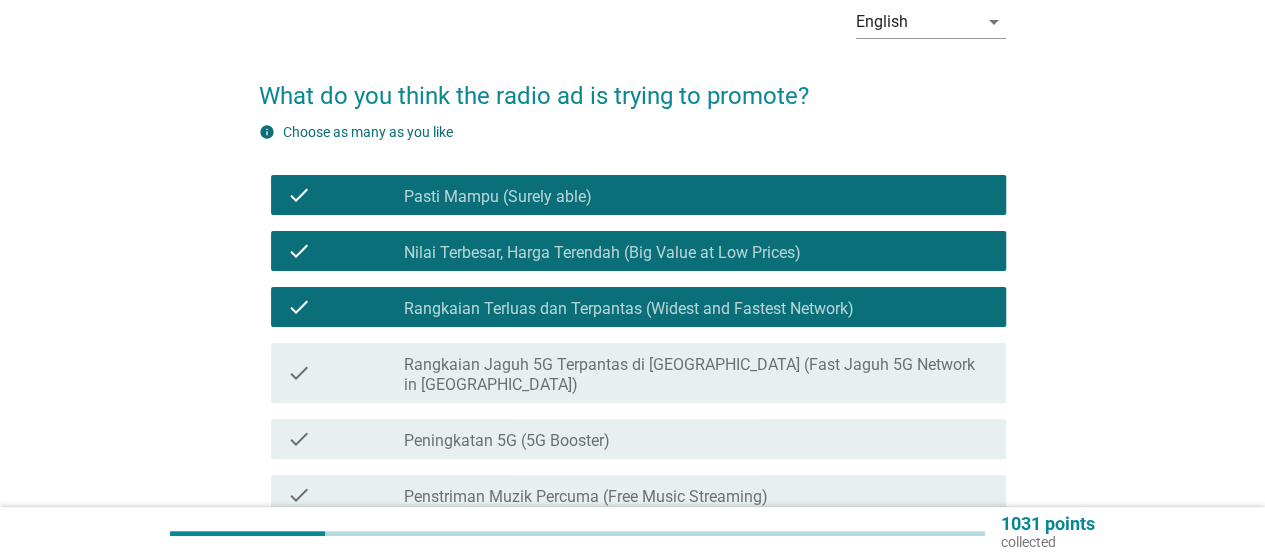 click on "Rangkaian Jaguh 5G Terpantas di [GEOGRAPHIC_DATA] (Fast Jaguh 5G Network in [GEOGRAPHIC_DATA])" at bounding box center (697, 375) 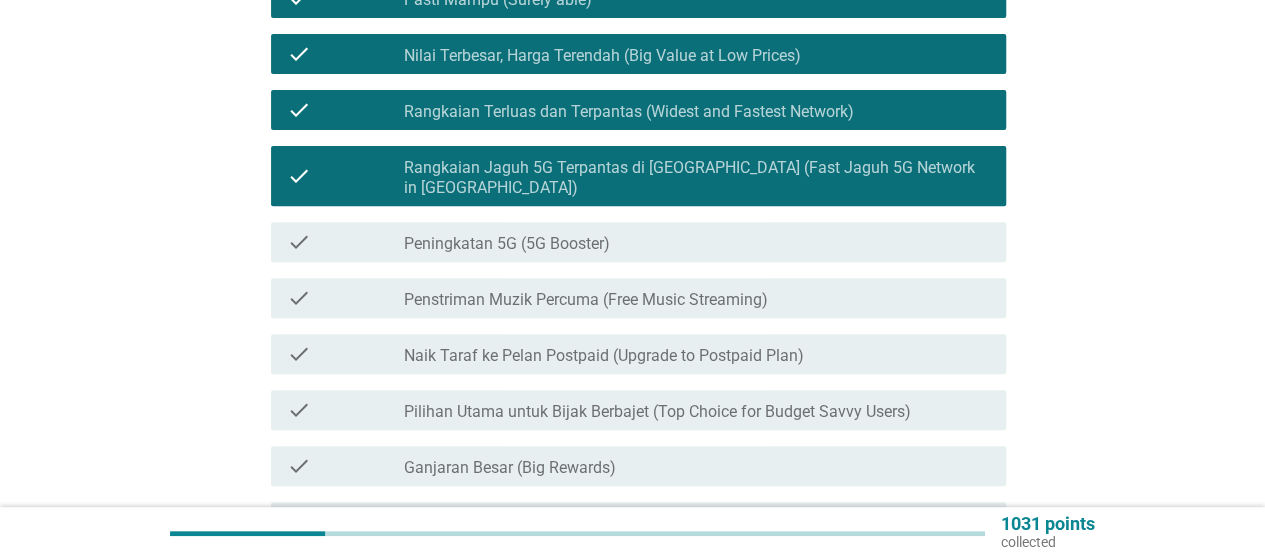 scroll, scrollTop: 300, scrollLeft: 0, axis: vertical 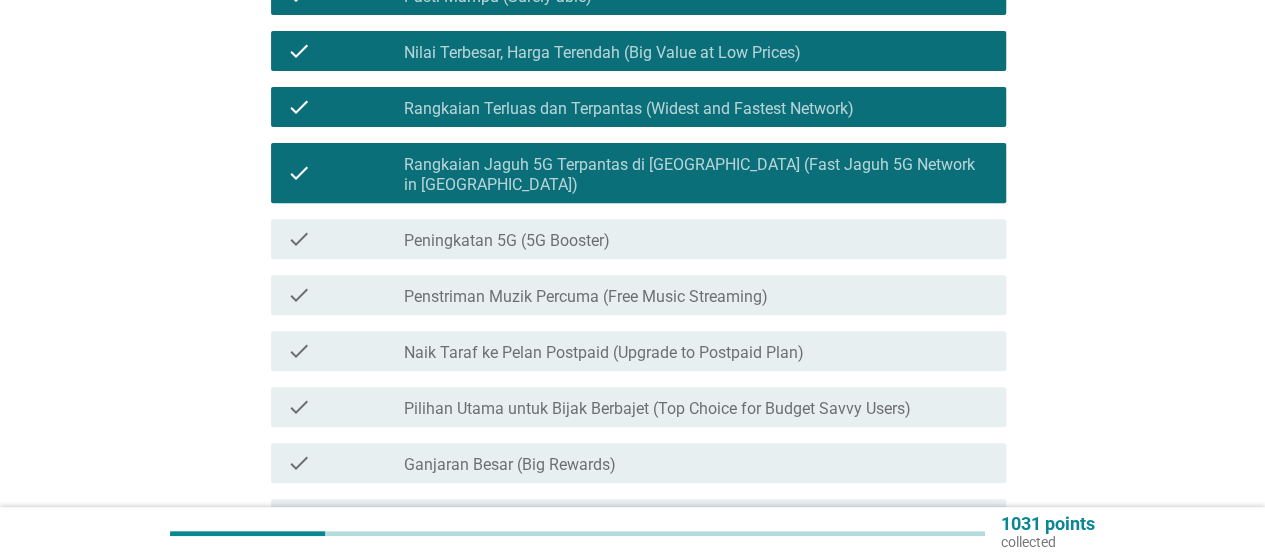 click on "check_box_outline_blank Peningkatan 5G (5G Booster)" at bounding box center [697, 239] 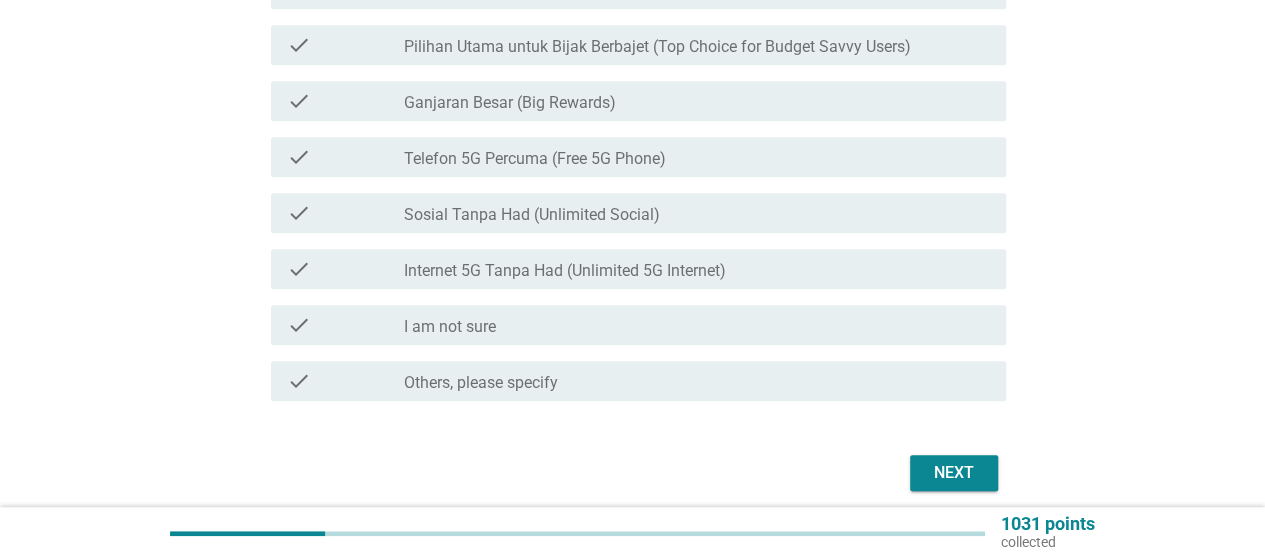scroll, scrollTop: 722, scrollLeft: 0, axis: vertical 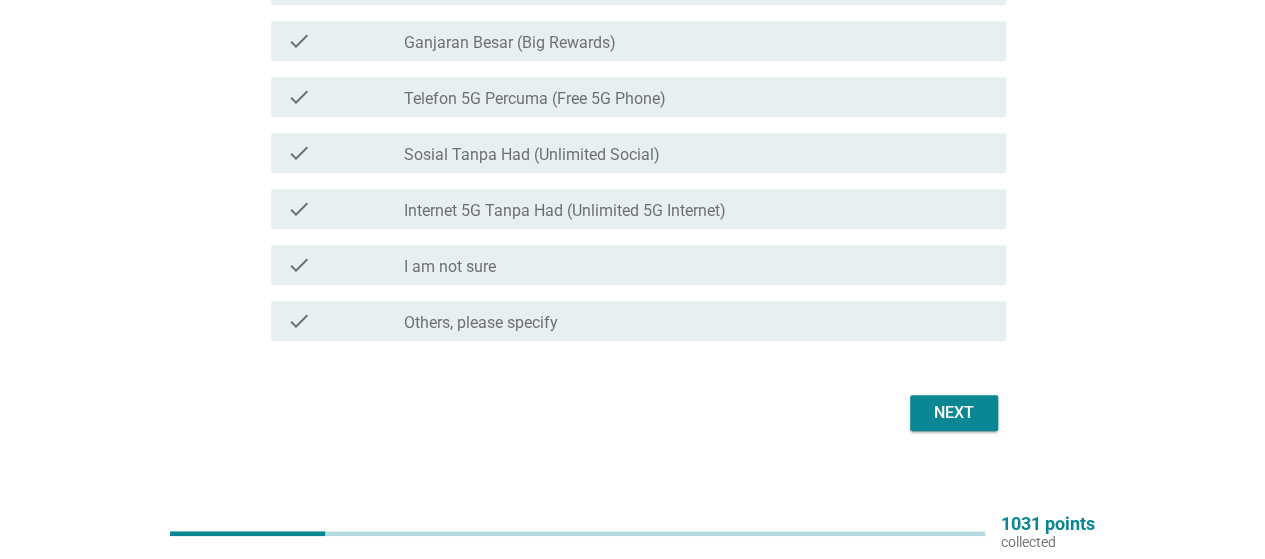 click on "Next" at bounding box center [954, 413] 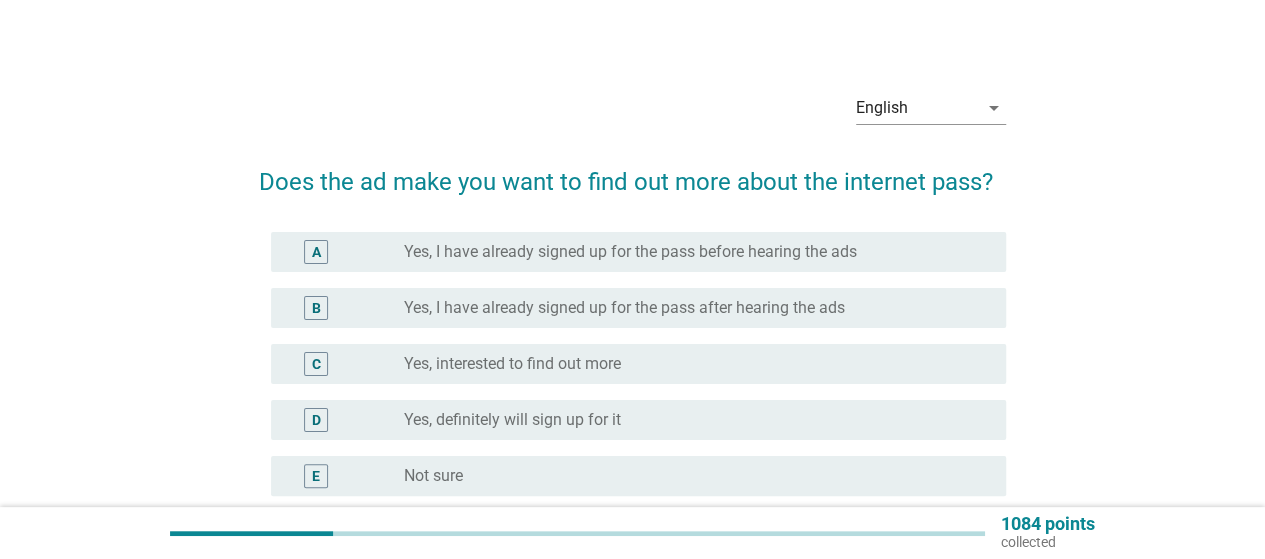 scroll, scrollTop: 100, scrollLeft: 0, axis: vertical 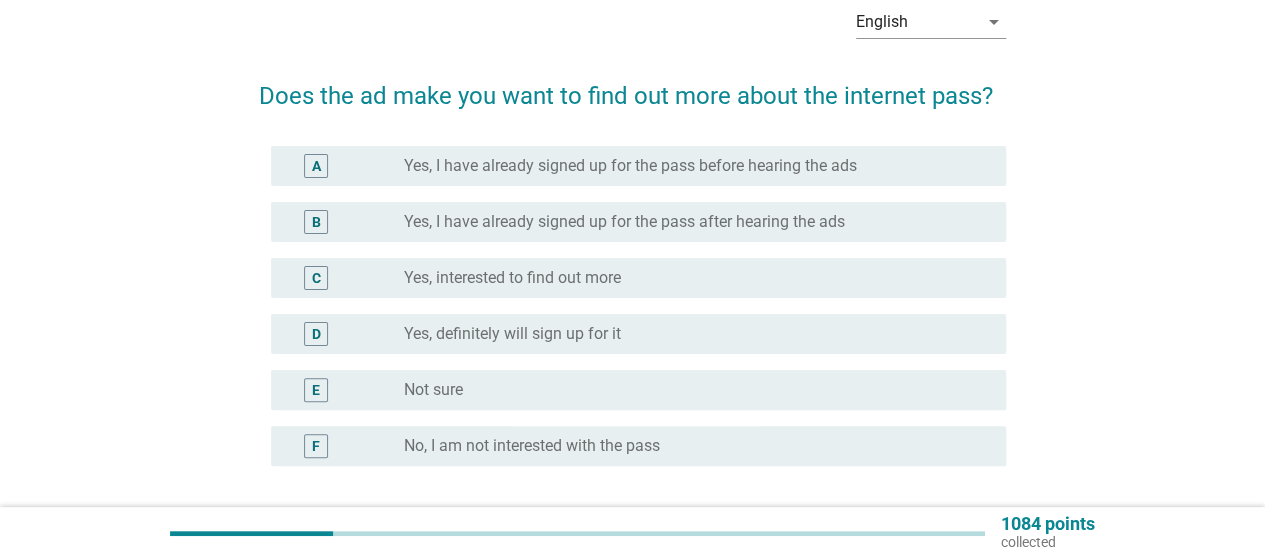 click on "radio_button_unchecked Yes, interested to find out more" at bounding box center (689, 278) 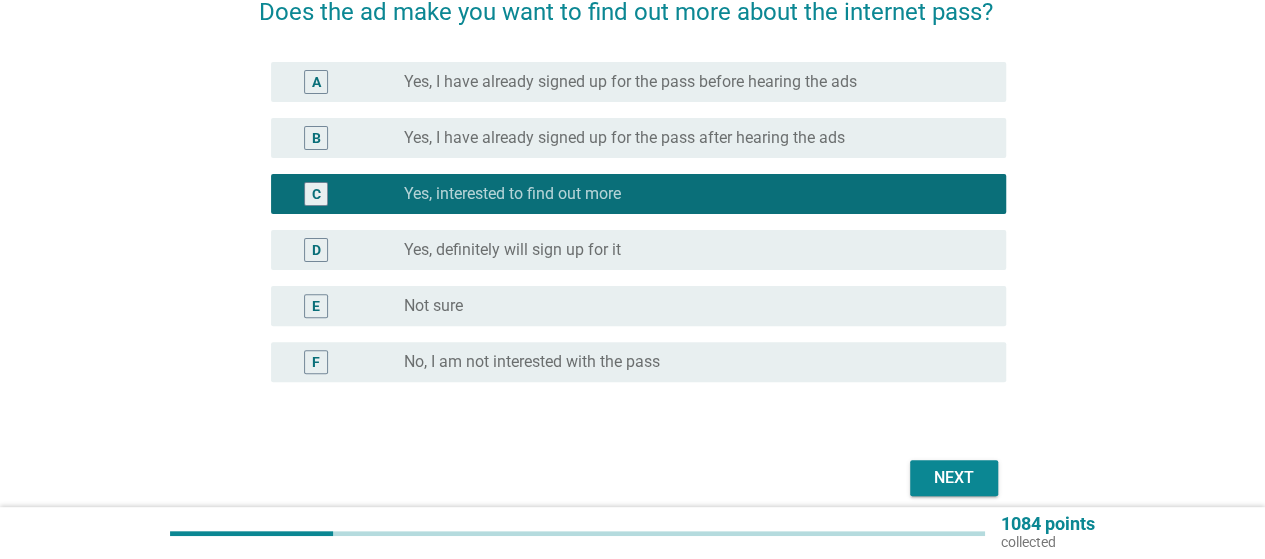 scroll, scrollTop: 268, scrollLeft: 0, axis: vertical 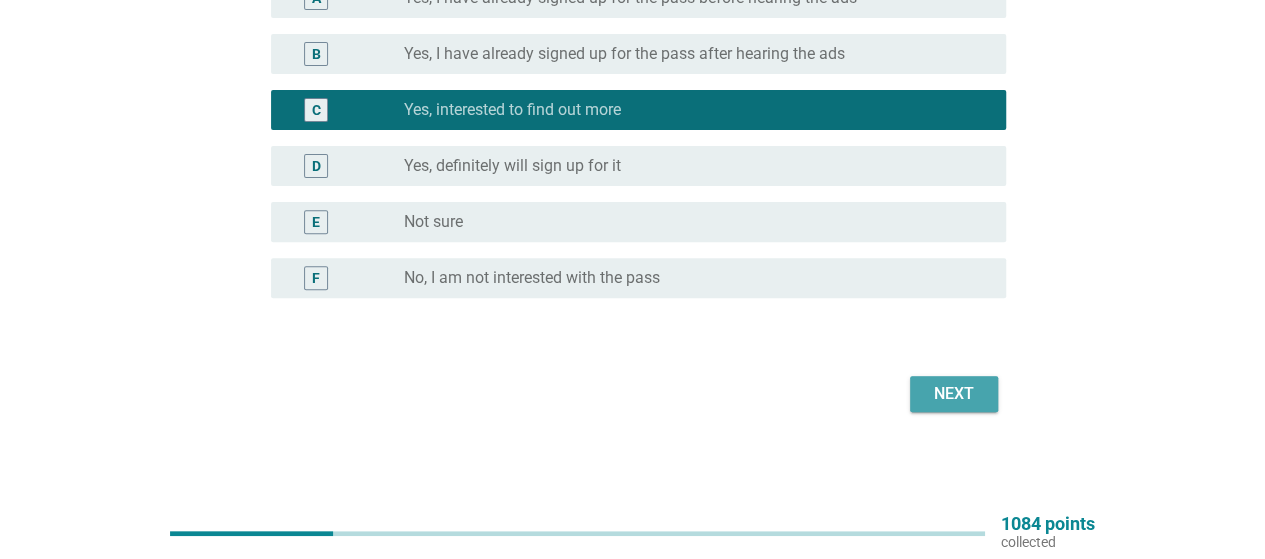 click on "Next" at bounding box center [954, 394] 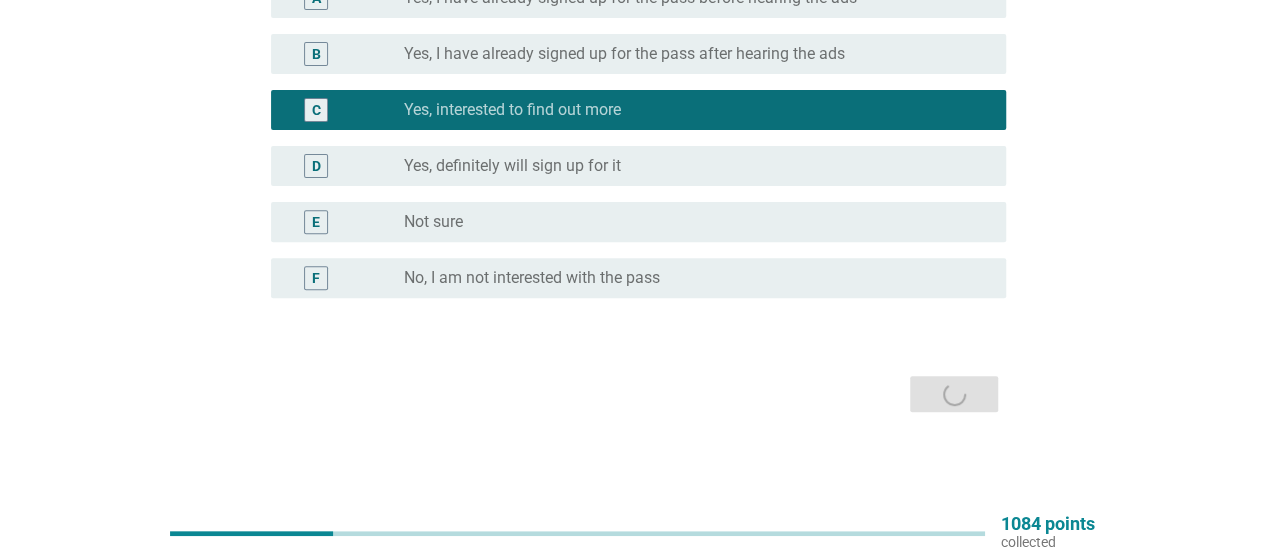 scroll, scrollTop: 0, scrollLeft: 0, axis: both 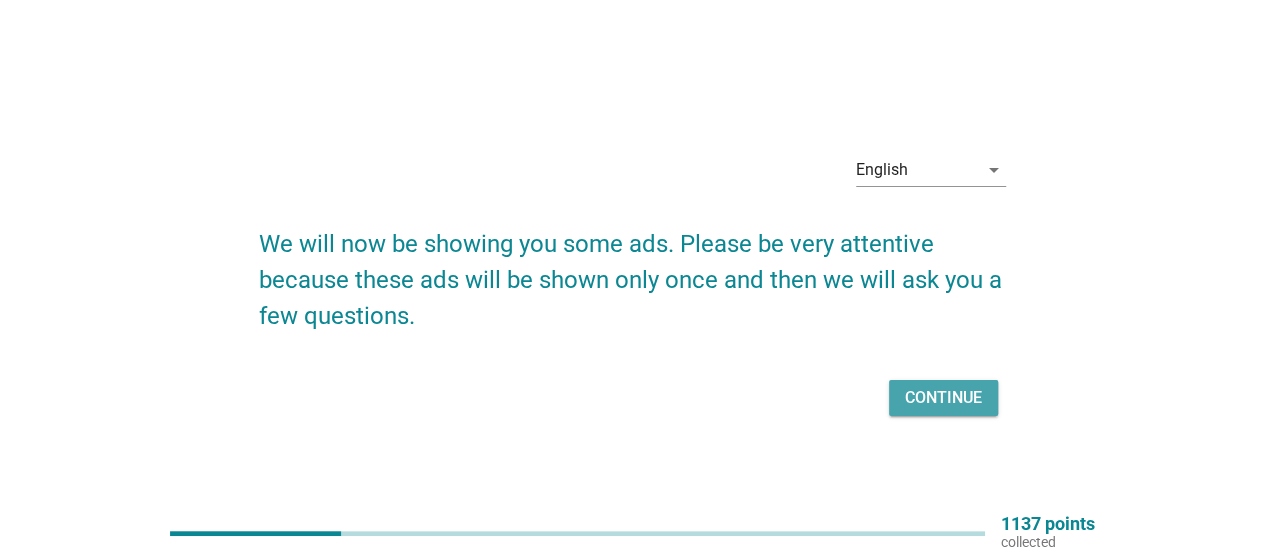 click on "Continue" at bounding box center (943, 398) 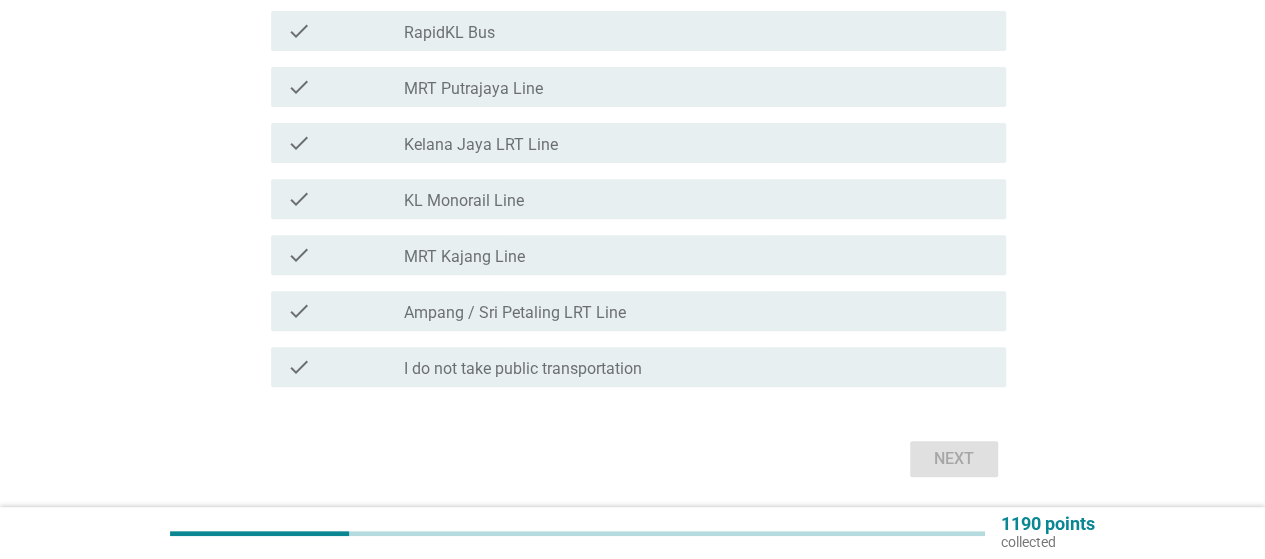 scroll, scrollTop: 366, scrollLeft: 0, axis: vertical 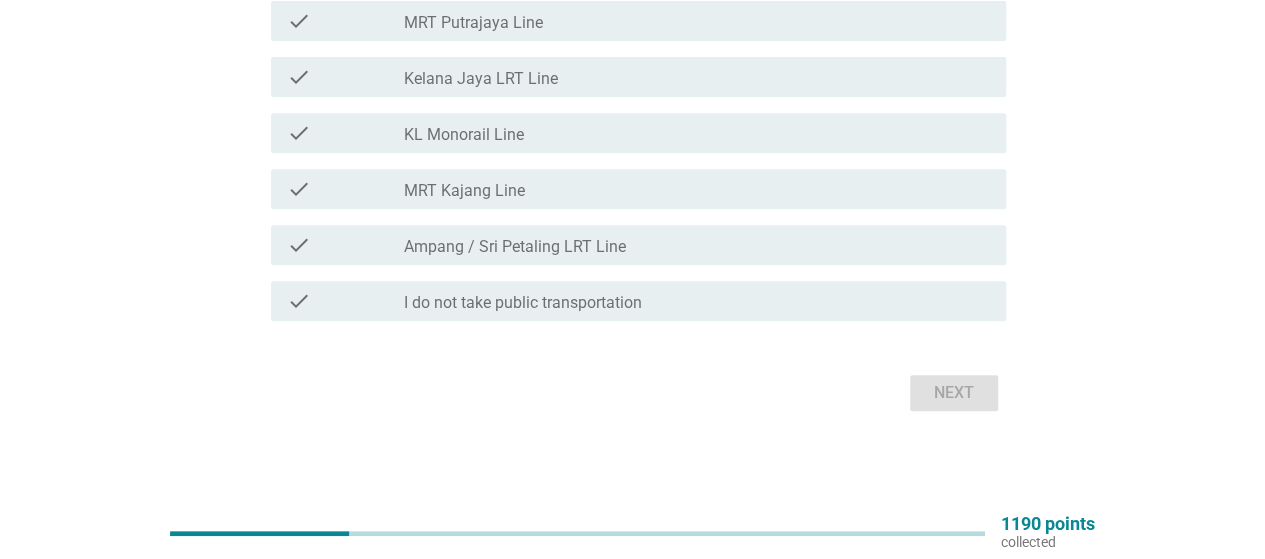click on "I do not take public transportation" at bounding box center (523, 303) 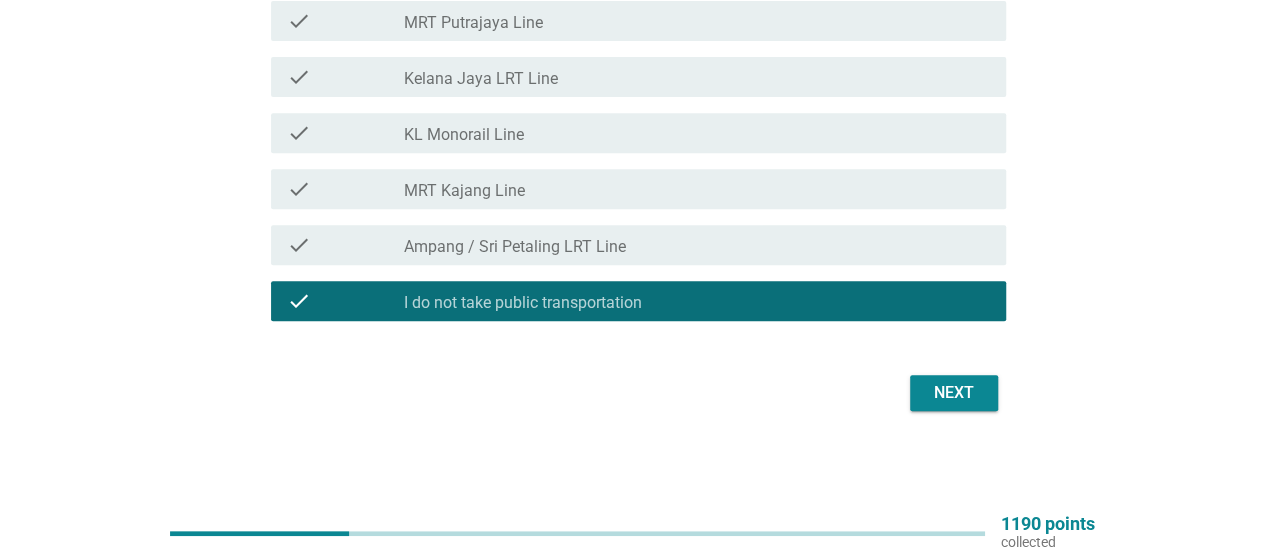 click on "Next" at bounding box center [954, 393] 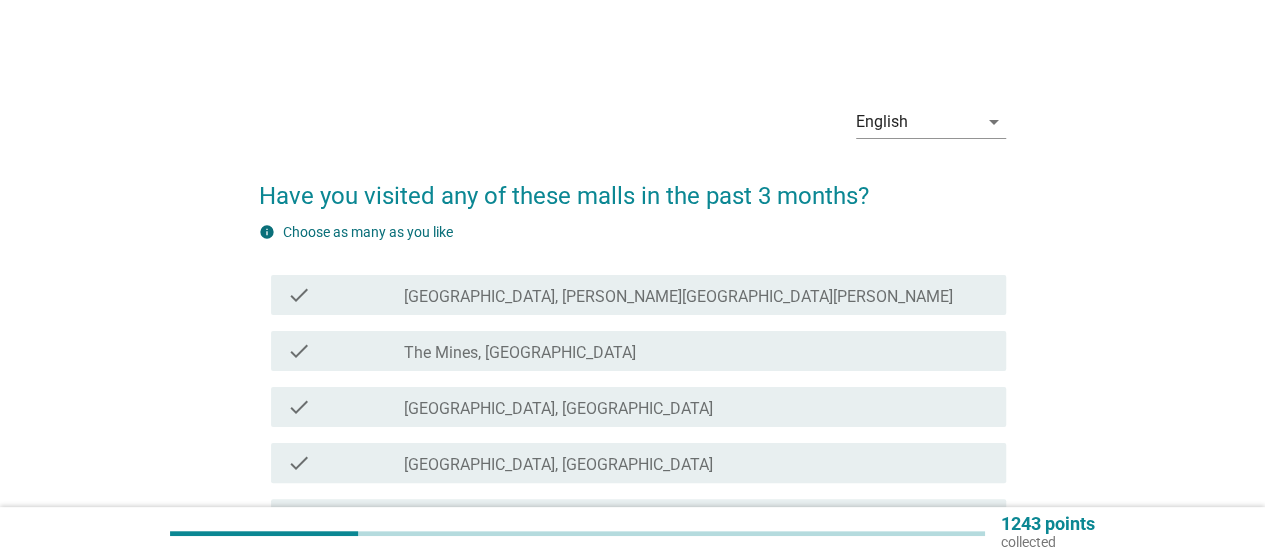 scroll, scrollTop: 100, scrollLeft: 0, axis: vertical 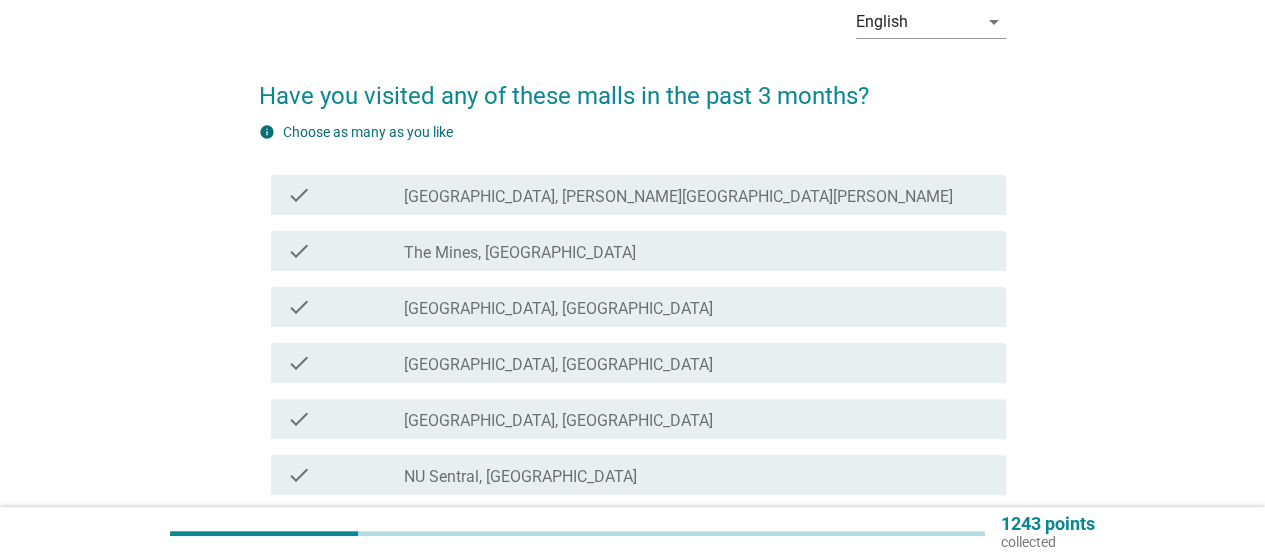 click on "check_box_outline_blank [GEOGRAPHIC_DATA], [PERSON_NAME][GEOGRAPHIC_DATA][PERSON_NAME]" at bounding box center (697, 195) 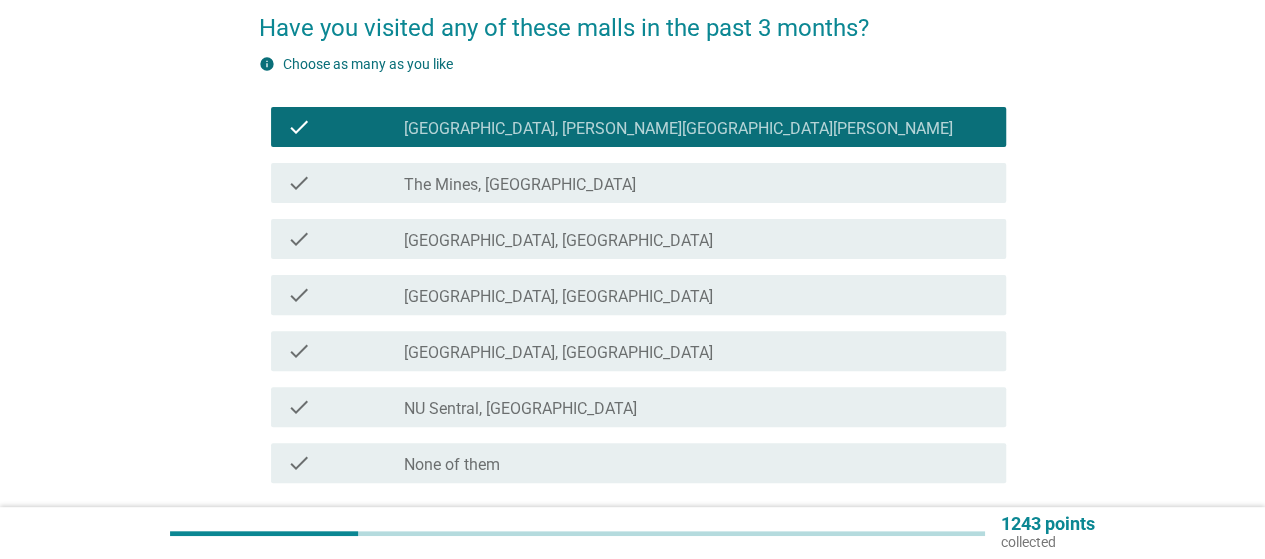 scroll, scrollTop: 200, scrollLeft: 0, axis: vertical 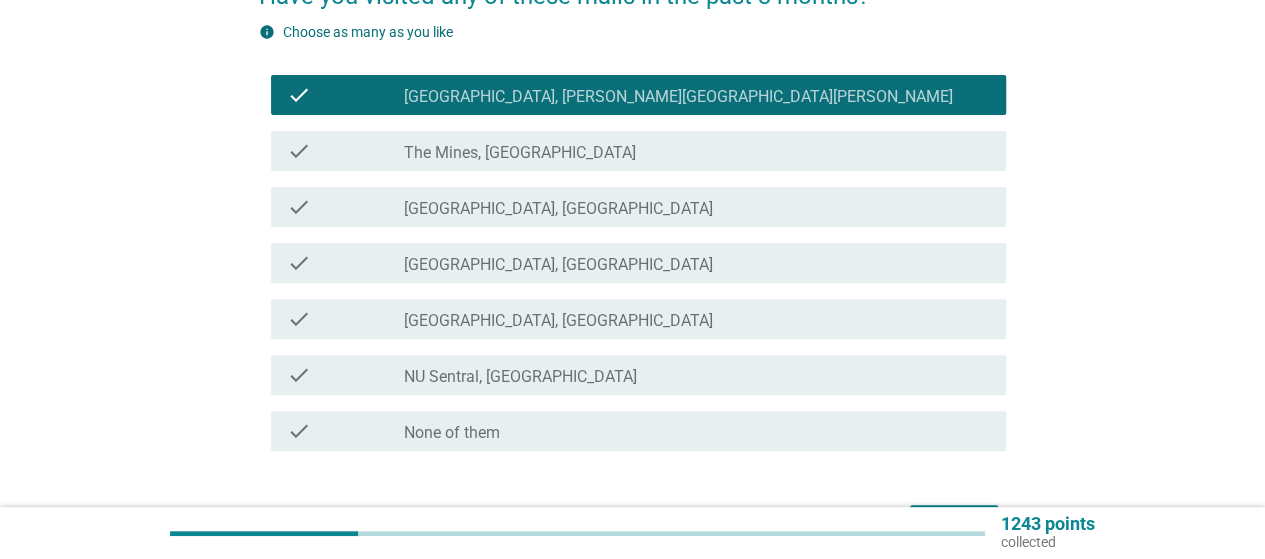 click on "check_box_outline_blank [GEOGRAPHIC_DATA], [GEOGRAPHIC_DATA]" at bounding box center [697, 207] 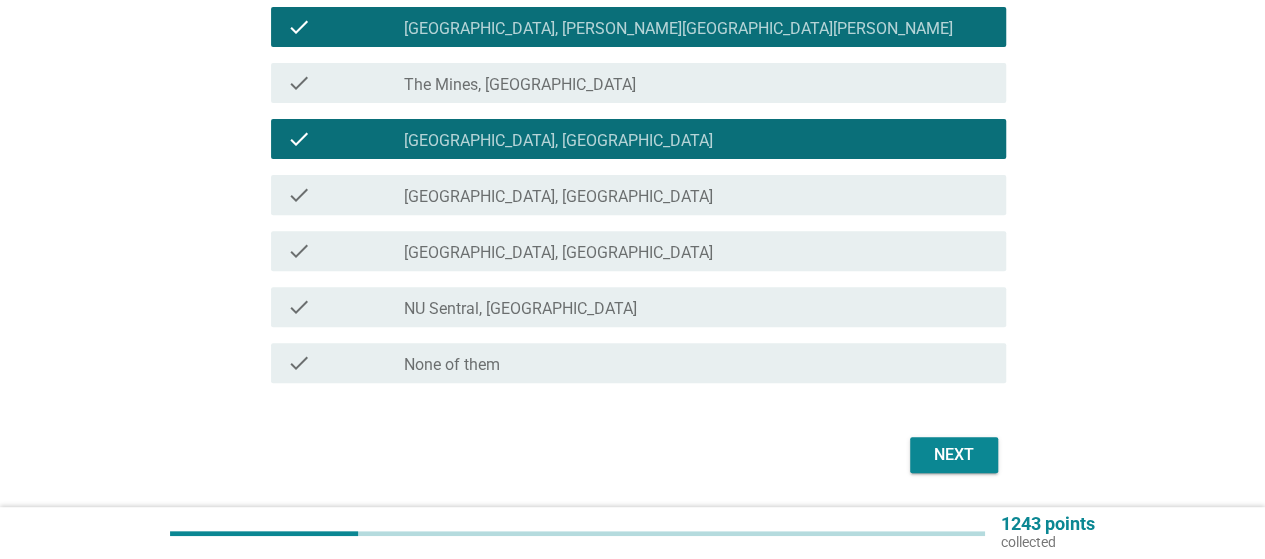 scroll, scrollTop: 300, scrollLeft: 0, axis: vertical 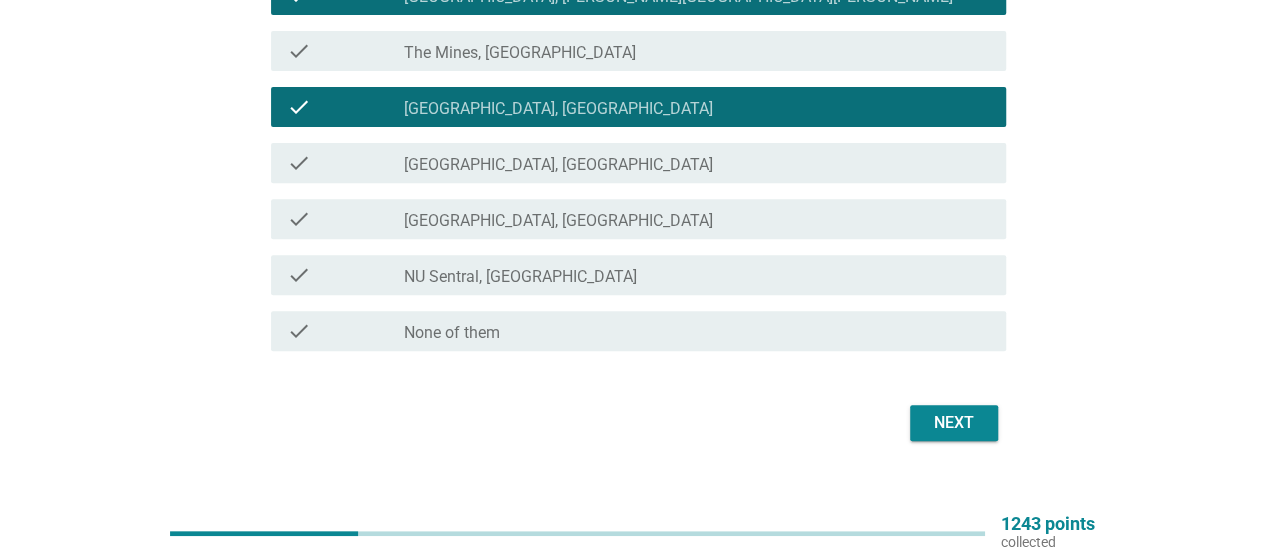 click on "check_box_outline_blank [GEOGRAPHIC_DATA], [GEOGRAPHIC_DATA]" at bounding box center [697, 163] 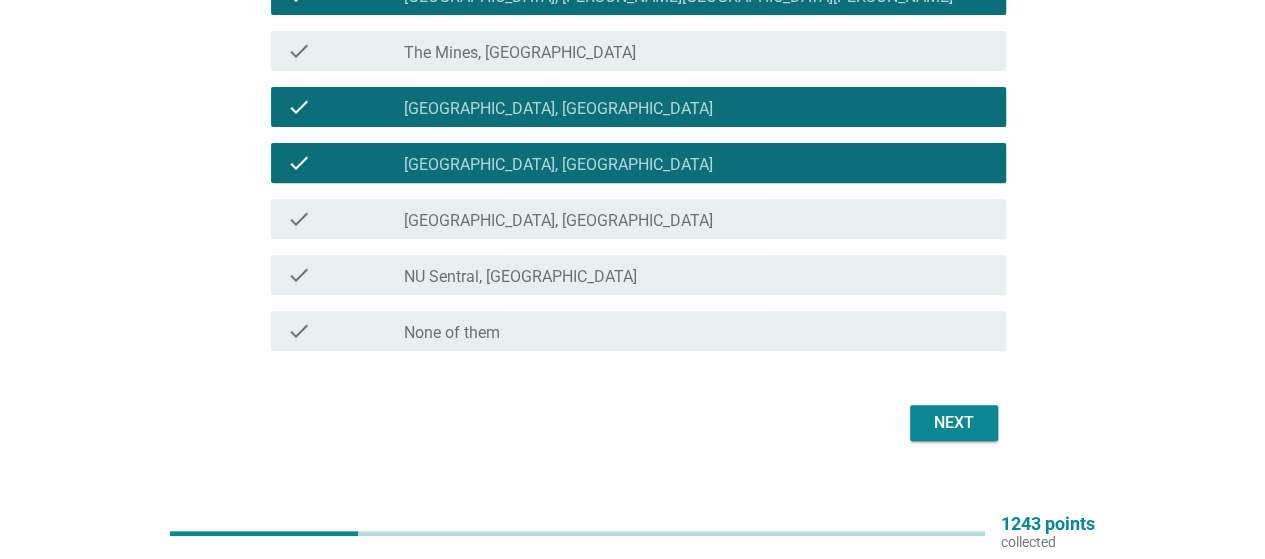 click on "Next" at bounding box center (954, 423) 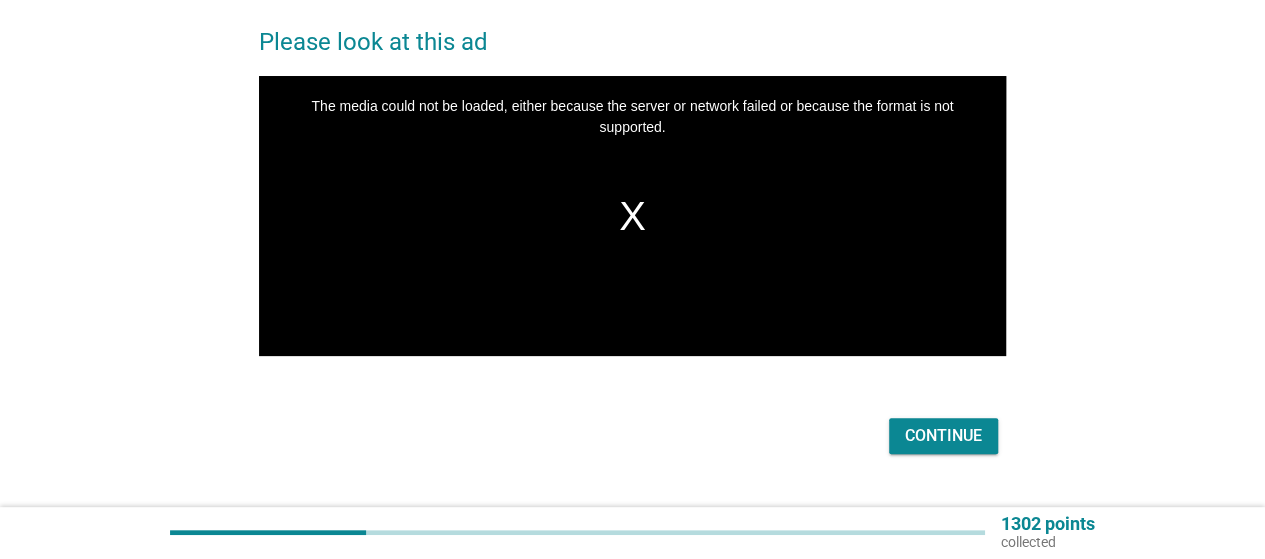 scroll, scrollTop: 196, scrollLeft: 0, axis: vertical 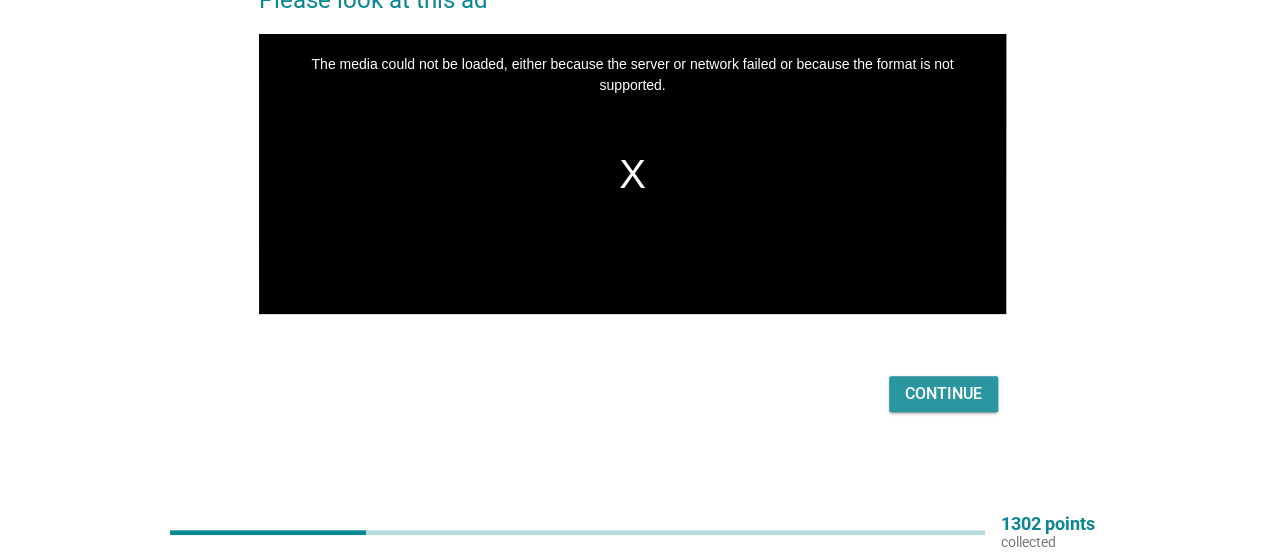 click on "Continue" at bounding box center [943, 394] 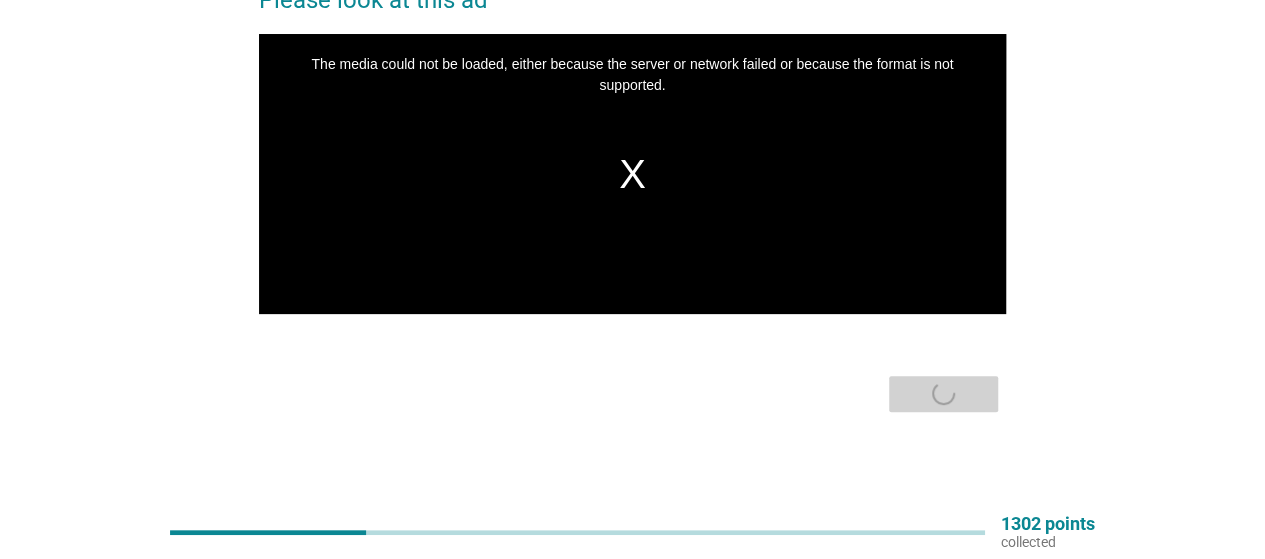 scroll, scrollTop: 0, scrollLeft: 0, axis: both 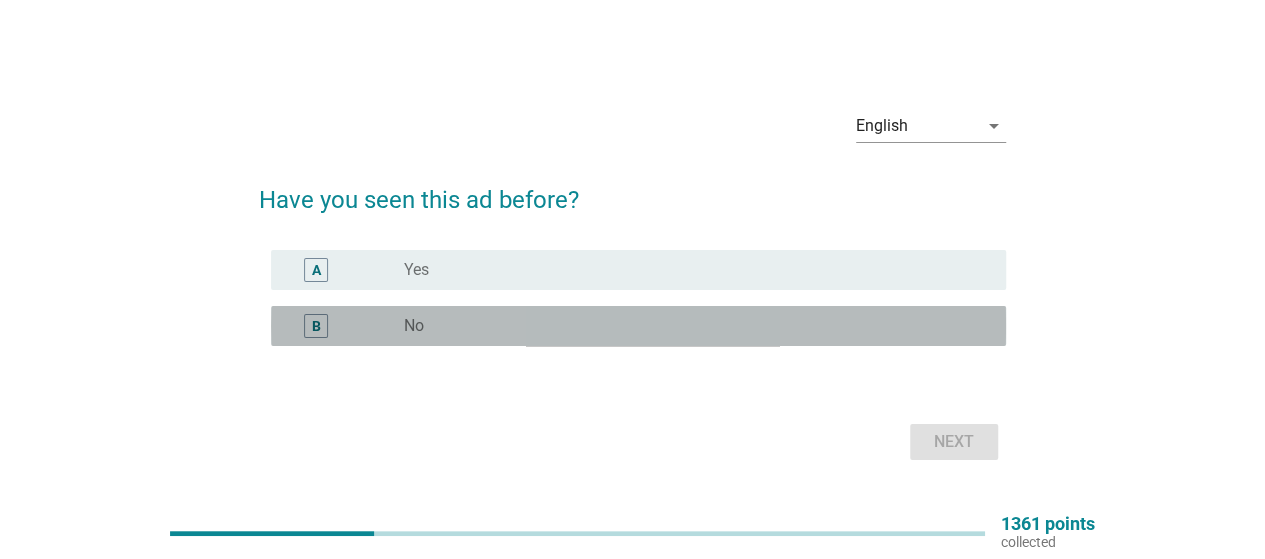 drag, startPoint x: 706, startPoint y: 316, endPoint x: 774, endPoint y: 341, distance: 72.44998 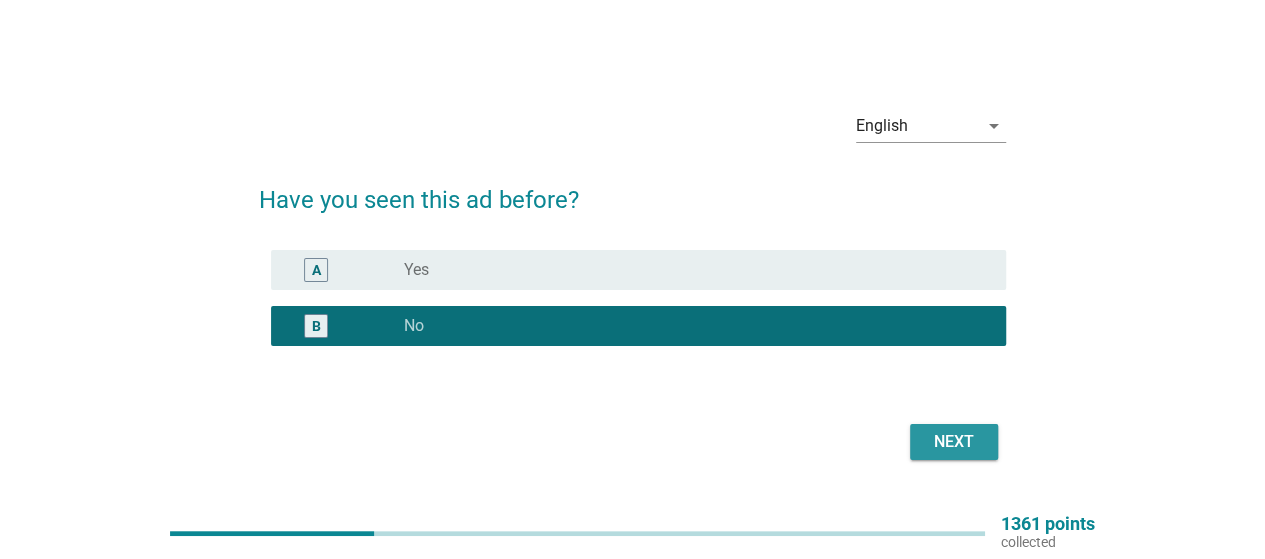click on "Next" at bounding box center (954, 442) 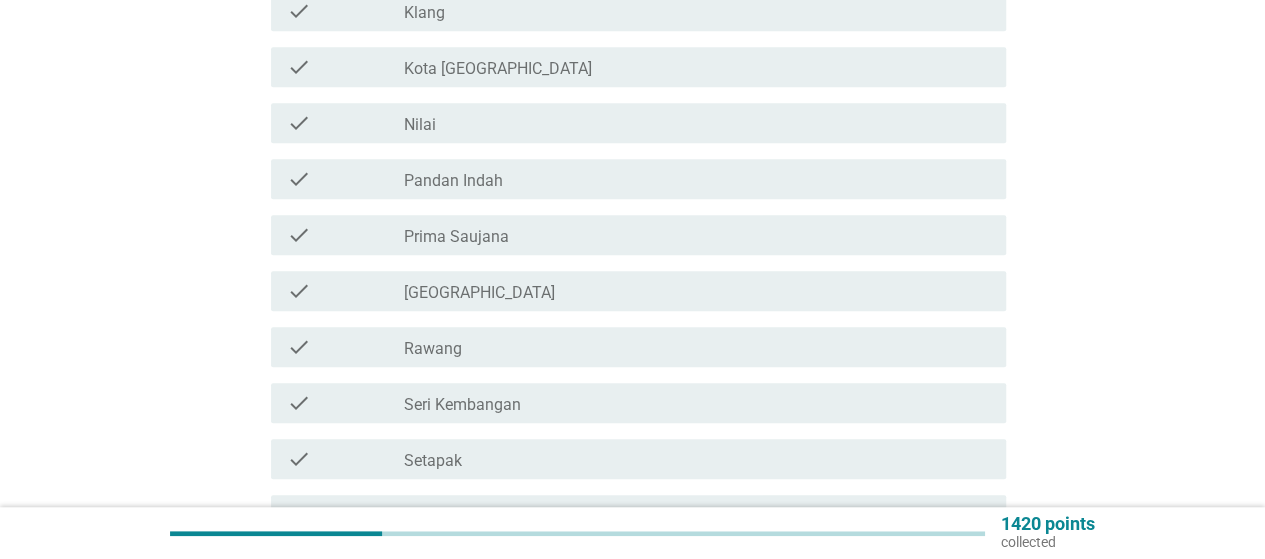 scroll, scrollTop: 700, scrollLeft: 0, axis: vertical 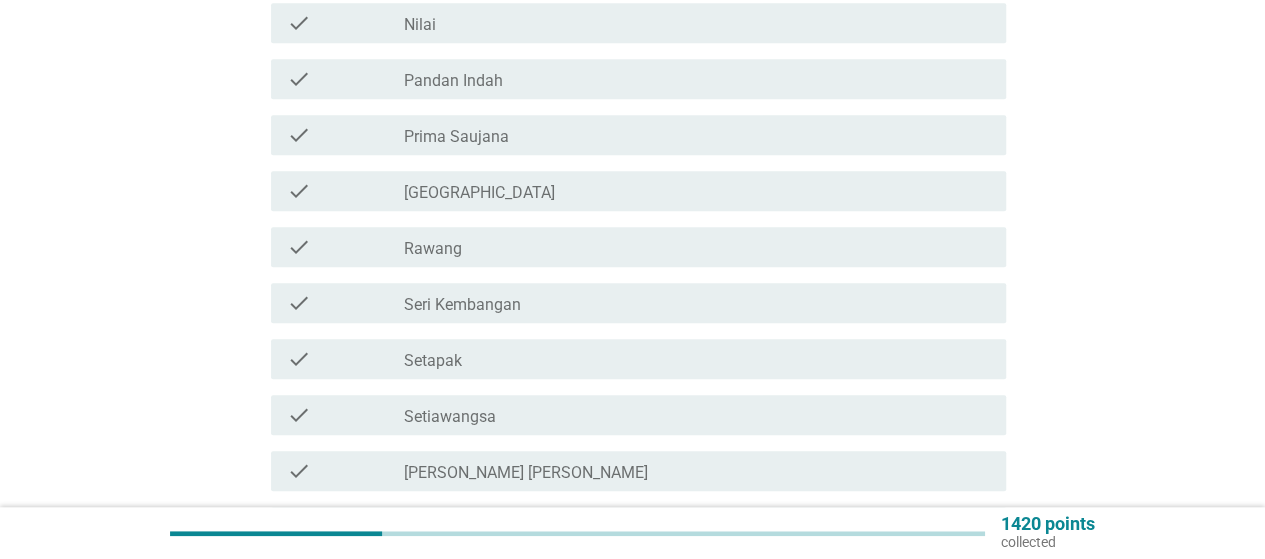 click on "check_box_outline_blank [PERSON_NAME] [PERSON_NAME]" at bounding box center (697, 471) 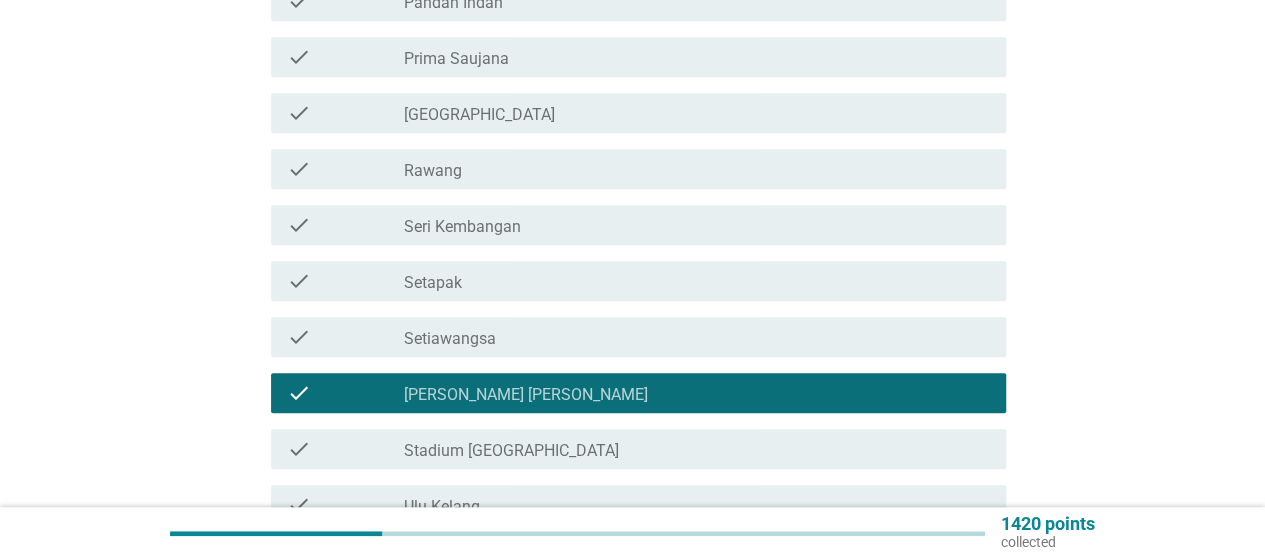 scroll, scrollTop: 1038, scrollLeft: 0, axis: vertical 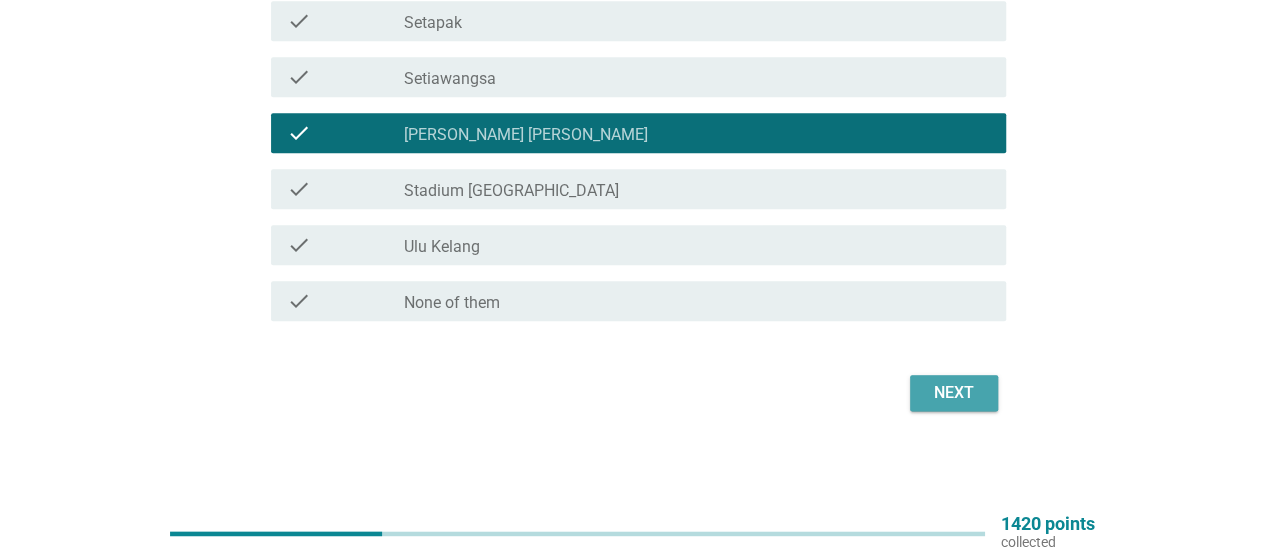 click on "Next" at bounding box center [954, 393] 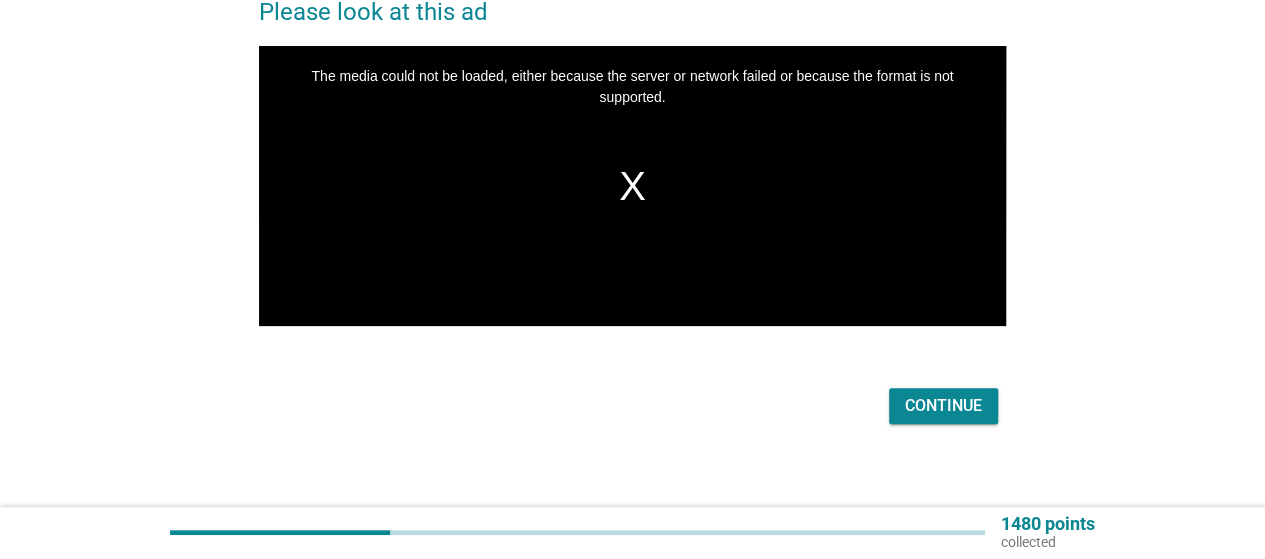 scroll, scrollTop: 196, scrollLeft: 0, axis: vertical 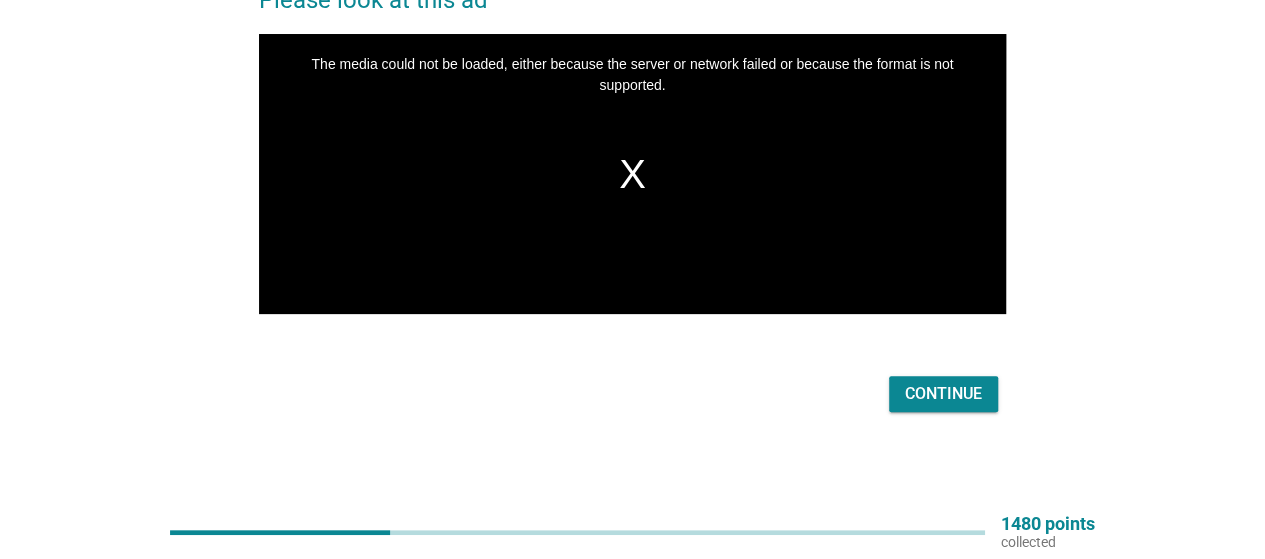 click on "Continue" at bounding box center (943, 394) 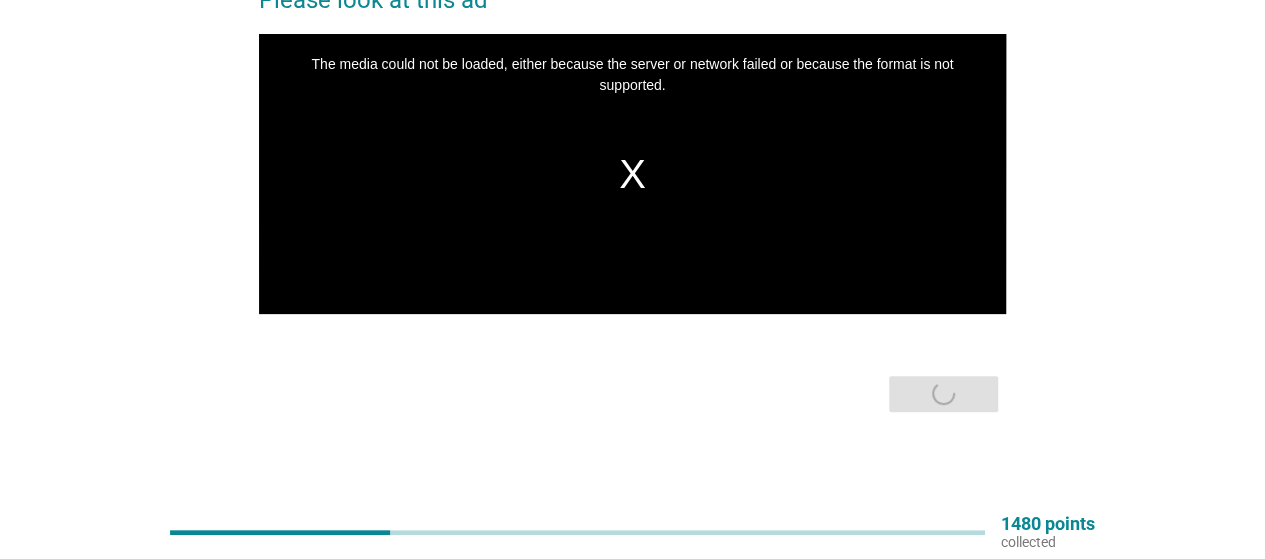 scroll, scrollTop: 0, scrollLeft: 0, axis: both 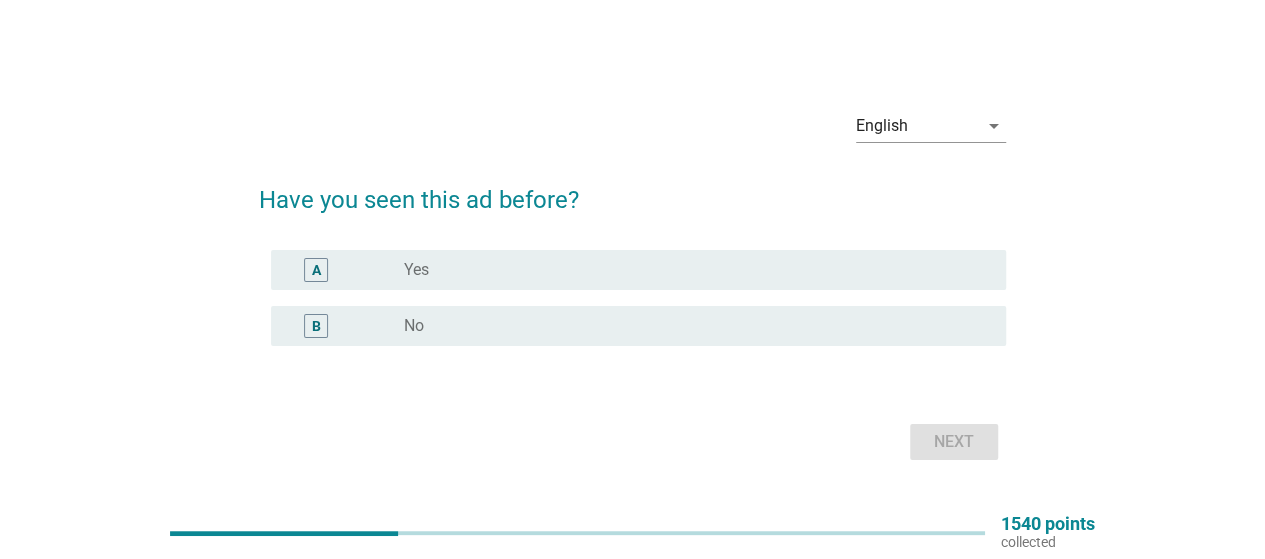 click on "radio_button_unchecked No" at bounding box center (689, 326) 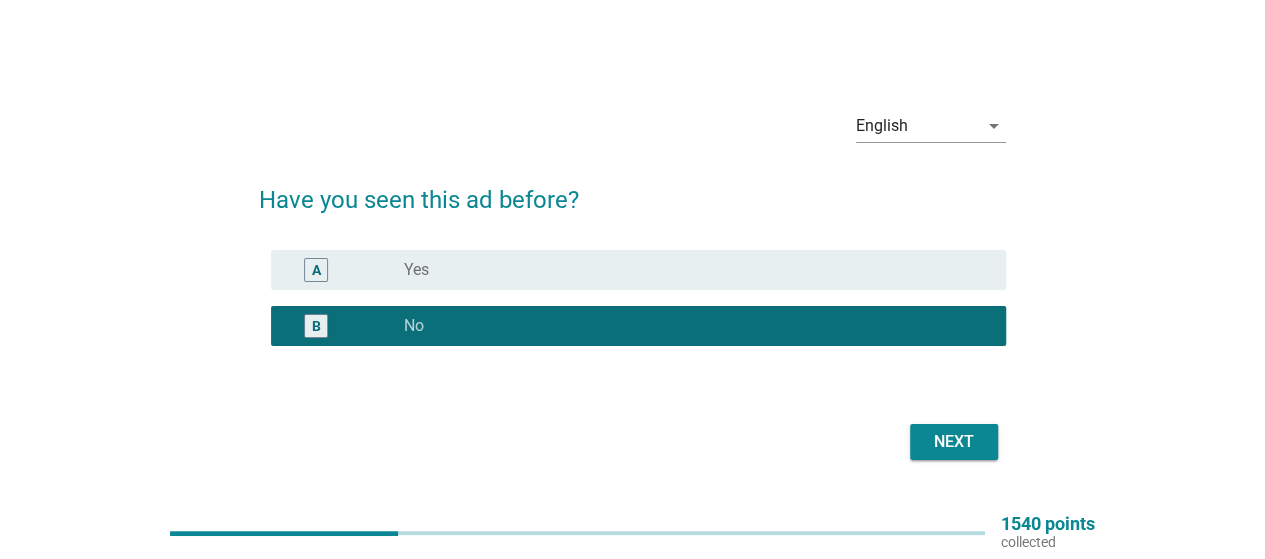click on "Next" at bounding box center [954, 442] 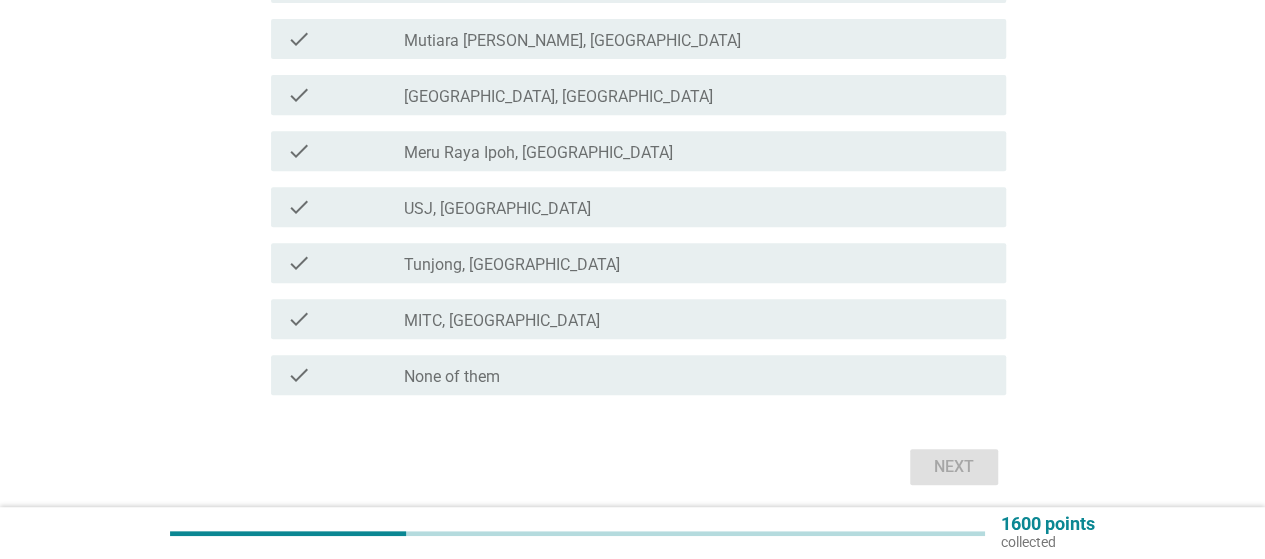 scroll, scrollTop: 400, scrollLeft: 0, axis: vertical 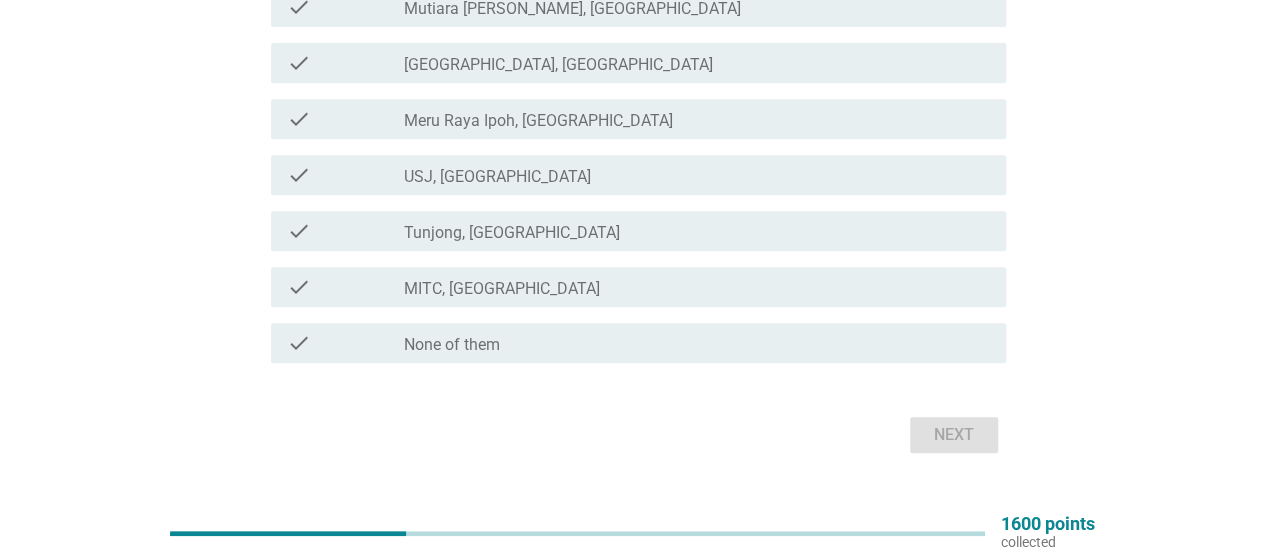click on "check     check_box_outline_blank None of them" at bounding box center [638, 343] 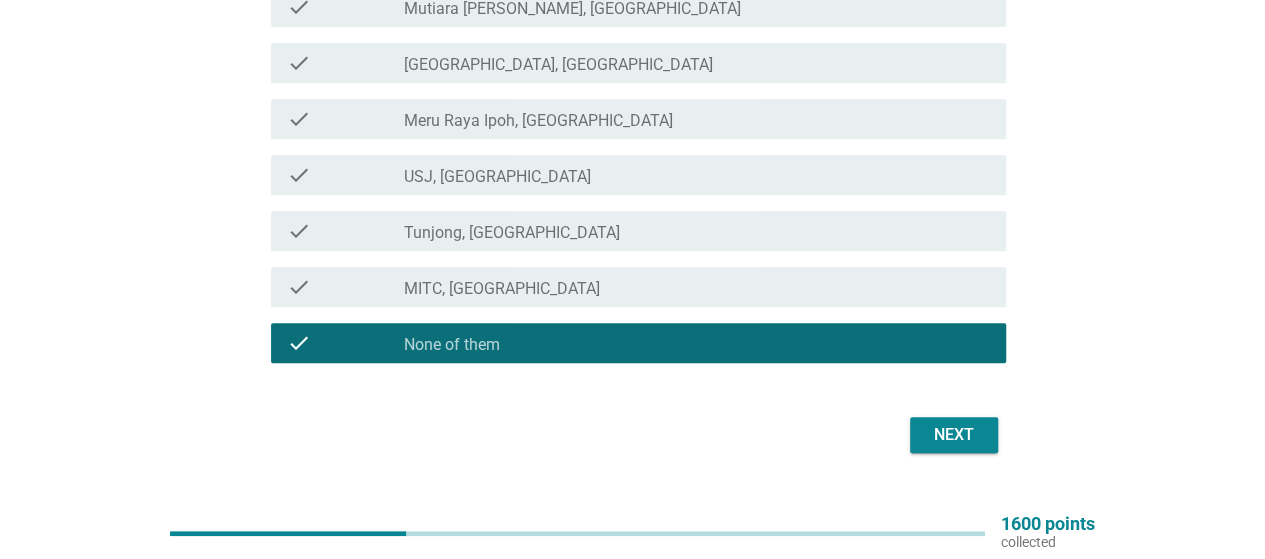 click on "Next" at bounding box center (954, 435) 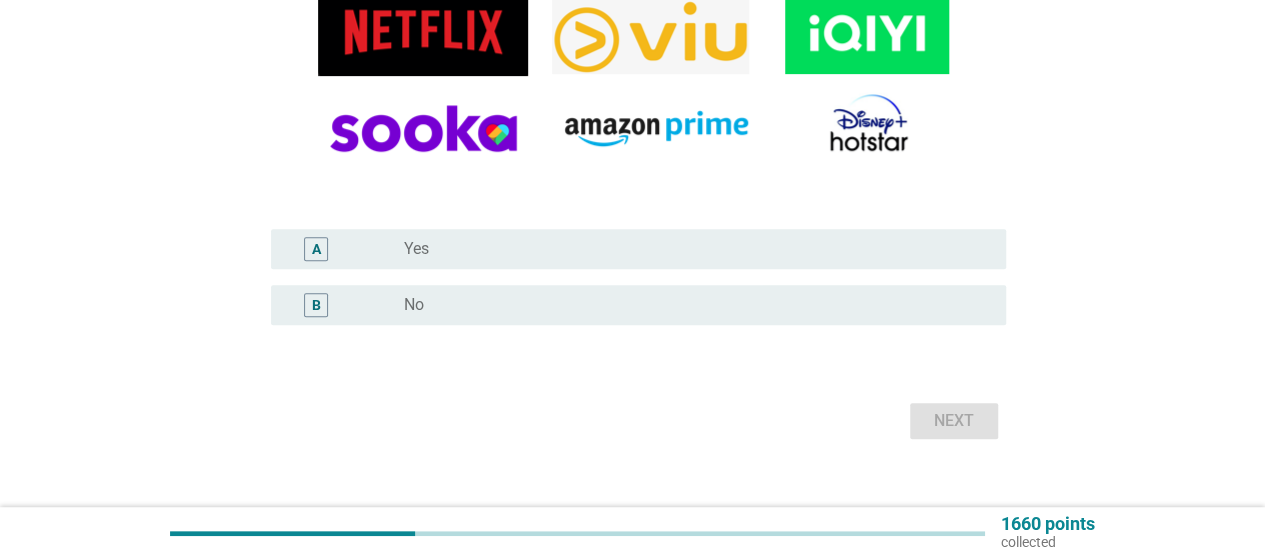 scroll, scrollTop: 392, scrollLeft: 0, axis: vertical 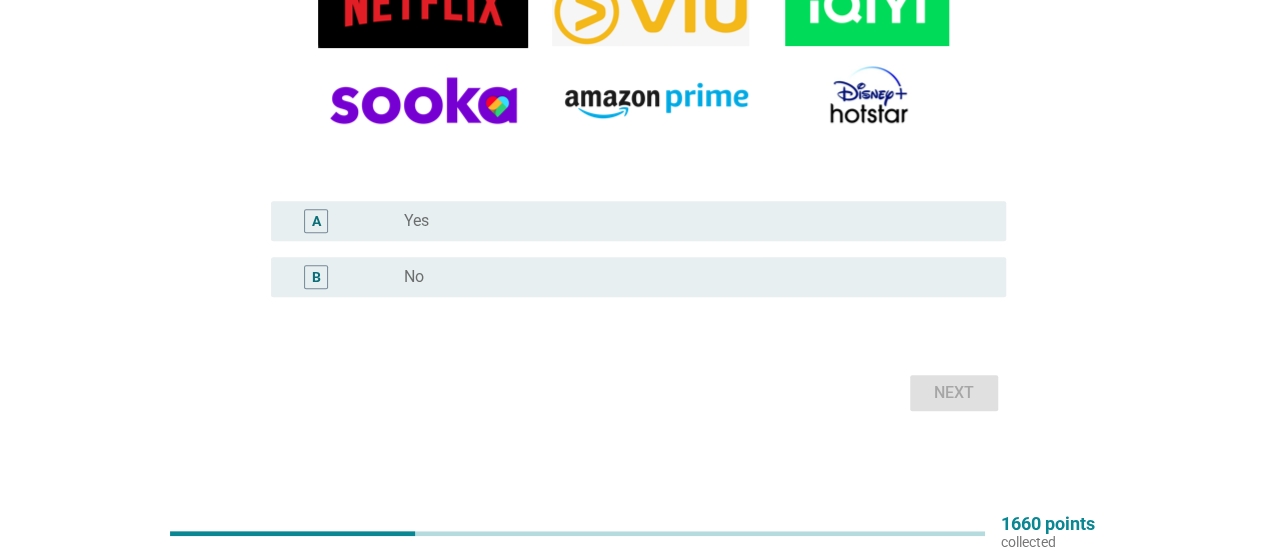 click on "radio_button_unchecked No" at bounding box center [689, 277] 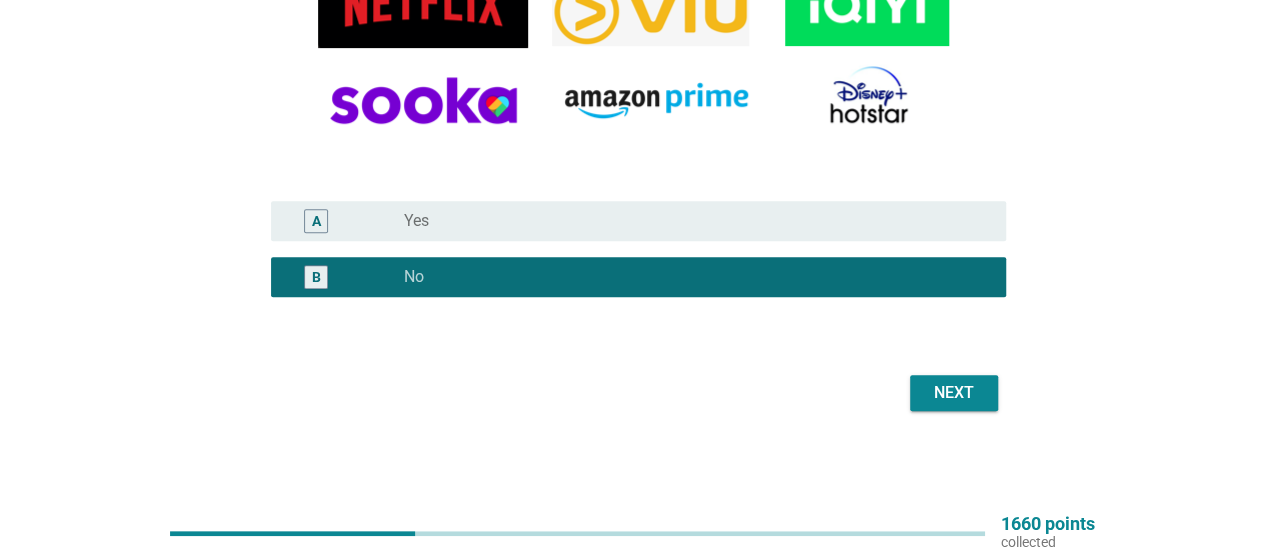 click on "Next" at bounding box center (954, 393) 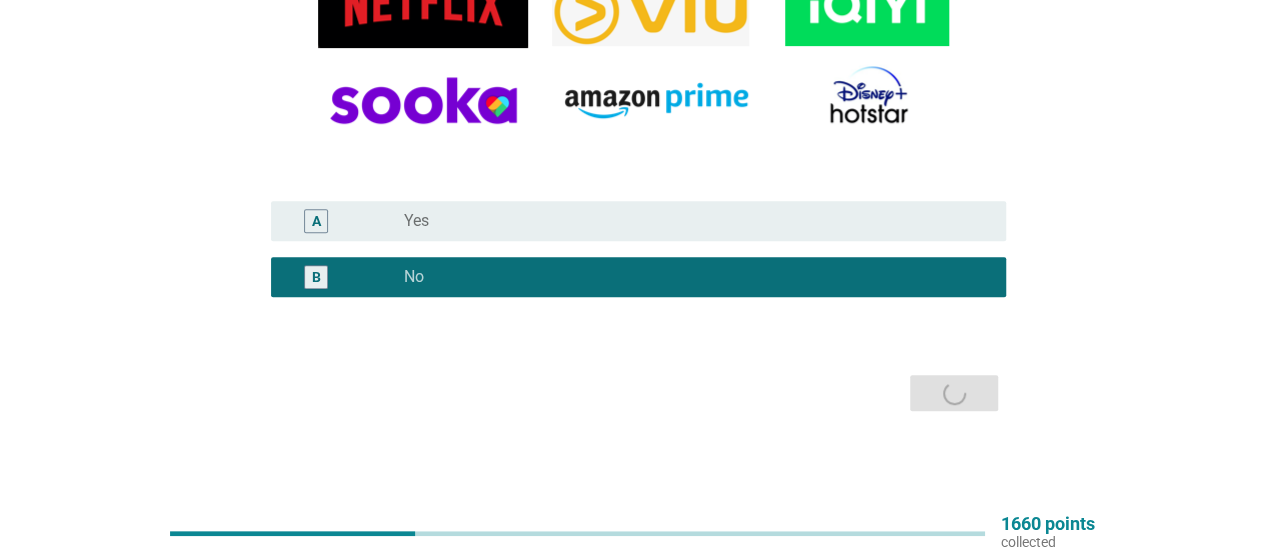 scroll, scrollTop: 0, scrollLeft: 0, axis: both 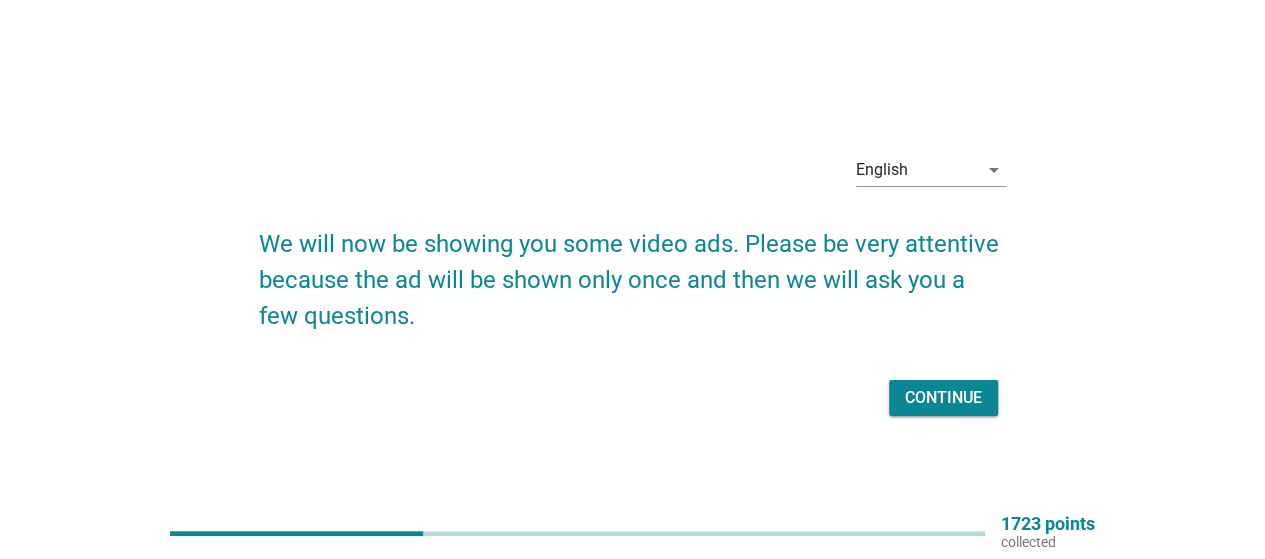 click on "Continue" at bounding box center (943, 398) 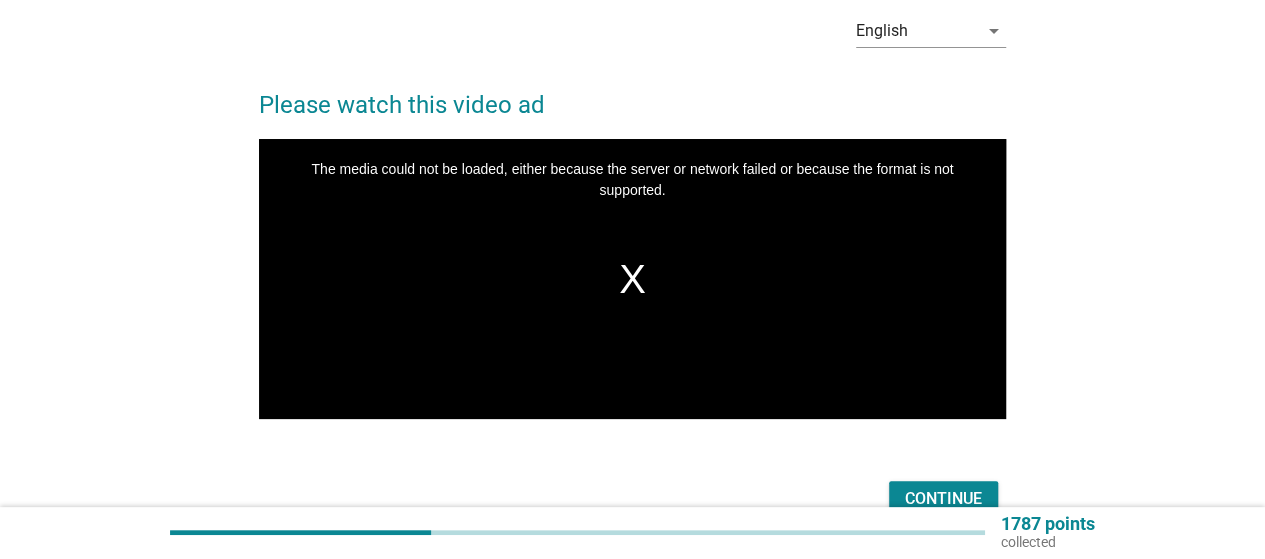 scroll, scrollTop: 196, scrollLeft: 0, axis: vertical 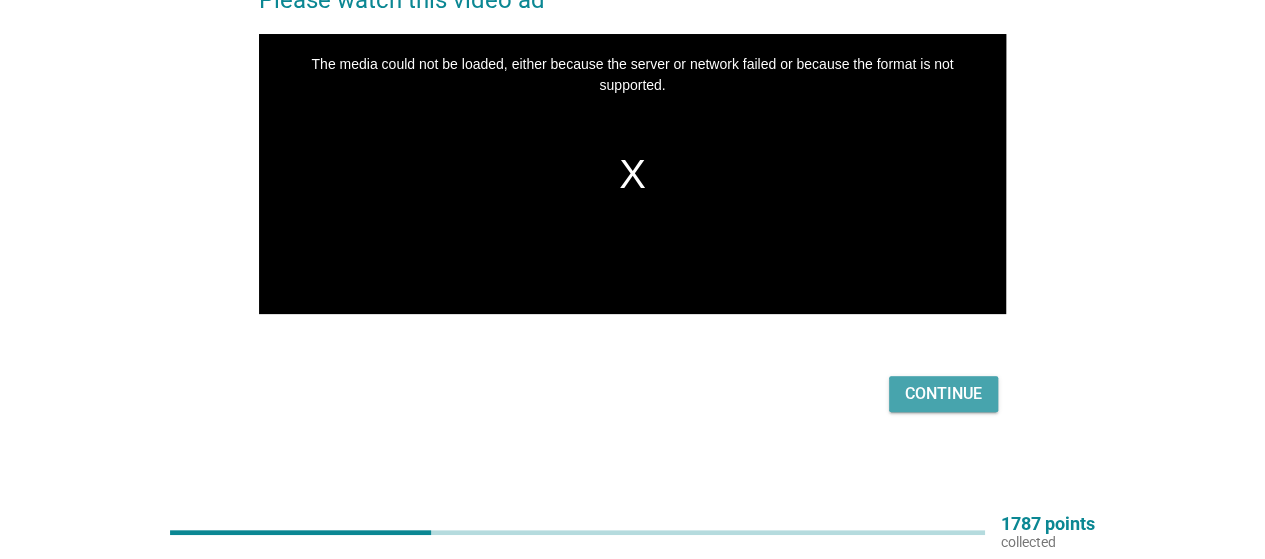 click on "Continue" at bounding box center [943, 394] 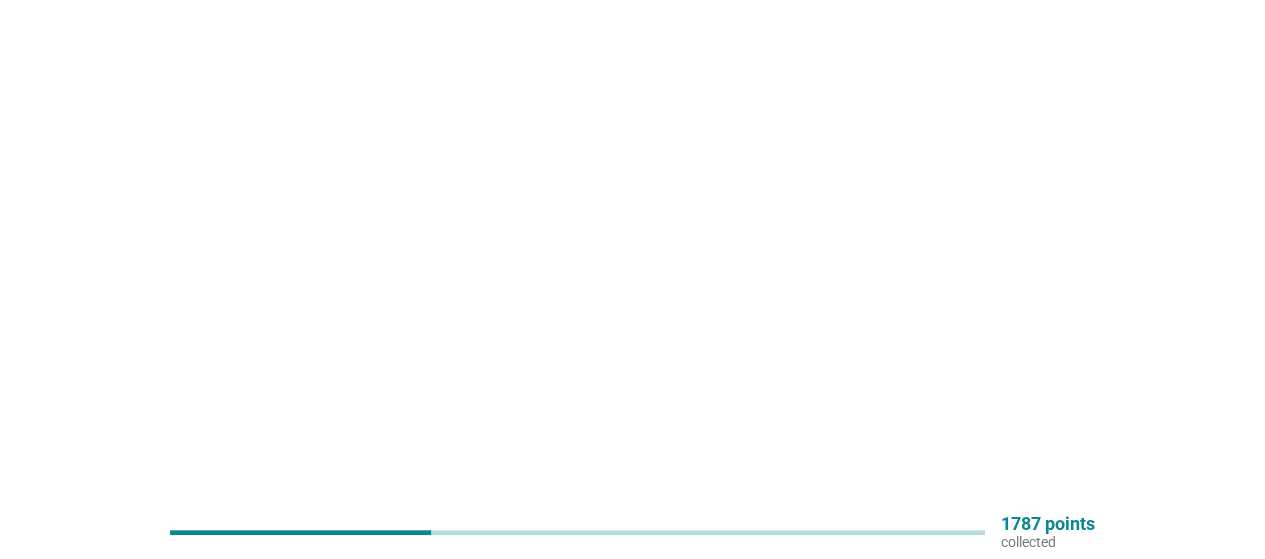 scroll, scrollTop: 0, scrollLeft: 0, axis: both 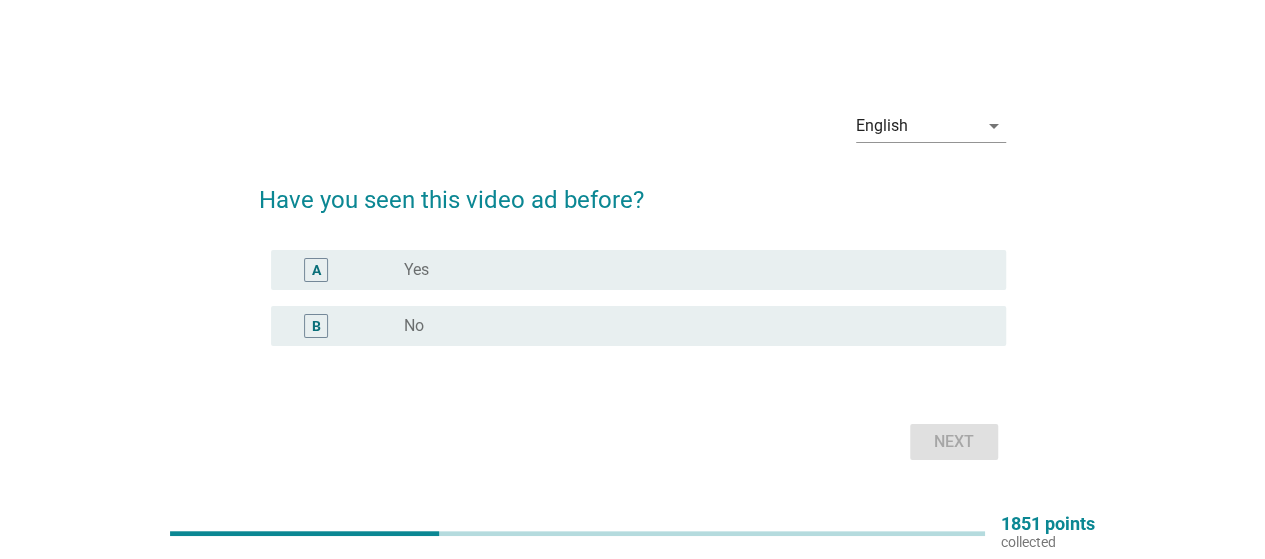 click on "radio_button_unchecked No" at bounding box center (689, 326) 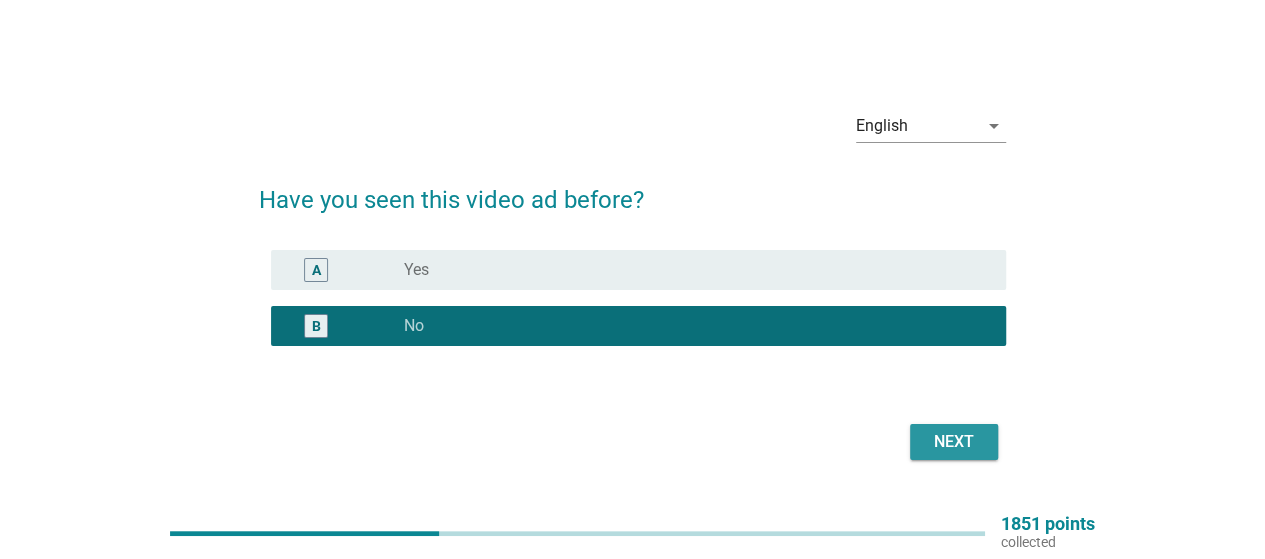 click on "Next" at bounding box center (954, 442) 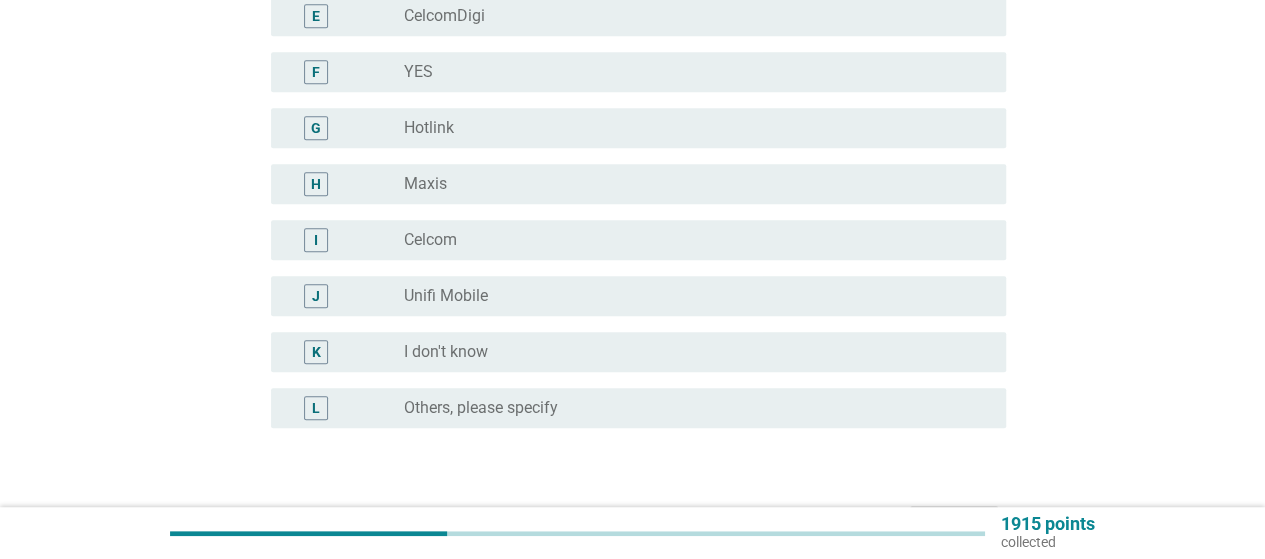 scroll, scrollTop: 500, scrollLeft: 0, axis: vertical 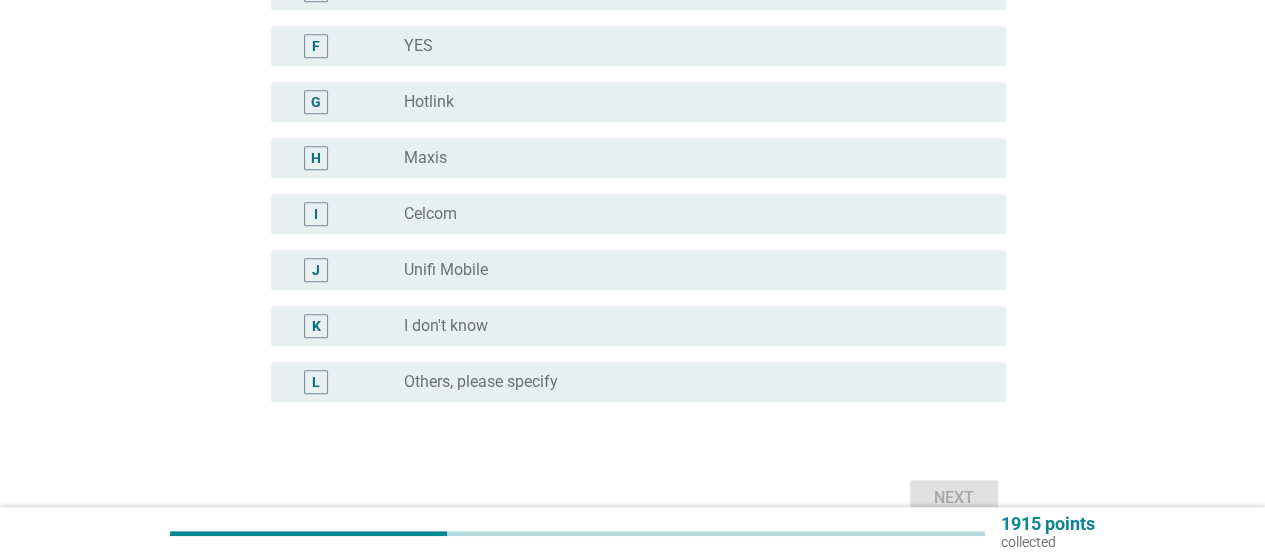 click on "K     radio_button_unchecked I don't know" at bounding box center (638, 326) 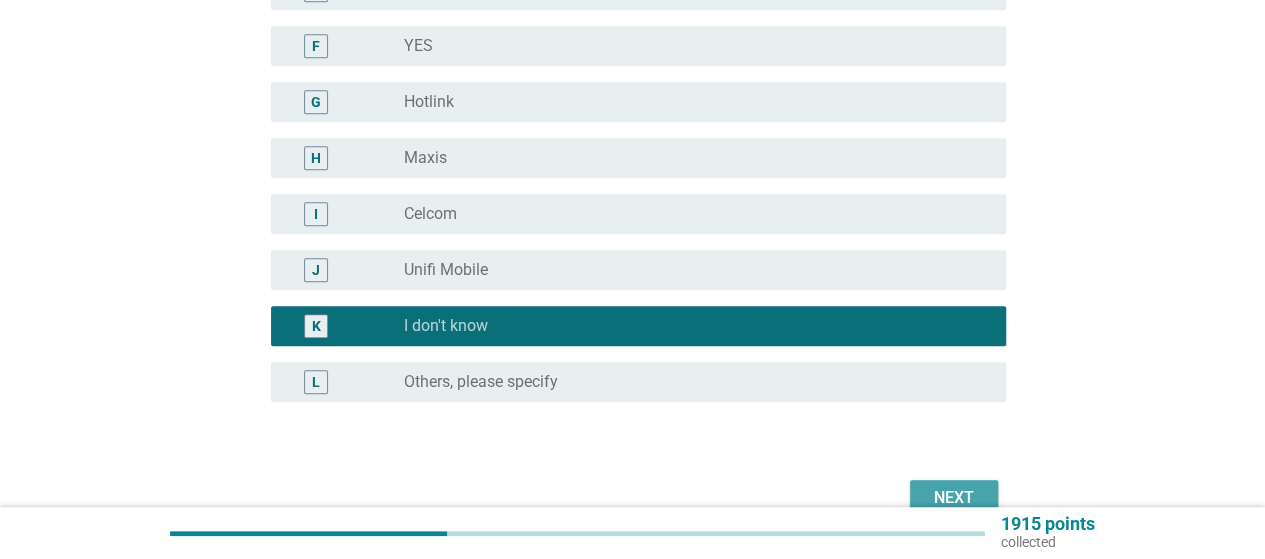 click on "Next" at bounding box center (954, 498) 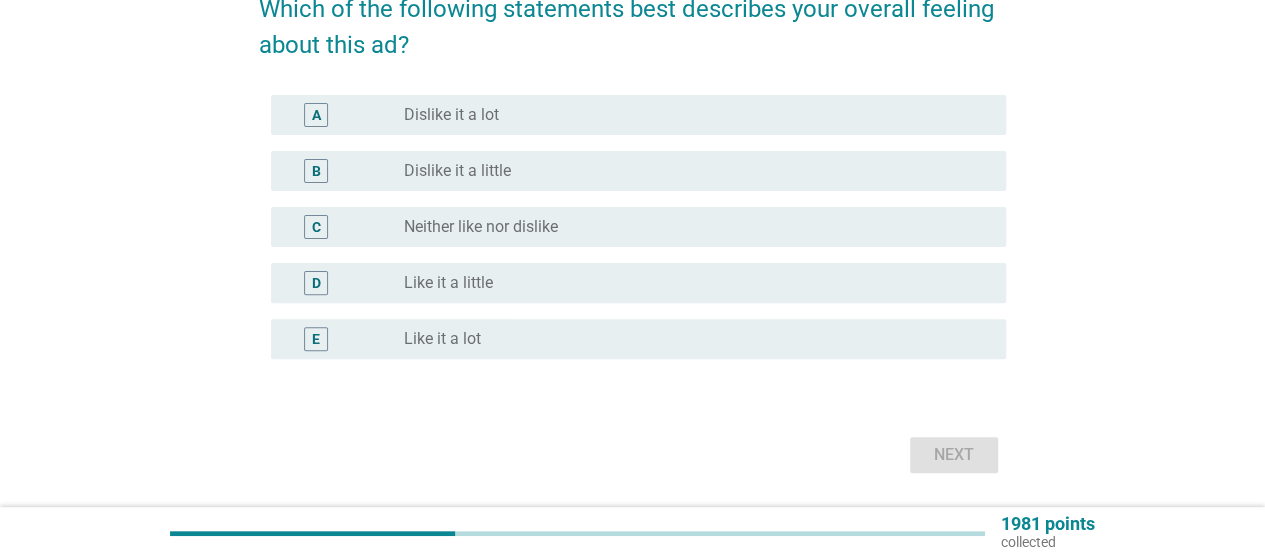 scroll, scrollTop: 200, scrollLeft: 0, axis: vertical 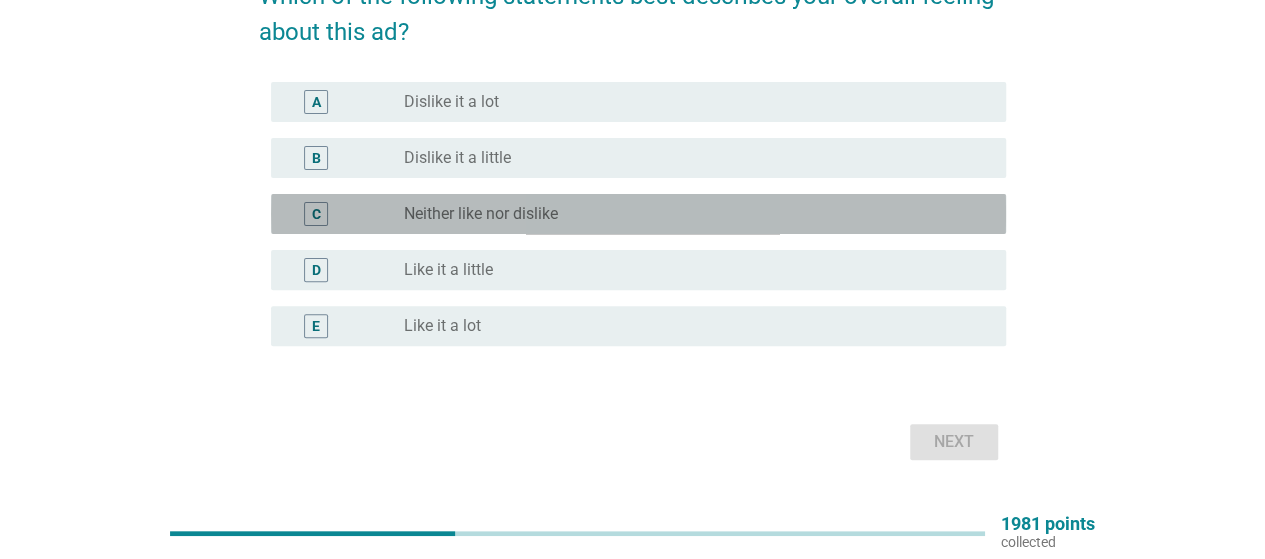 click on "radio_button_unchecked Neither like nor dislike" at bounding box center (689, 214) 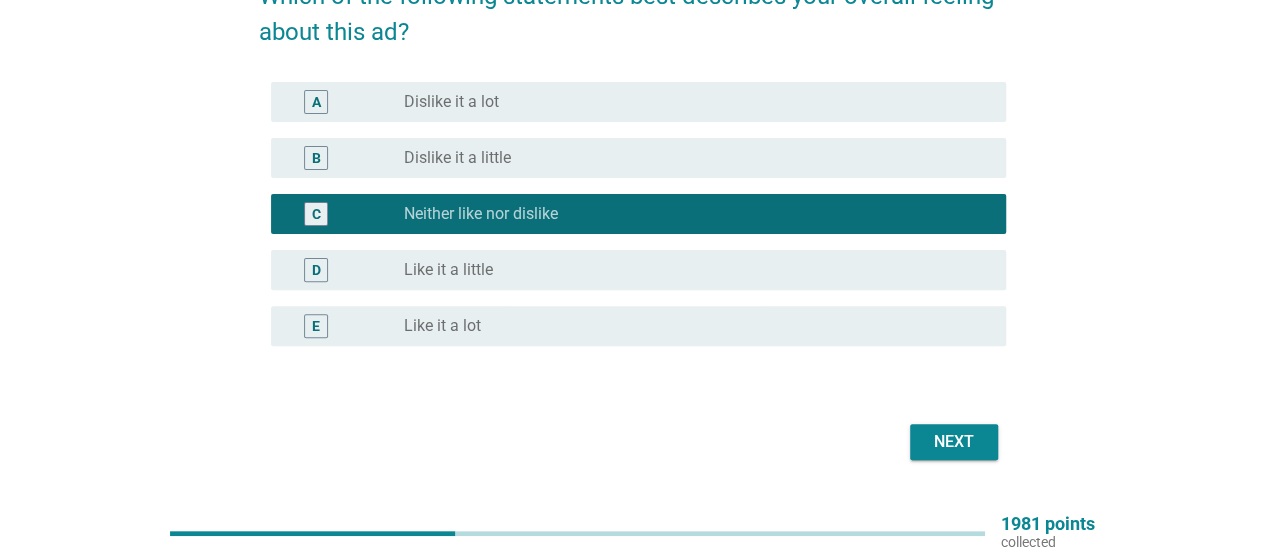 click on "Next" at bounding box center (954, 442) 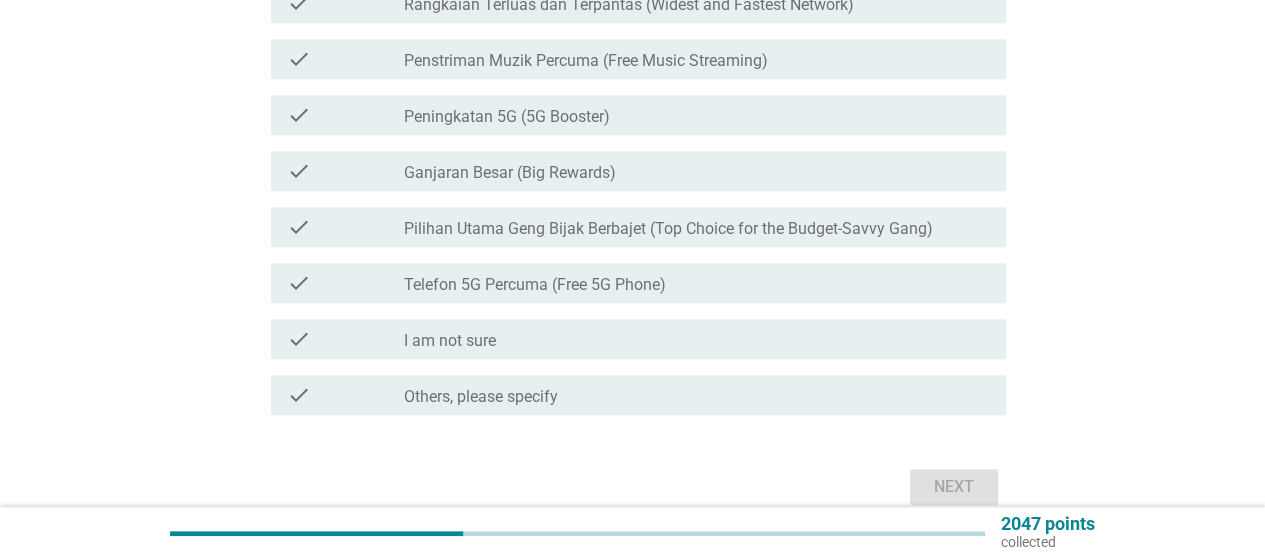 scroll, scrollTop: 500, scrollLeft: 0, axis: vertical 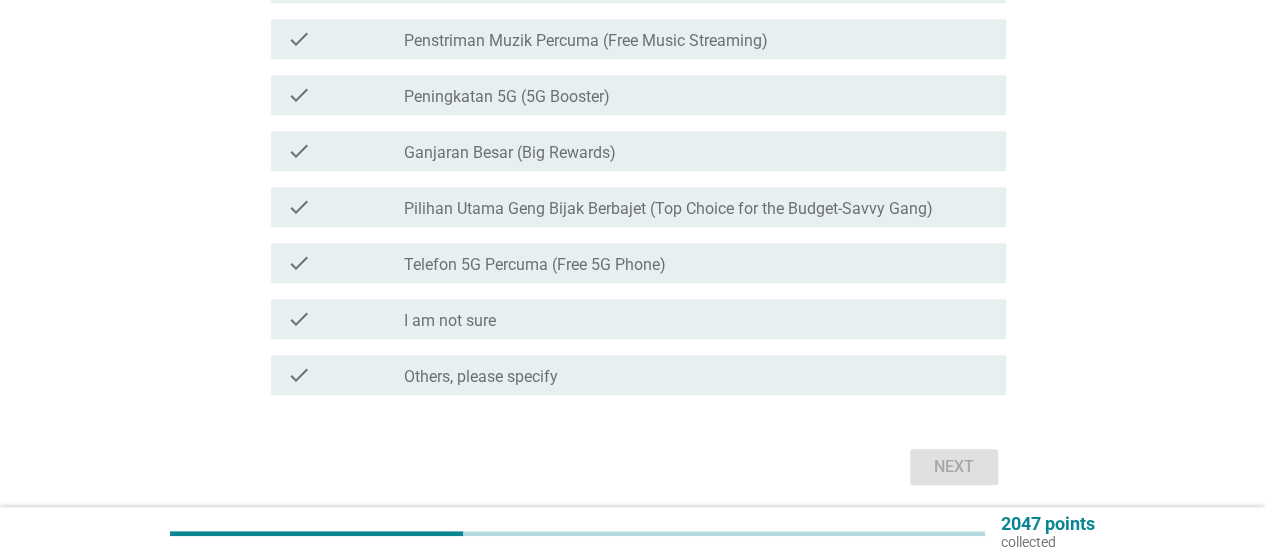 click on "check_box_outline_blank I am not sure" at bounding box center [697, 319] 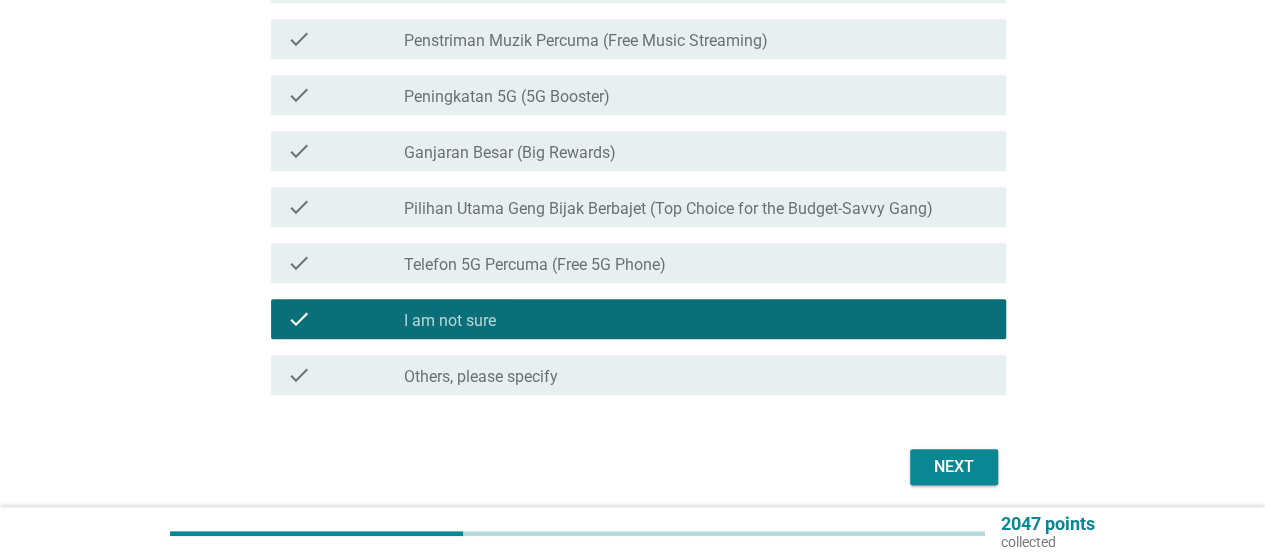 click on "Next" at bounding box center [954, 467] 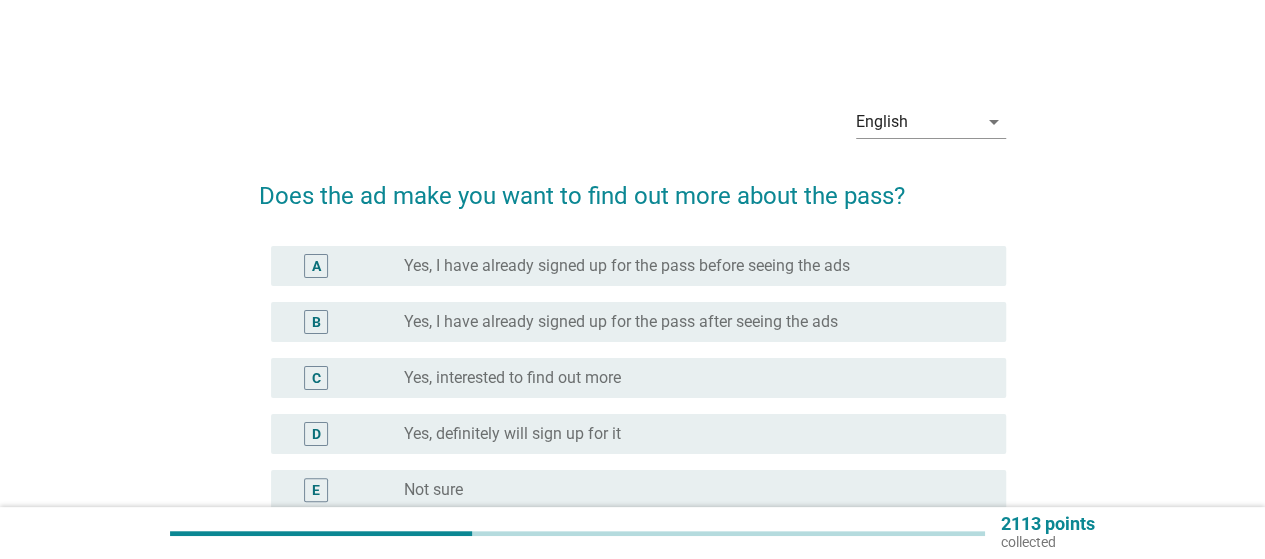scroll, scrollTop: 100, scrollLeft: 0, axis: vertical 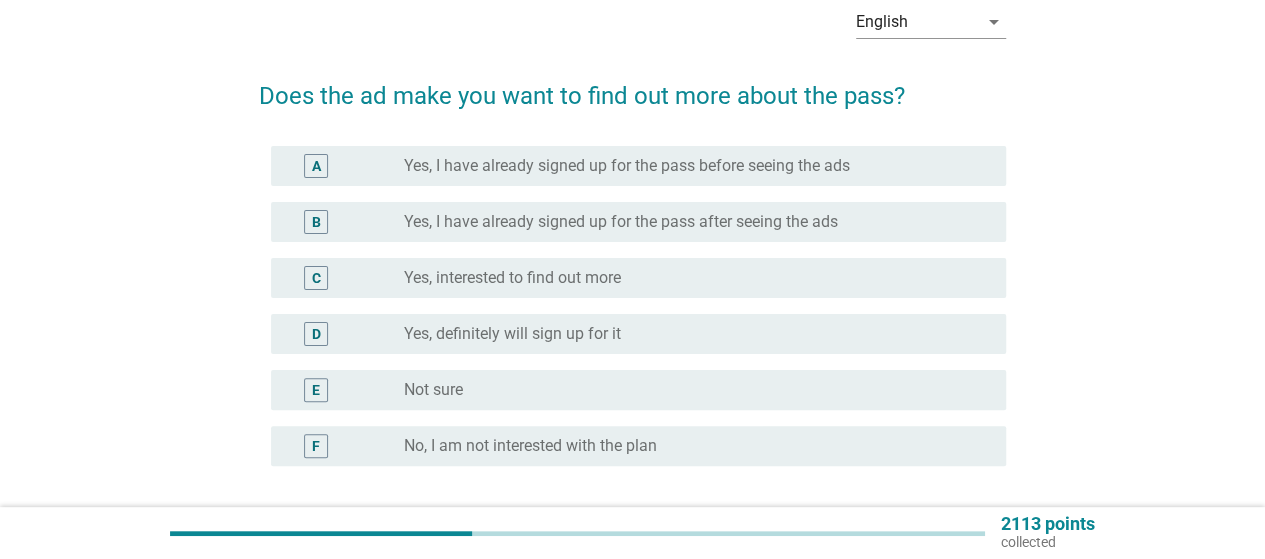 click on "radio_button_unchecked Yes, definitely will sign up for it" at bounding box center [689, 334] 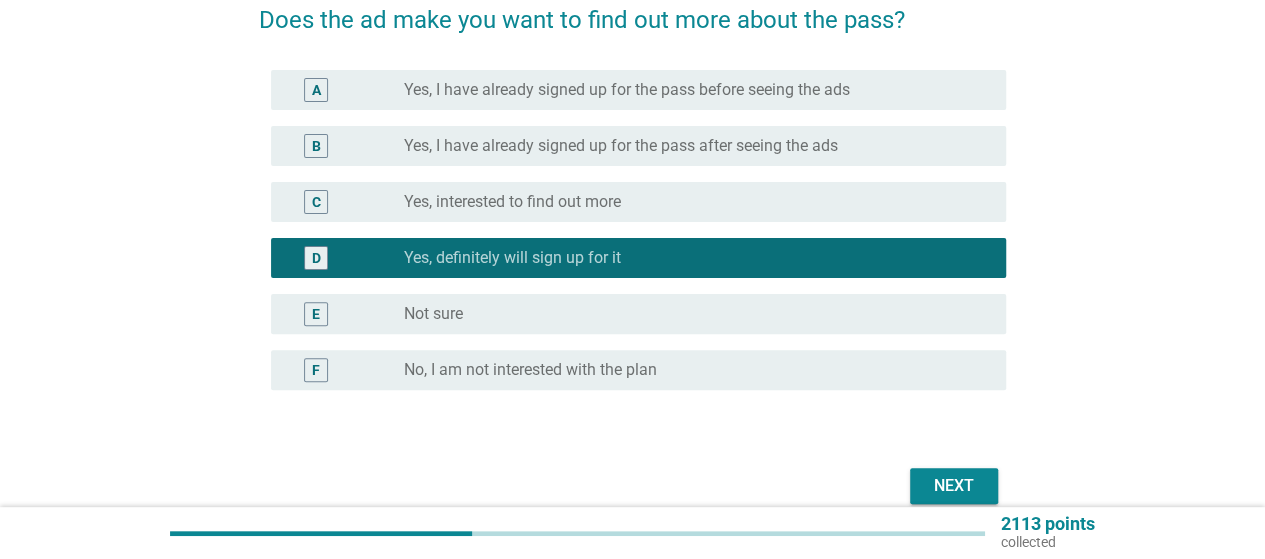 scroll, scrollTop: 268, scrollLeft: 0, axis: vertical 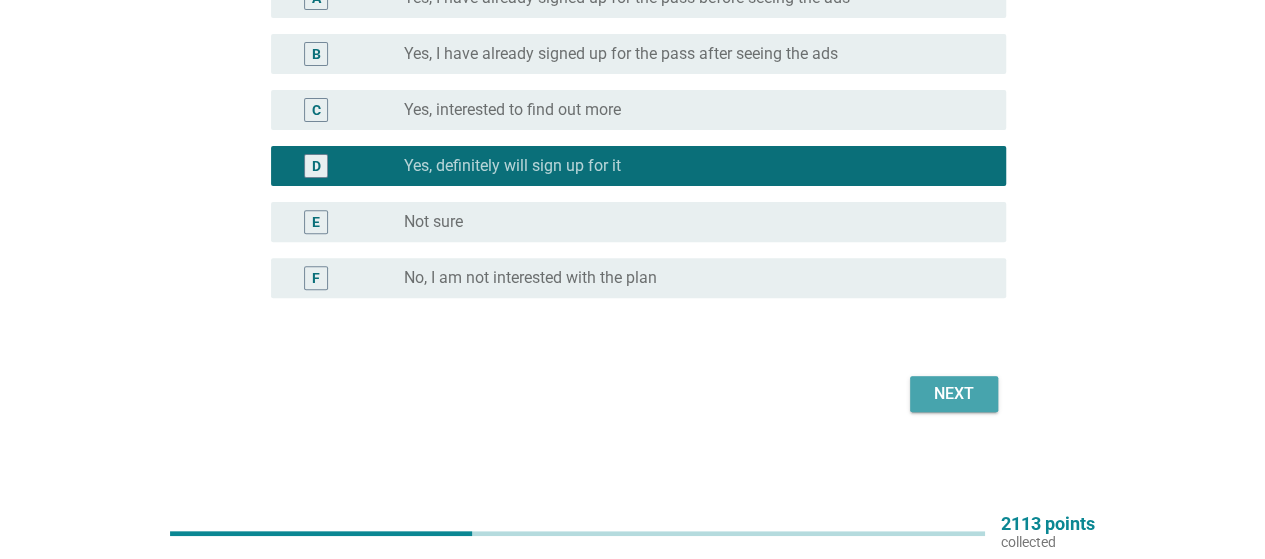 click on "Next" at bounding box center [954, 394] 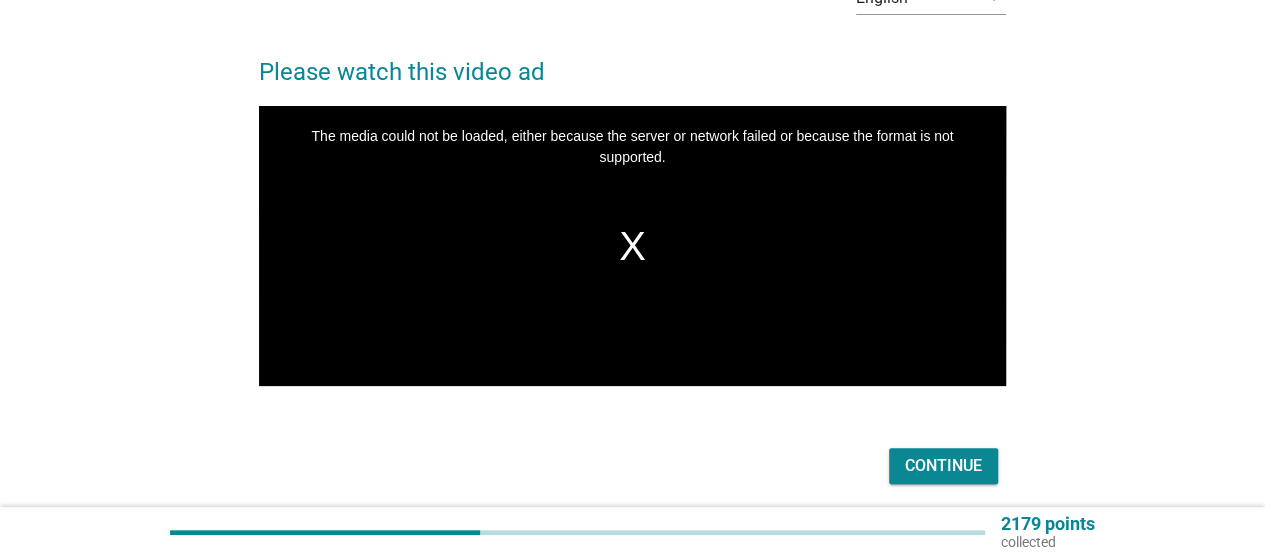 scroll, scrollTop: 196, scrollLeft: 0, axis: vertical 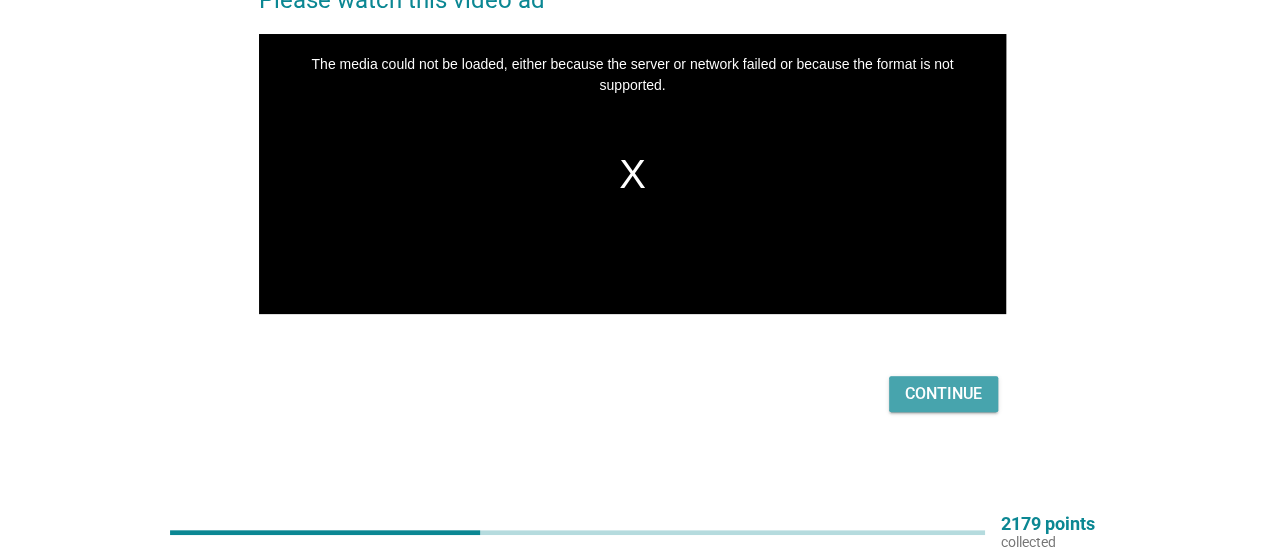 click on "Continue" at bounding box center [943, 394] 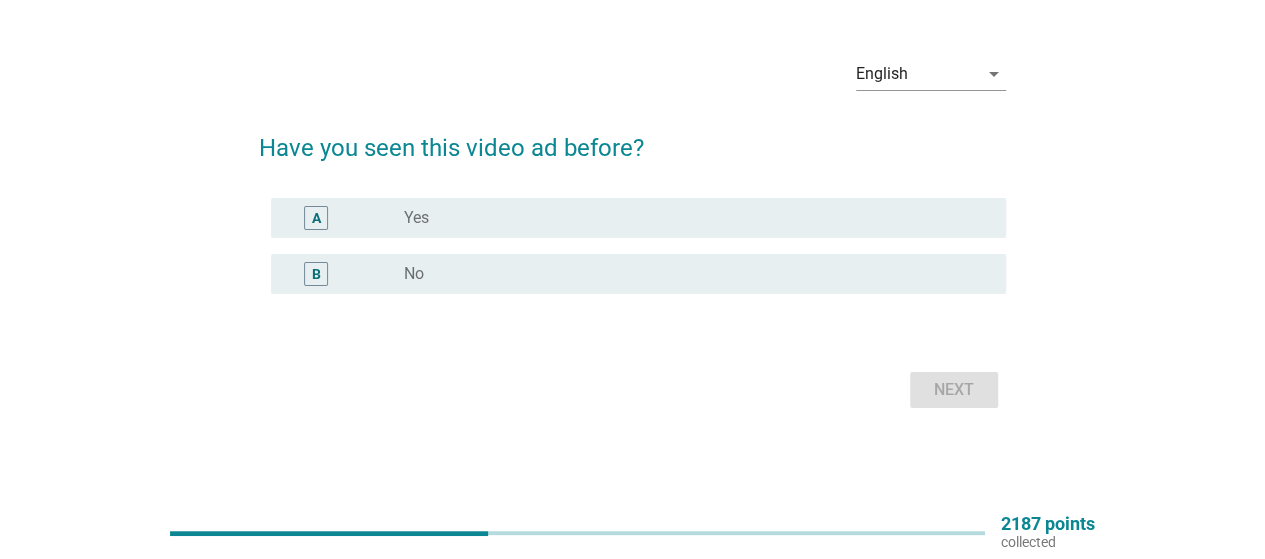 scroll, scrollTop: 0, scrollLeft: 0, axis: both 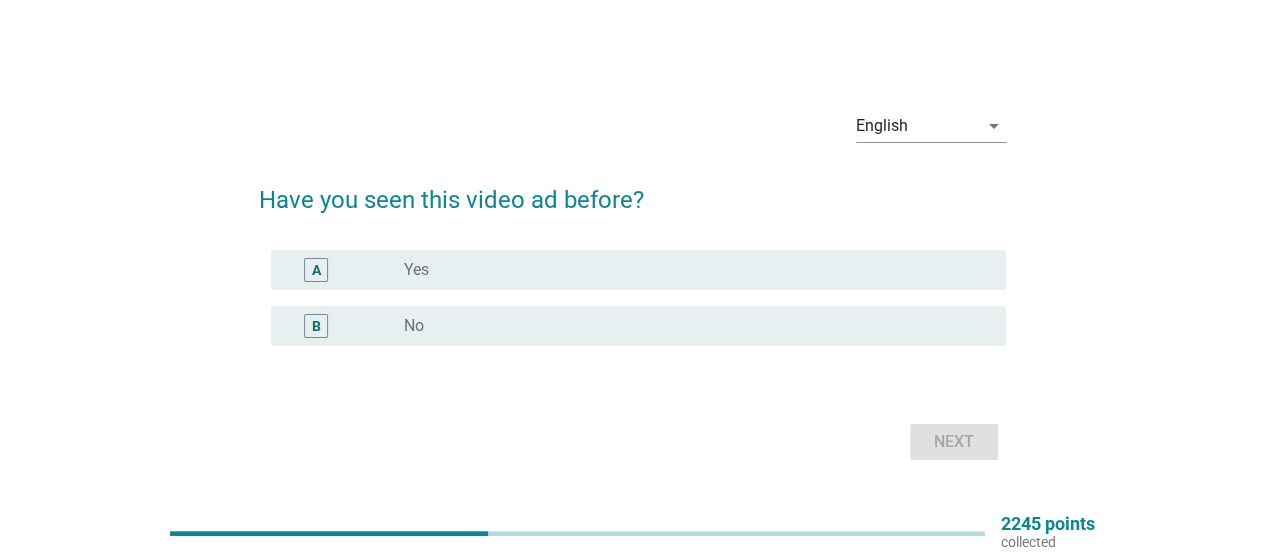 click on "radio_button_unchecked No" at bounding box center (689, 326) 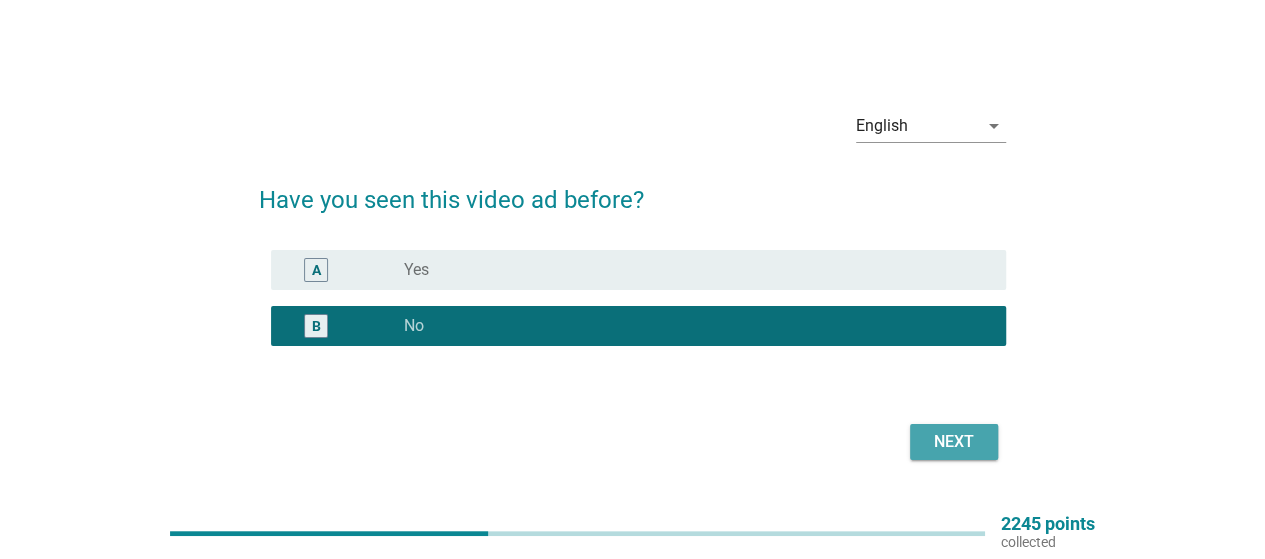 click on "Next" at bounding box center [954, 442] 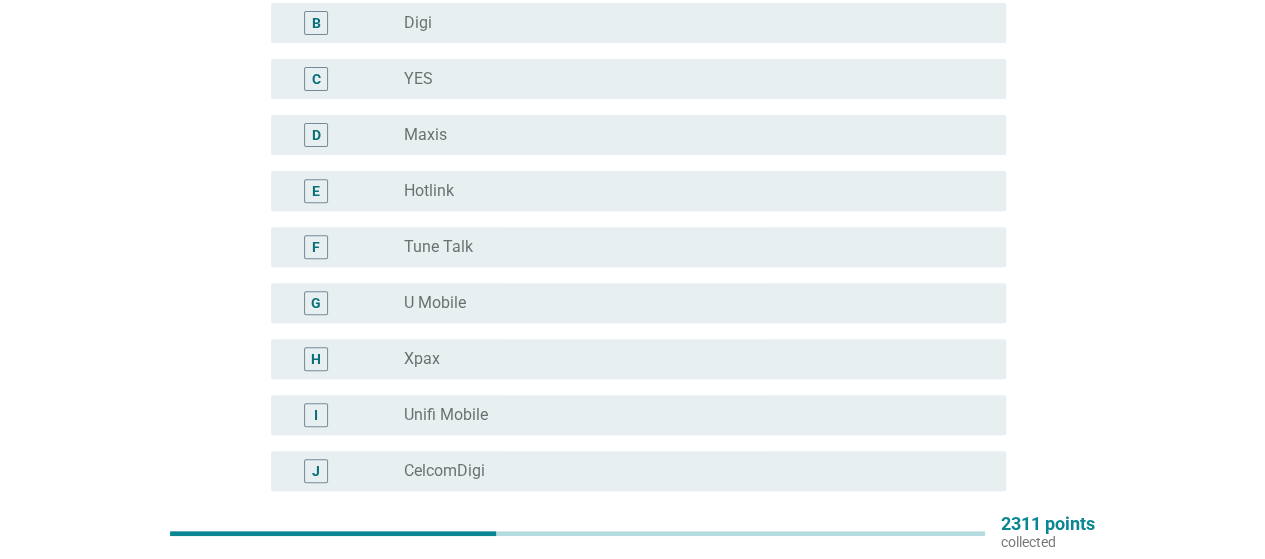 scroll, scrollTop: 400, scrollLeft: 0, axis: vertical 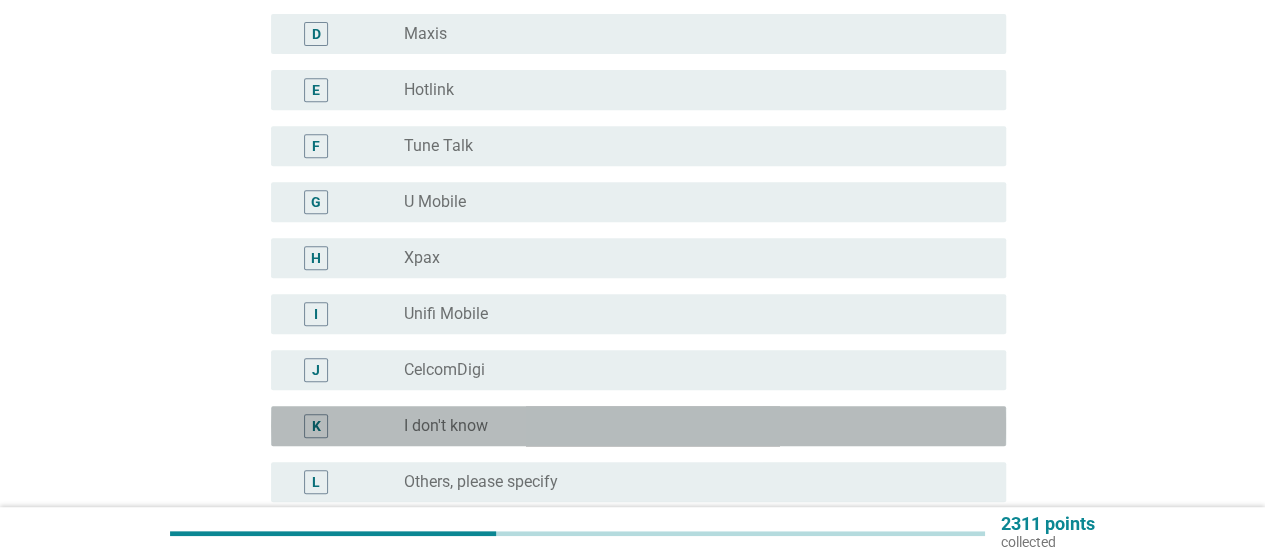 click on "radio_button_unchecked I don't know" at bounding box center [689, 426] 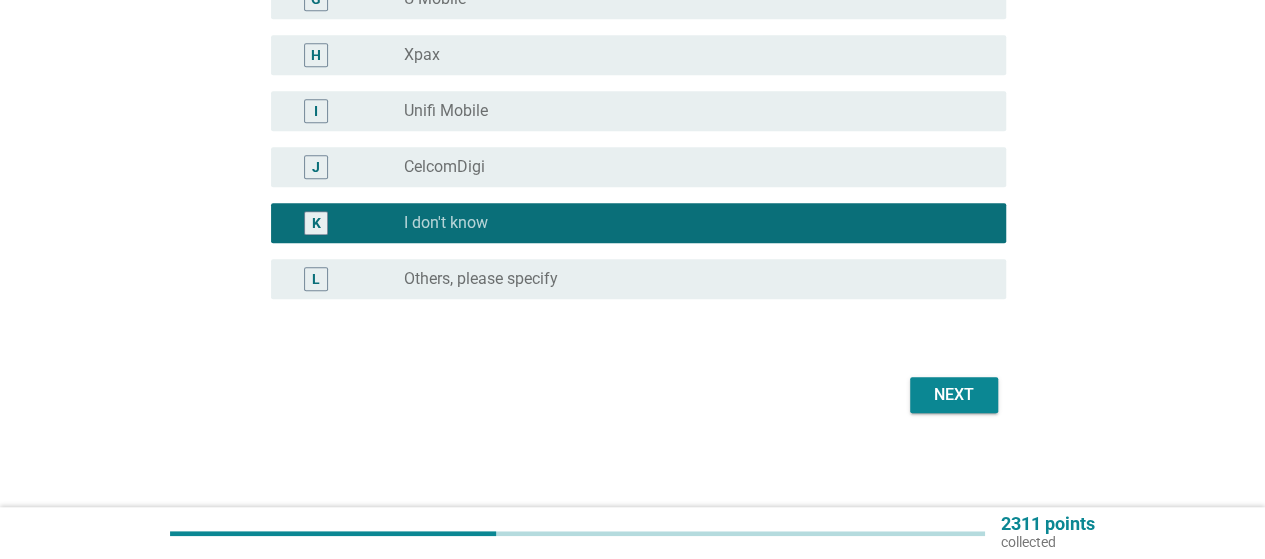 scroll, scrollTop: 604, scrollLeft: 0, axis: vertical 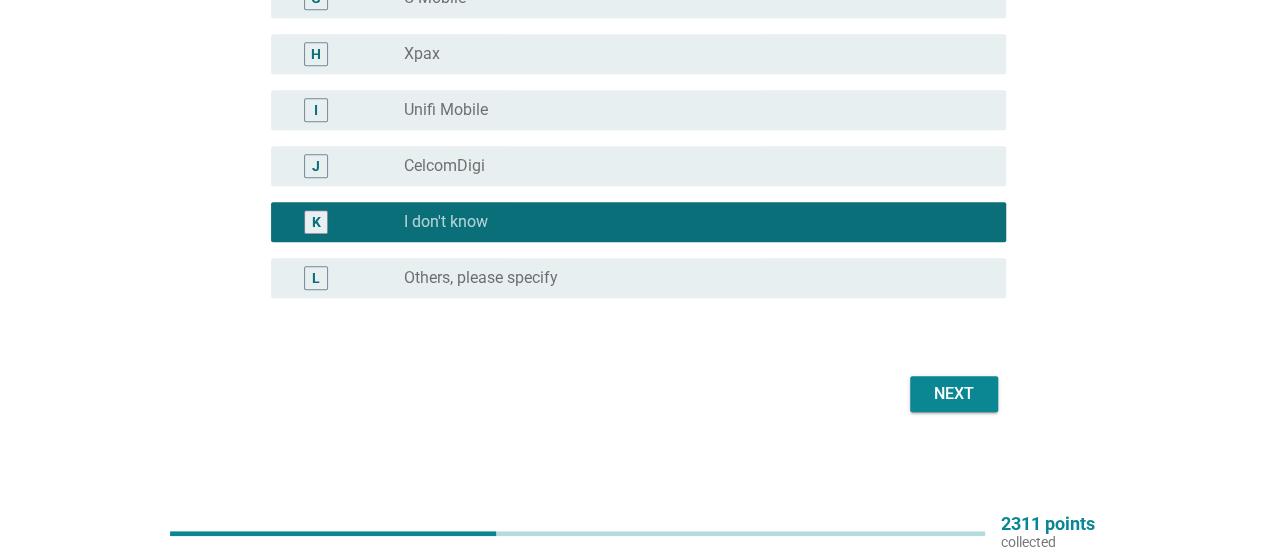 click on "Next" at bounding box center (954, 394) 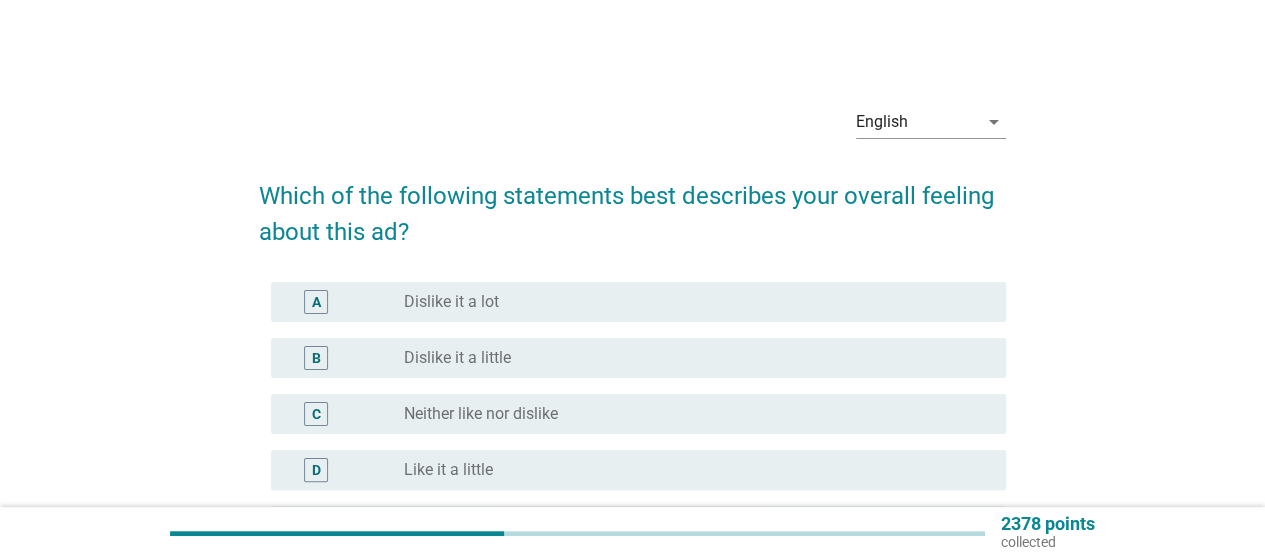 scroll, scrollTop: 200, scrollLeft: 0, axis: vertical 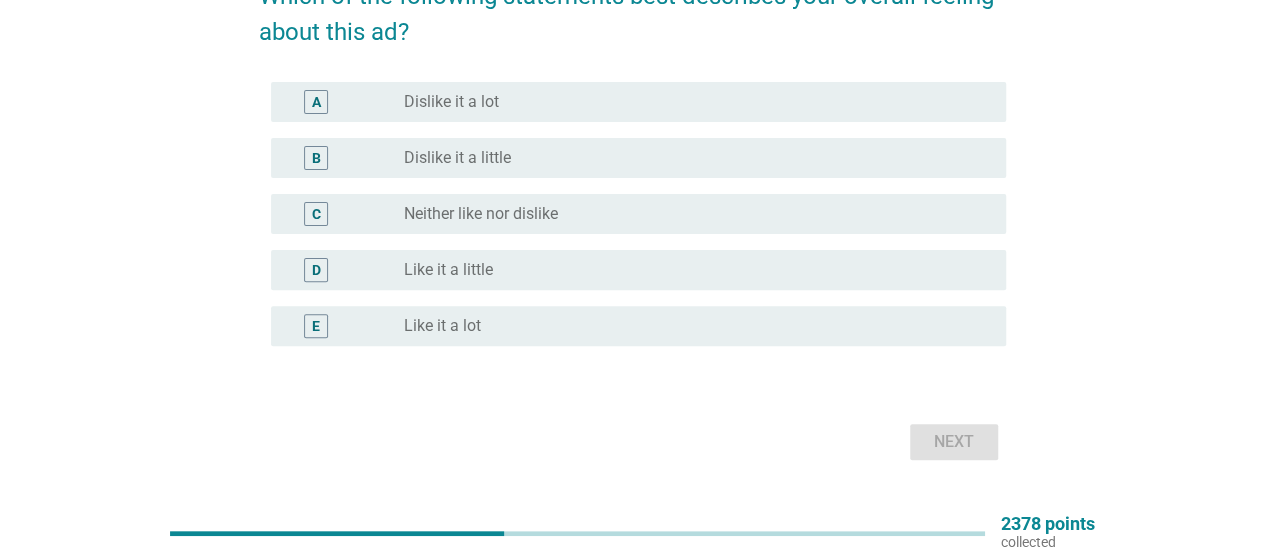 click on "radio_button_unchecked Neither like nor dislike" at bounding box center (689, 214) 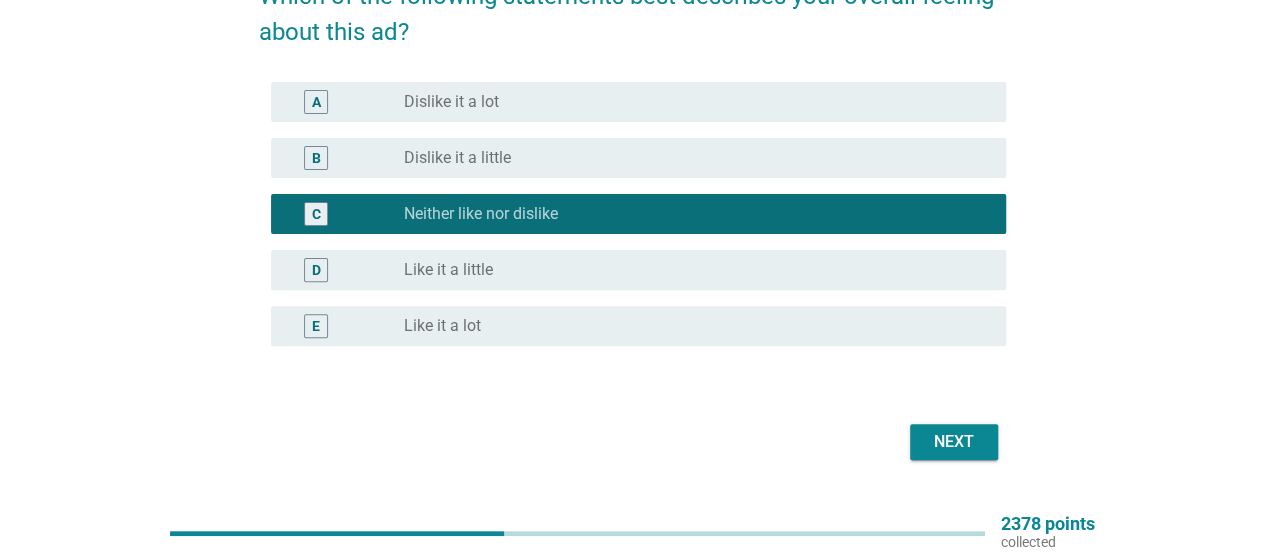 click on "Next" at bounding box center (954, 442) 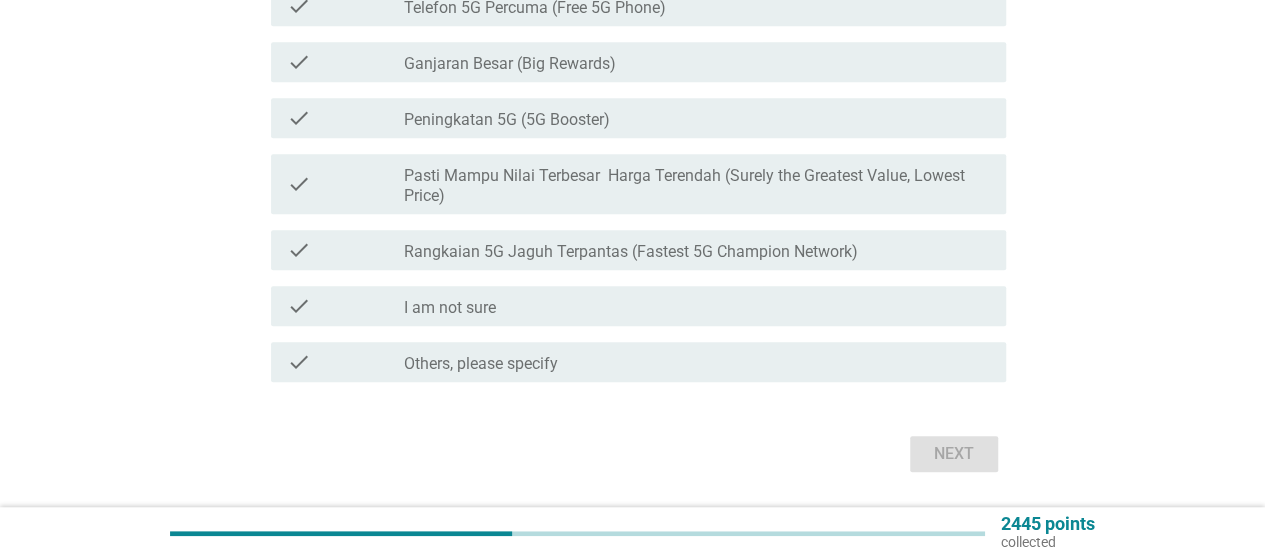 scroll, scrollTop: 600, scrollLeft: 0, axis: vertical 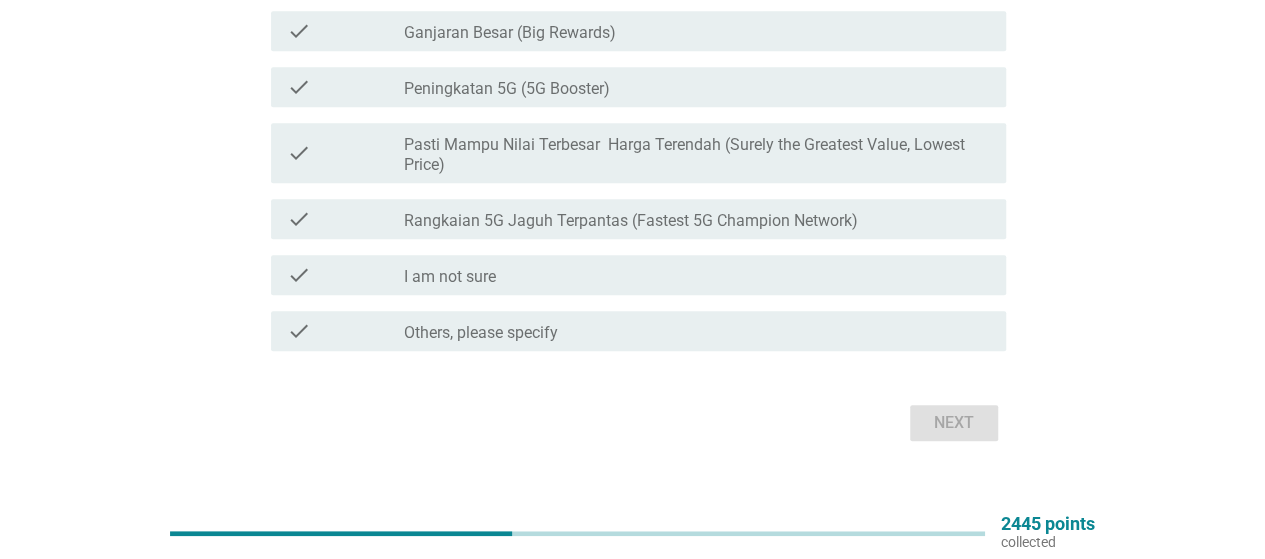click on "check_box_outline_blank I am not sure" at bounding box center (697, 275) 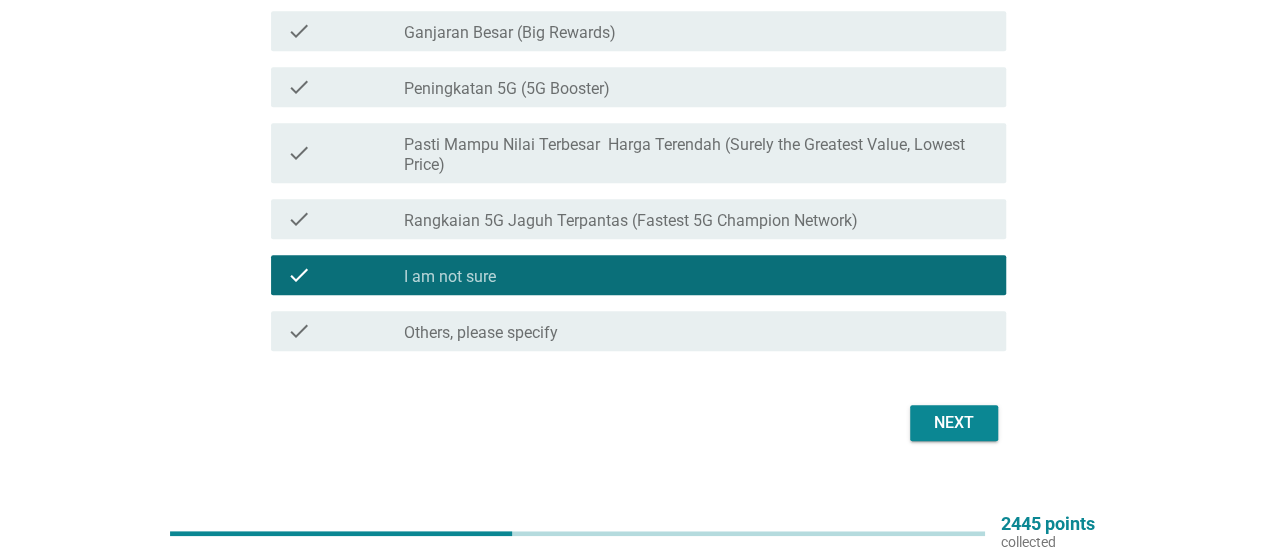 click on "Next" at bounding box center [954, 423] 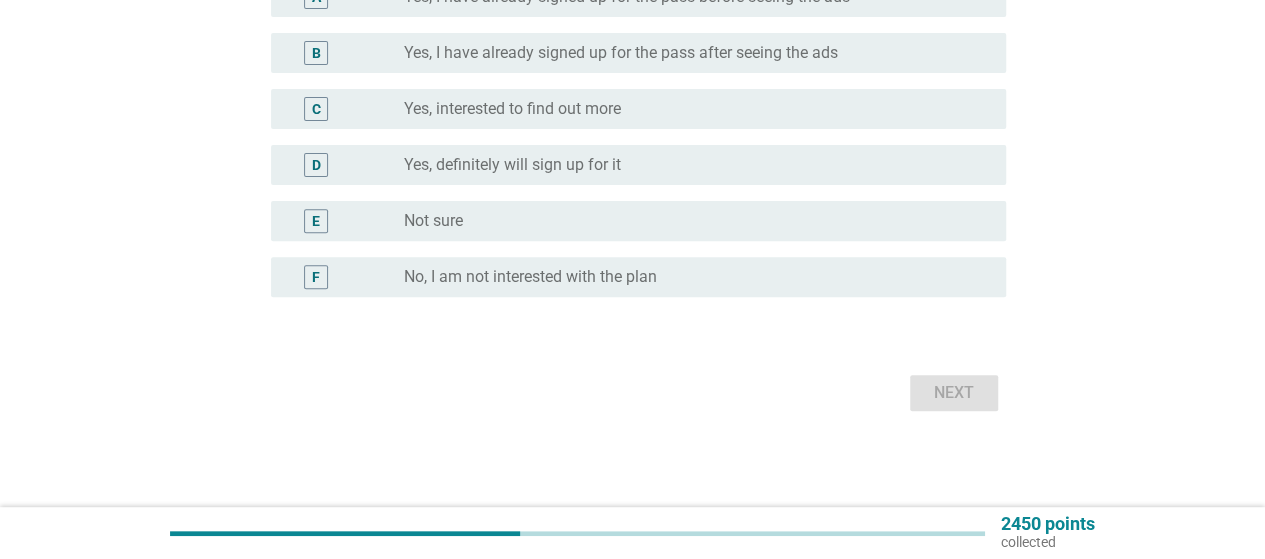scroll, scrollTop: 0, scrollLeft: 0, axis: both 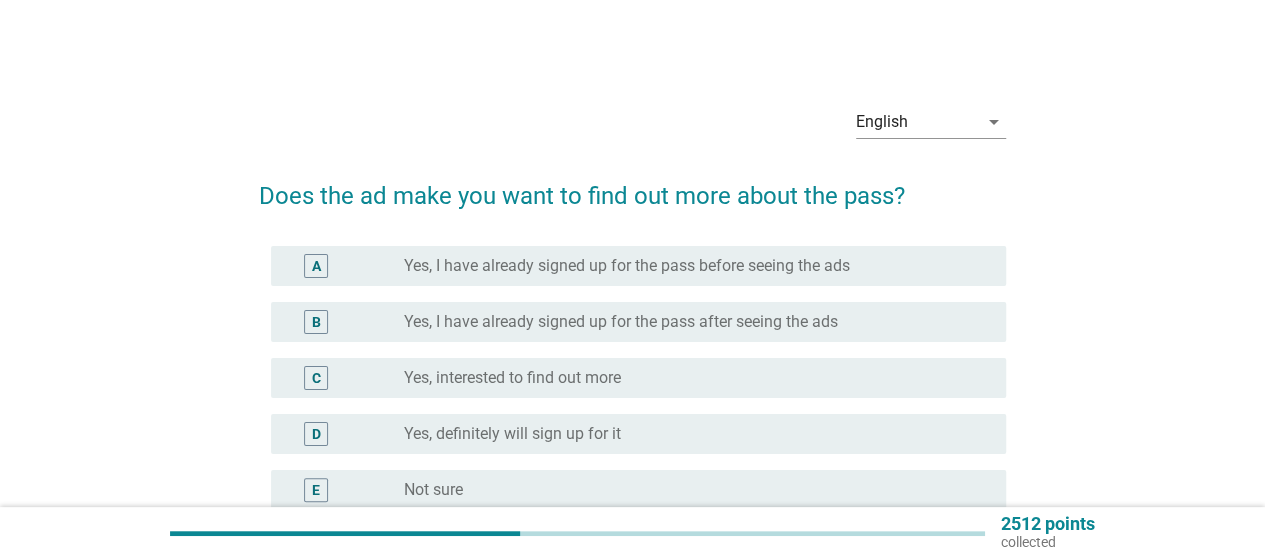 click on "radio_button_unchecked Yes, interested to find out more" at bounding box center [689, 378] 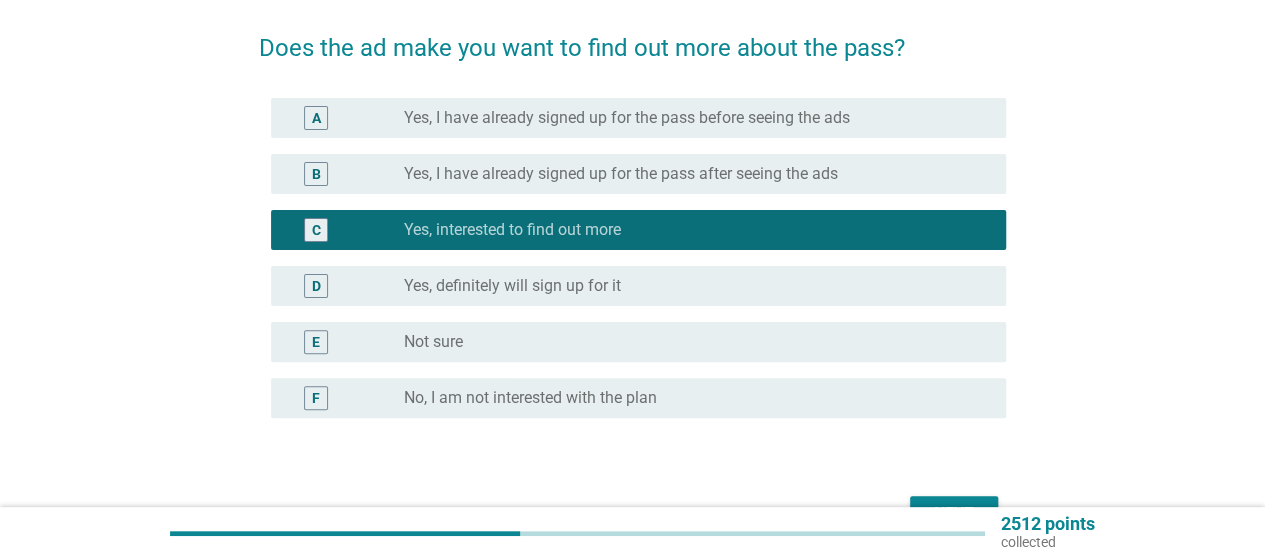 scroll, scrollTop: 268, scrollLeft: 0, axis: vertical 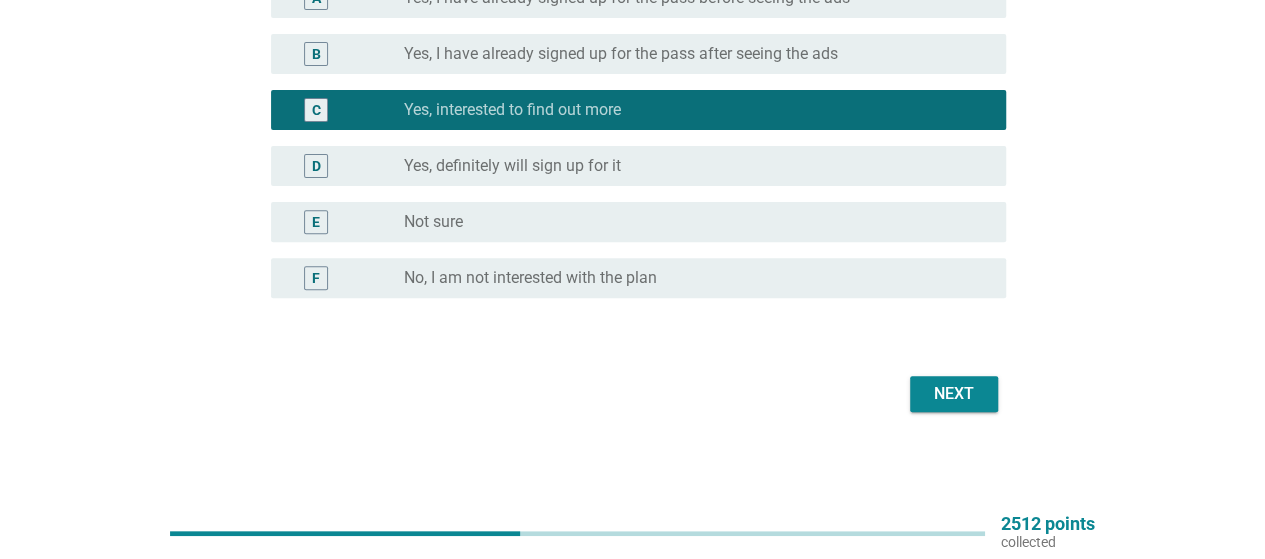 click on "Next" at bounding box center [954, 394] 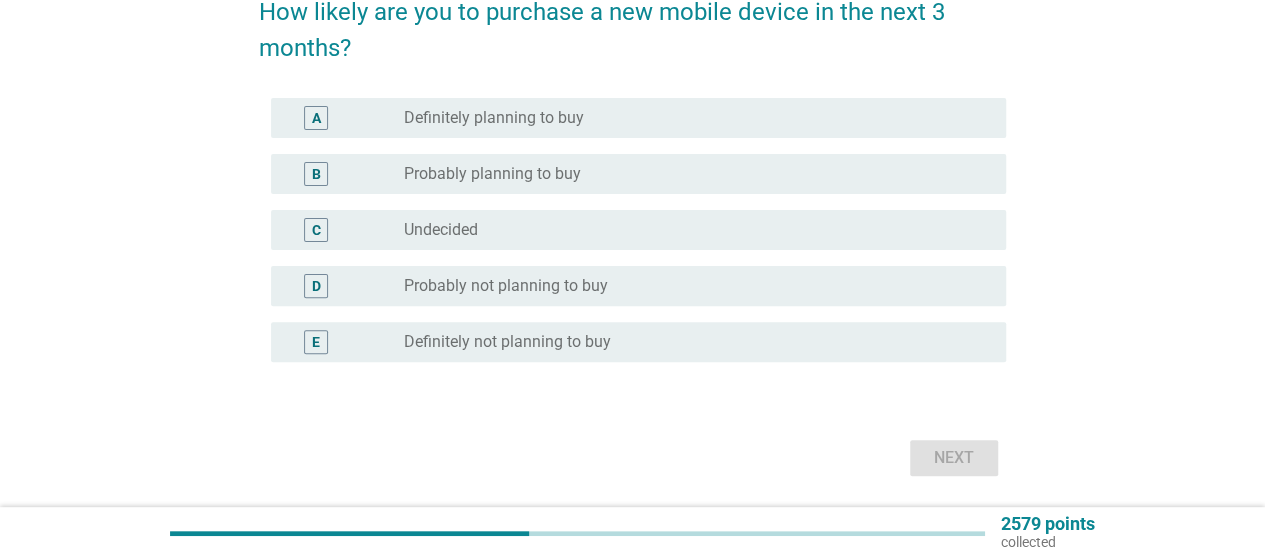 scroll, scrollTop: 200, scrollLeft: 0, axis: vertical 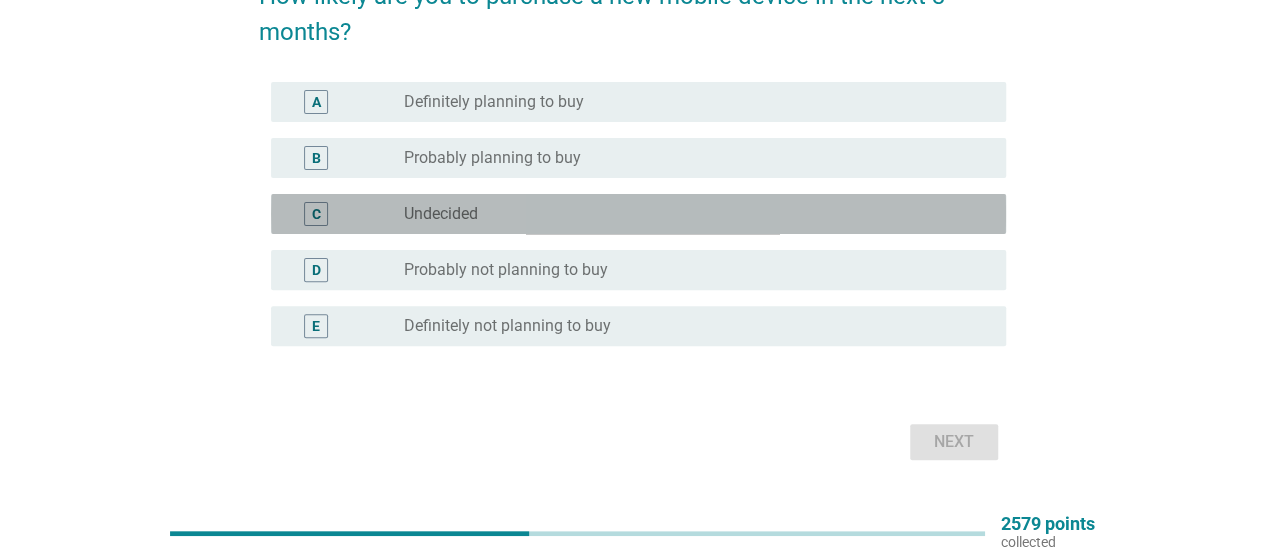 click on "radio_button_unchecked Undecided" at bounding box center [697, 214] 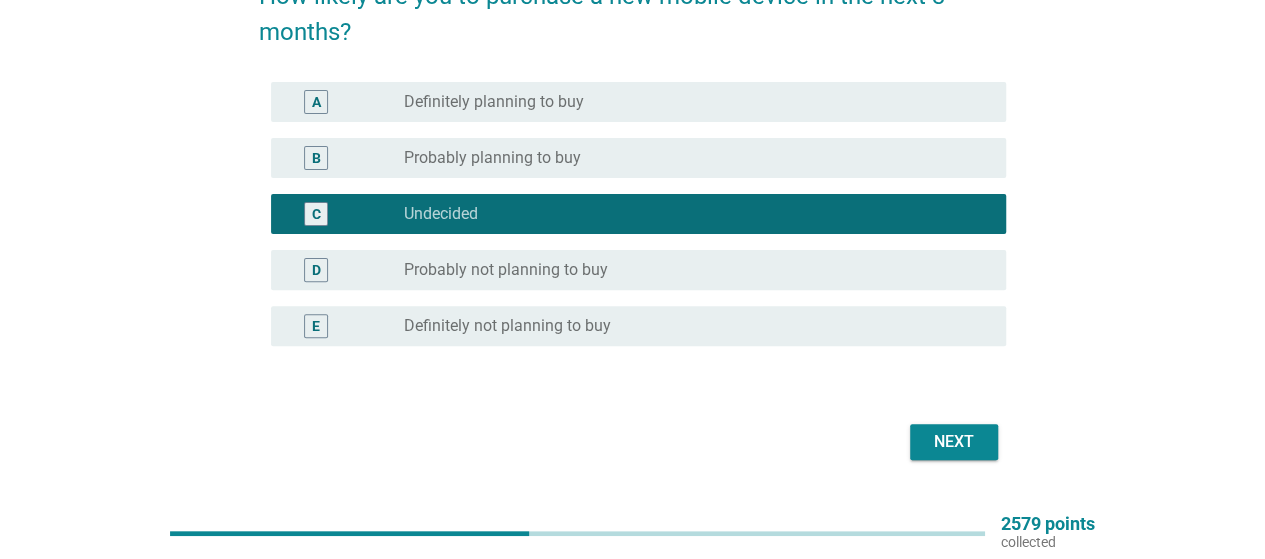 click on "Next" at bounding box center (954, 442) 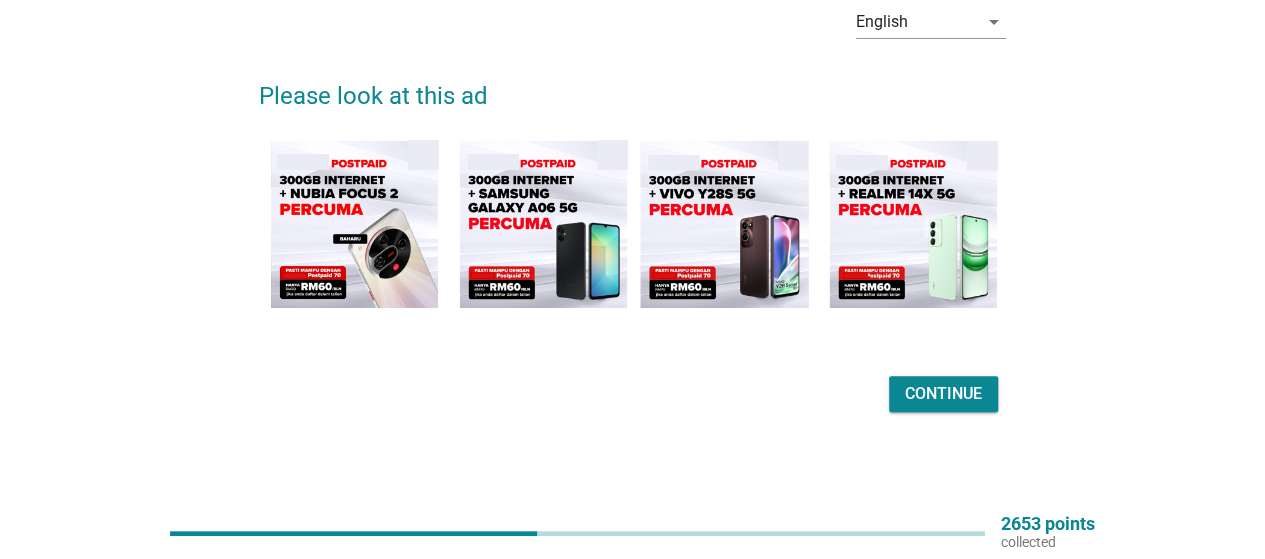 scroll, scrollTop: 100, scrollLeft: 0, axis: vertical 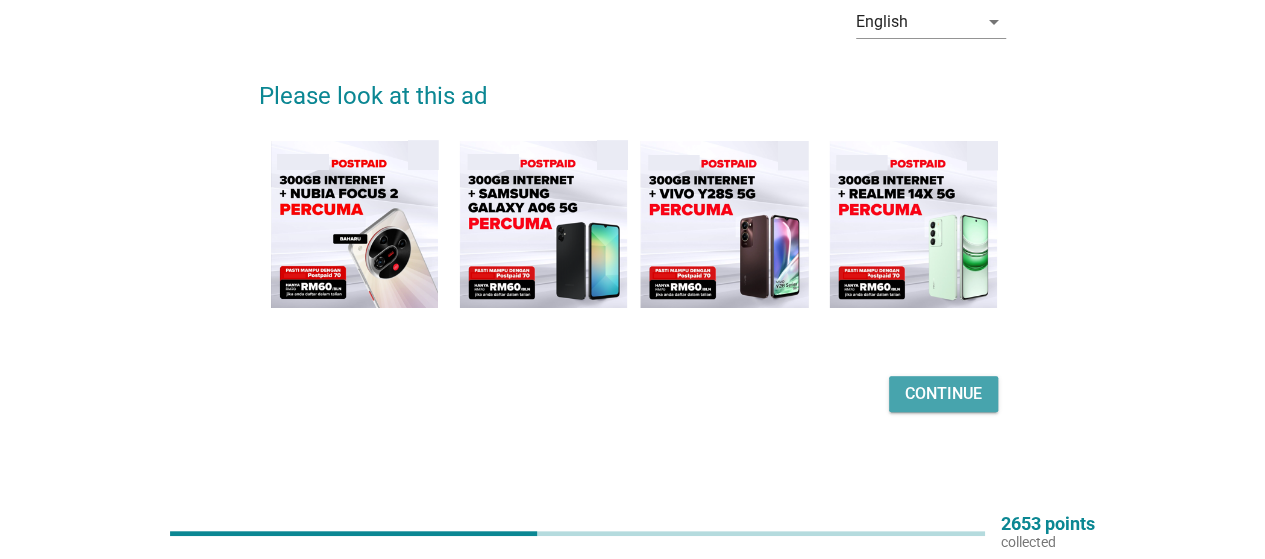 click on "Continue" at bounding box center (943, 394) 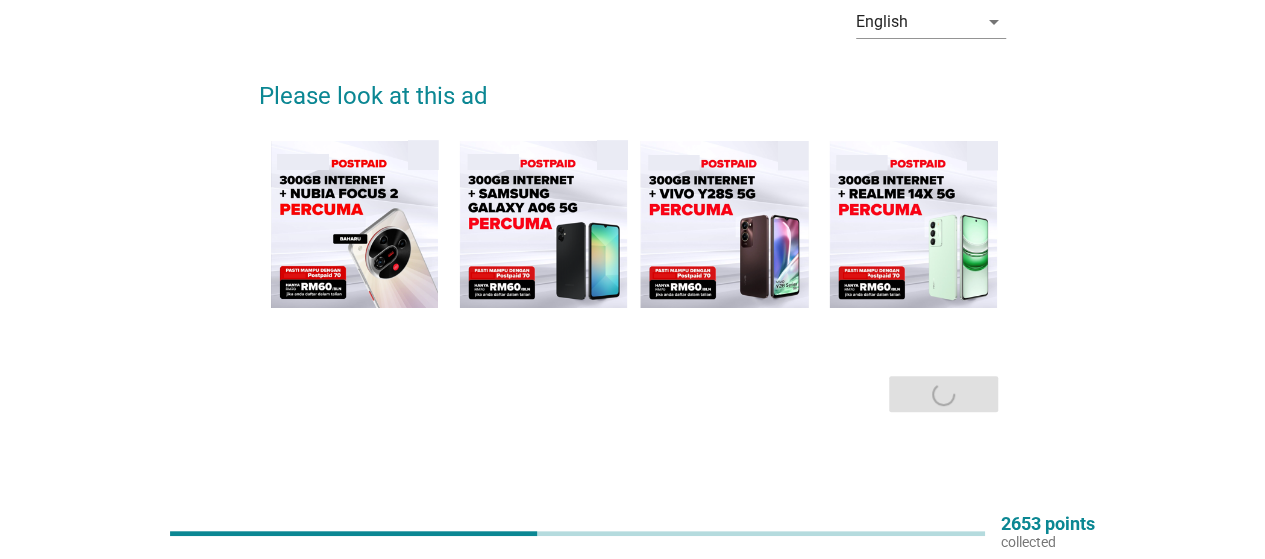 scroll, scrollTop: 0, scrollLeft: 0, axis: both 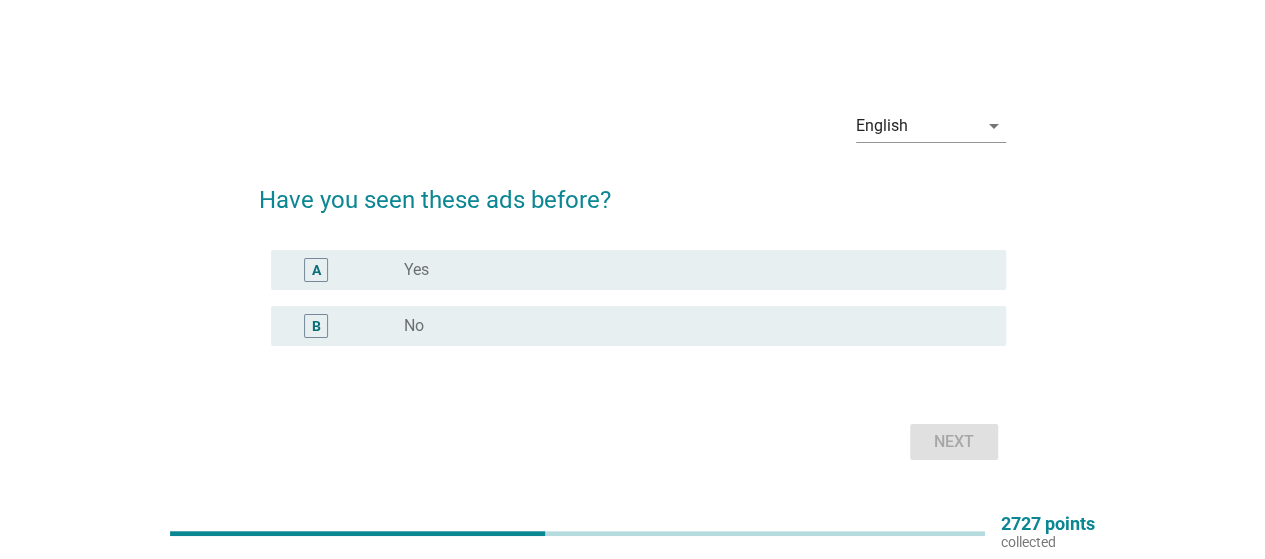 click on "radio_button_unchecked Yes" at bounding box center (689, 270) 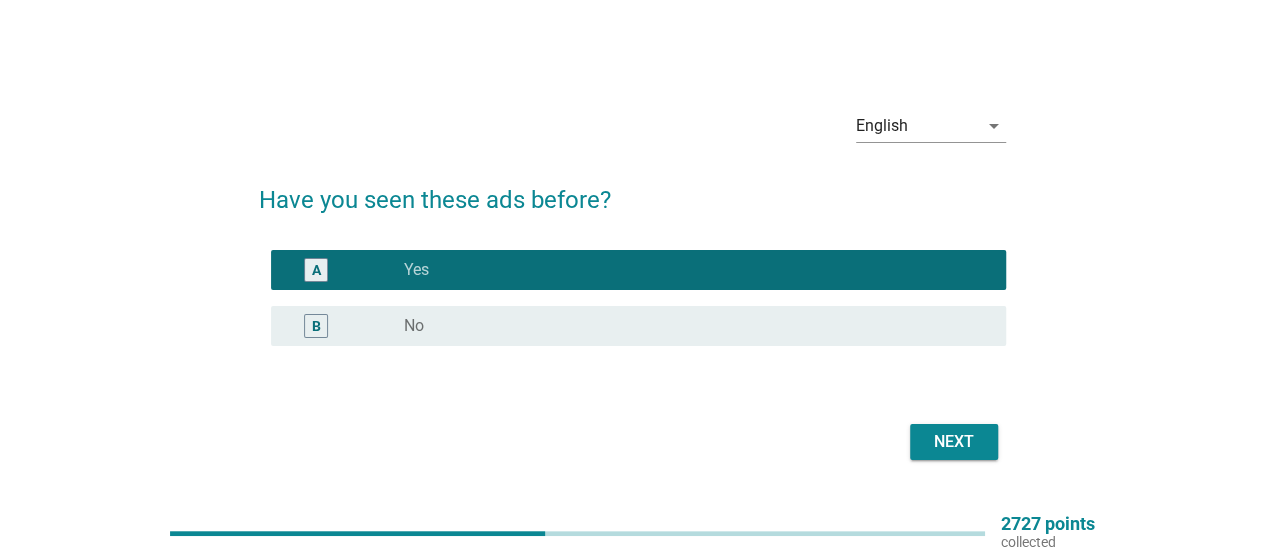 click on "Next" at bounding box center [954, 442] 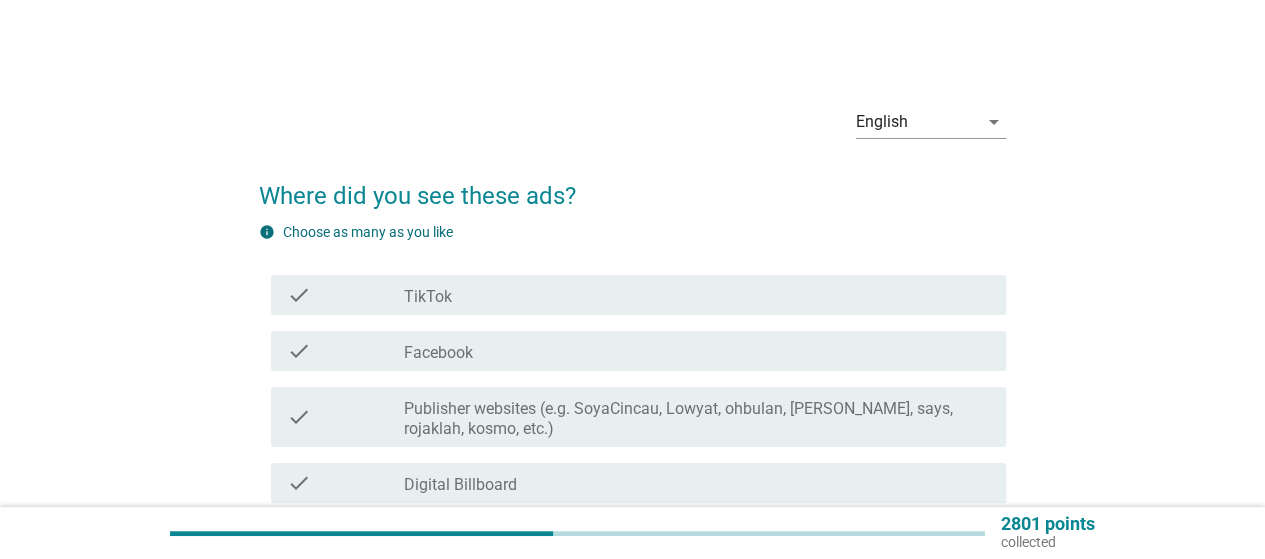 scroll, scrollTop: 100, scrollLeft: 0, axis: vertical 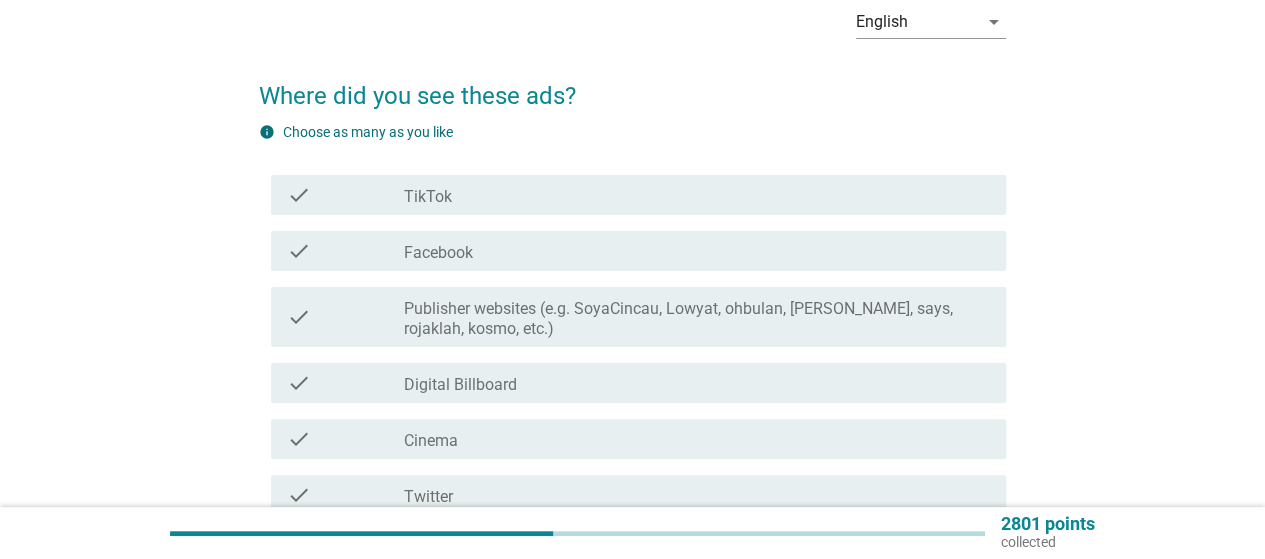 click on "check_box_outline_blank Digital Billboard" at bounding box center (697, 383) 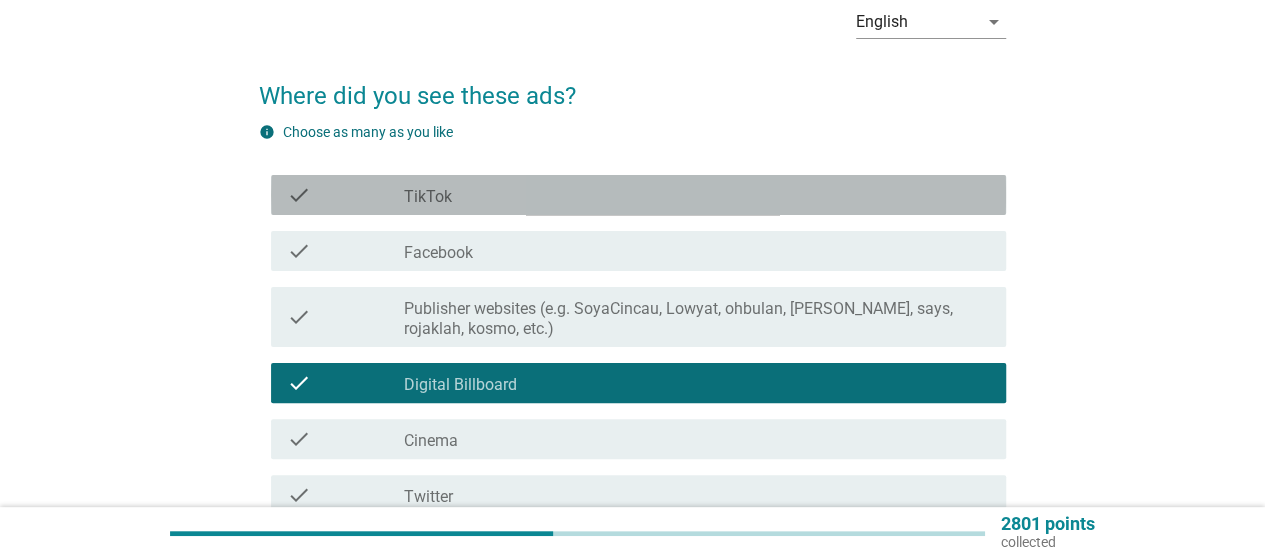 click on "check_box_outline_blank TikTok" at bounding box center (697, 195) 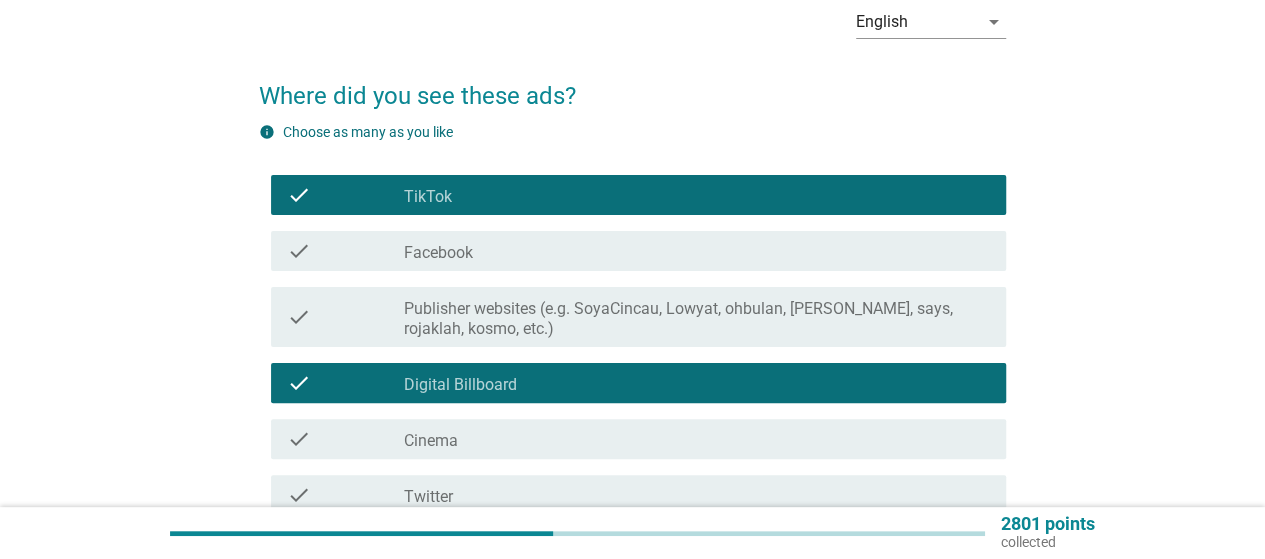 click on "check_box_outline_blank Facebook" at bounding box center (697, 251) 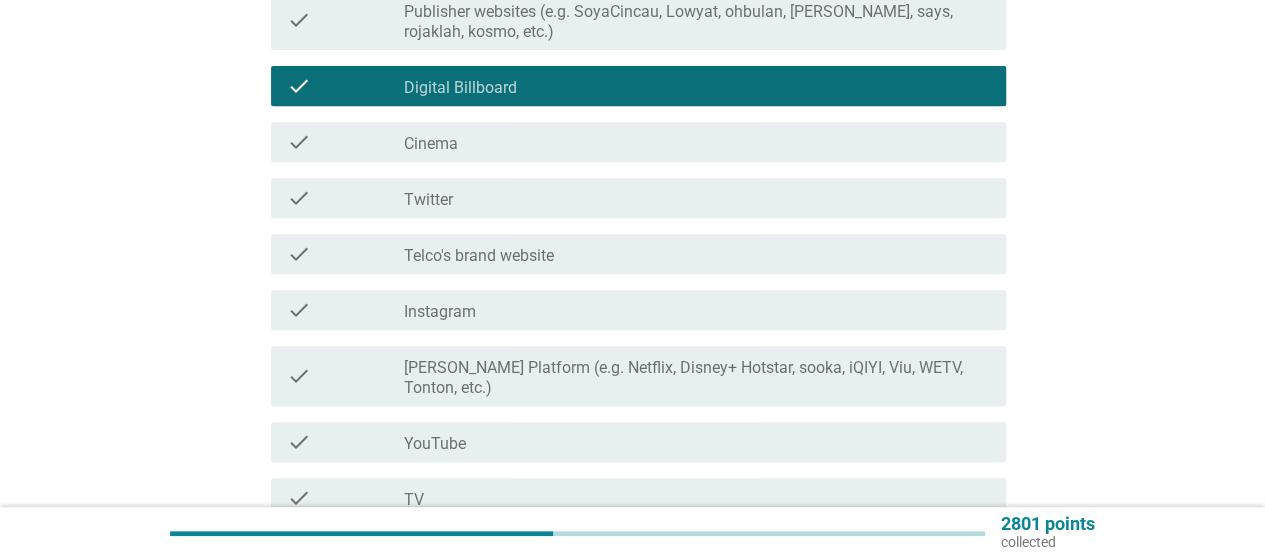 scroll, scrollTop: 400, scrollLeft: 0, axis: vertical 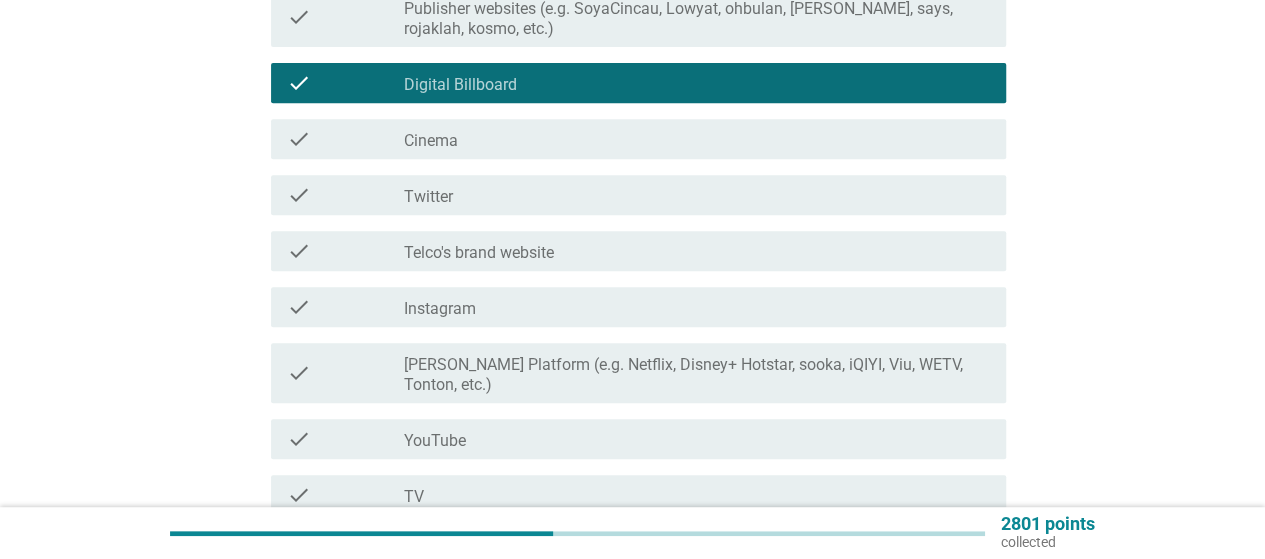 click on "check_box_outline_blank Telco's brand website" at bounding box center [697, 251] 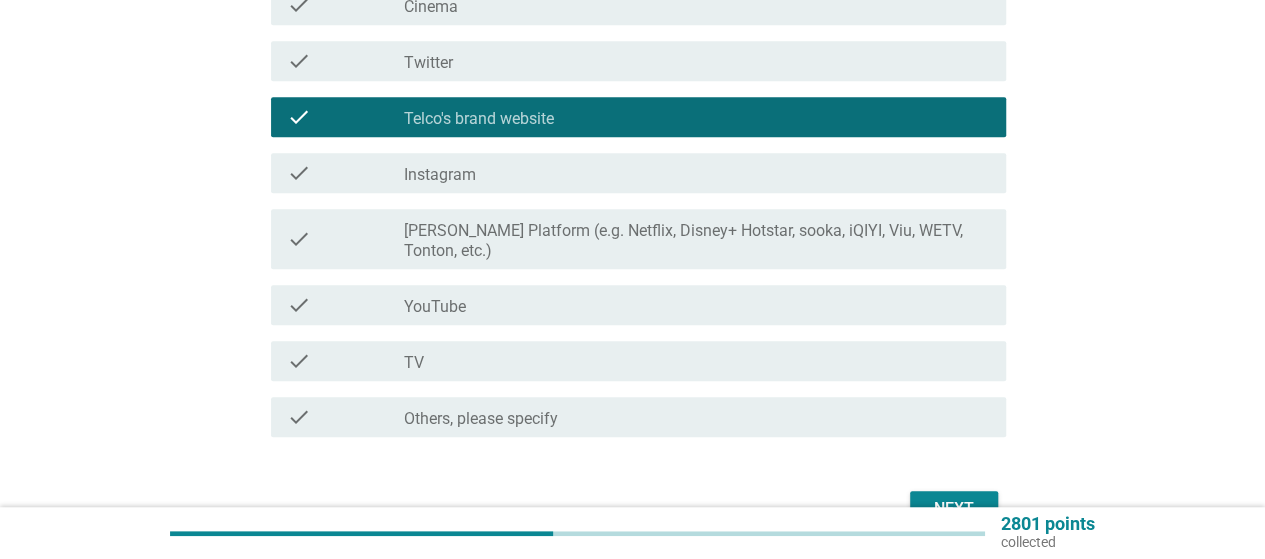 scroll, scrollTop: 600, scrollLeft: 0, axis: vertical 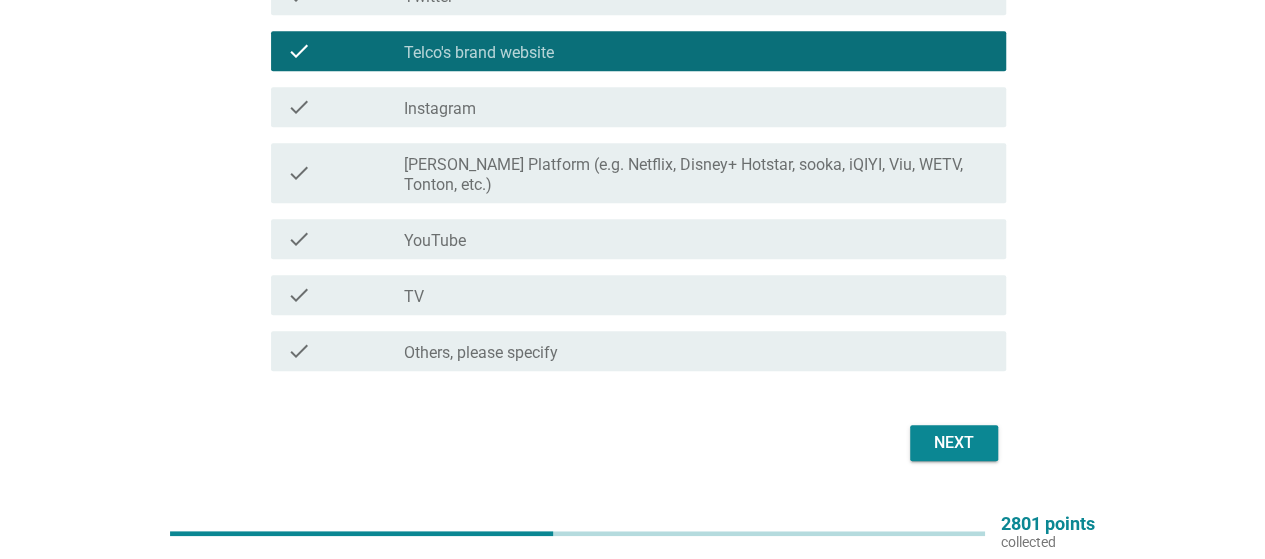click on "Next" at bounding box center (954, 443) 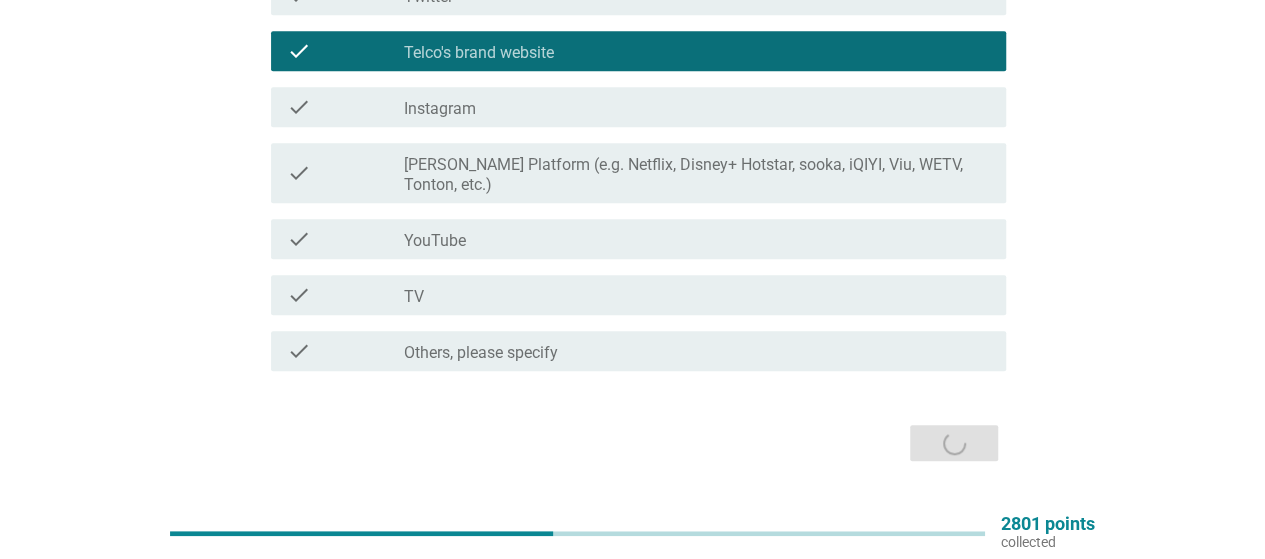 scroll, scrollTop: 0, scrollLeft: 0, axis: both 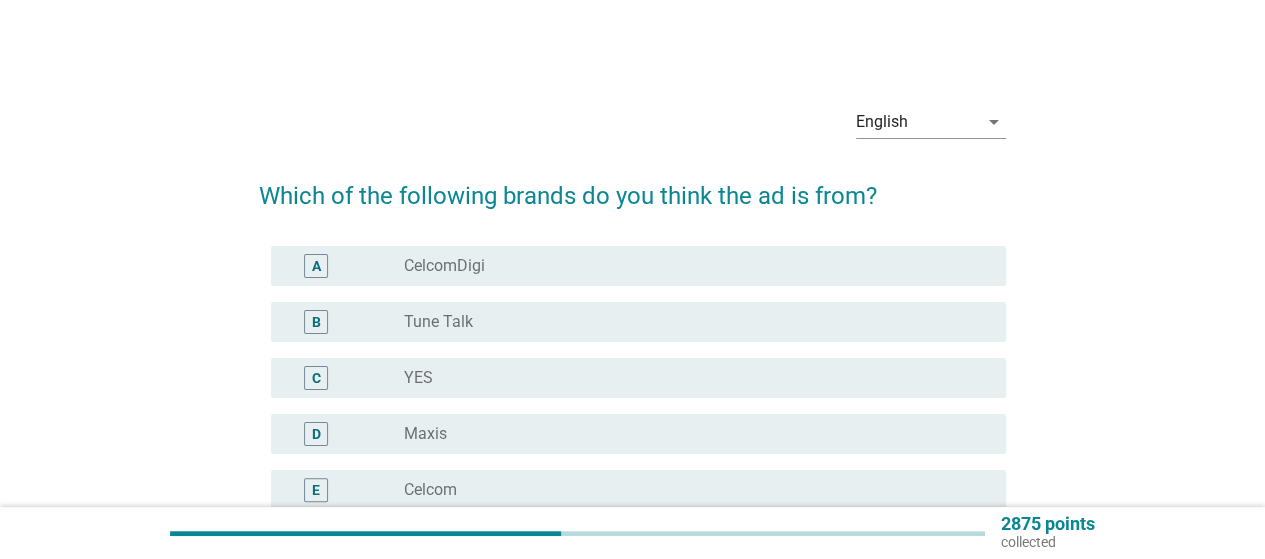 click on "radio_button_unchecked Maxis" at bounding box center (689, 434) 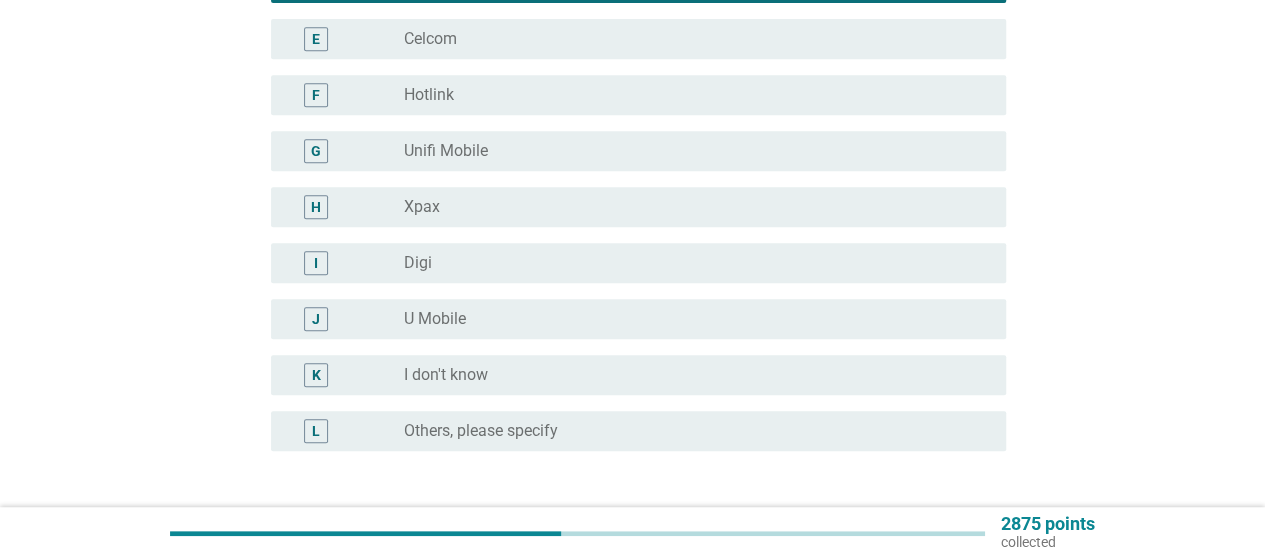 scroll, scrollTop: 604, scrollLeft: 0, axis: vertical 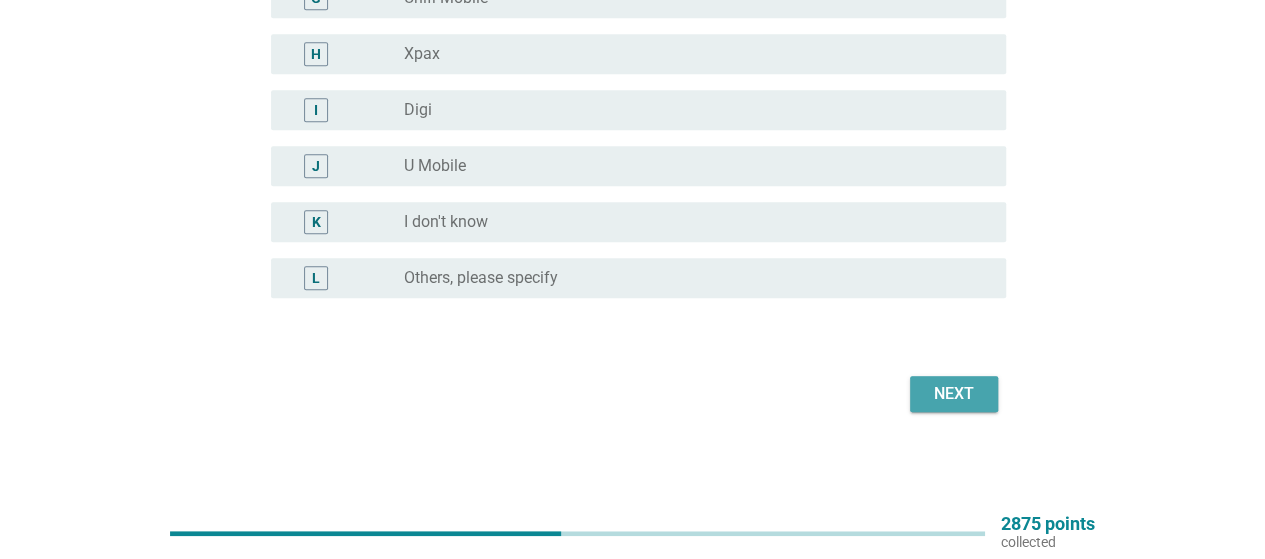 click on "Next" at bounding box center [954, 394] 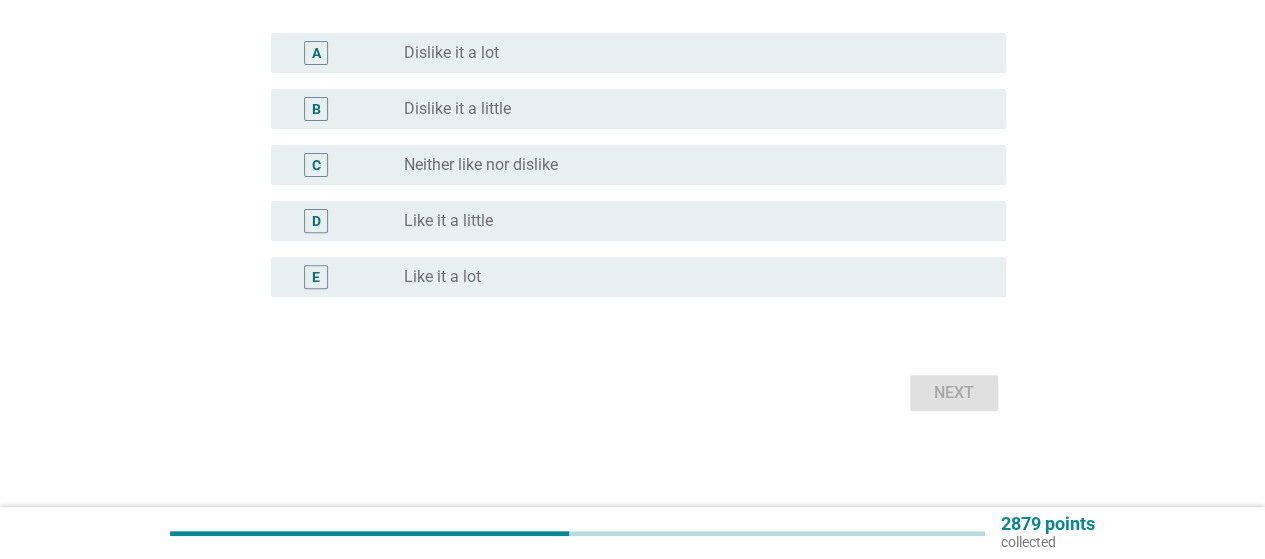 scroll, scrollTop: 0, scrollLeft: 0, axis: both 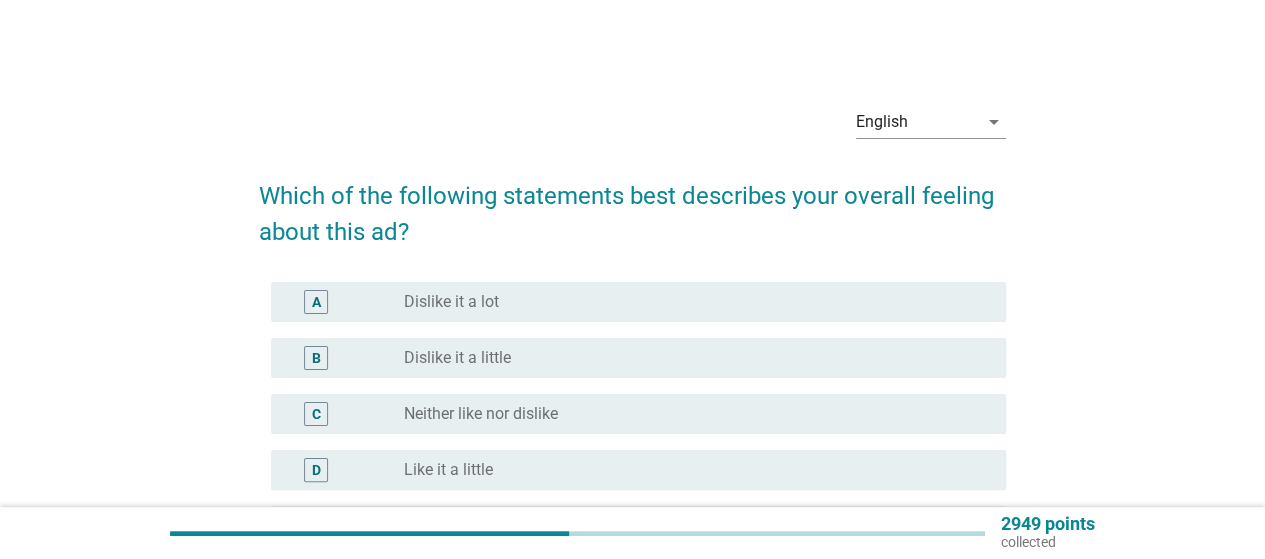 click on "radio_button_unchecked Neither like nor dislike" at bounding box center (689, 414) 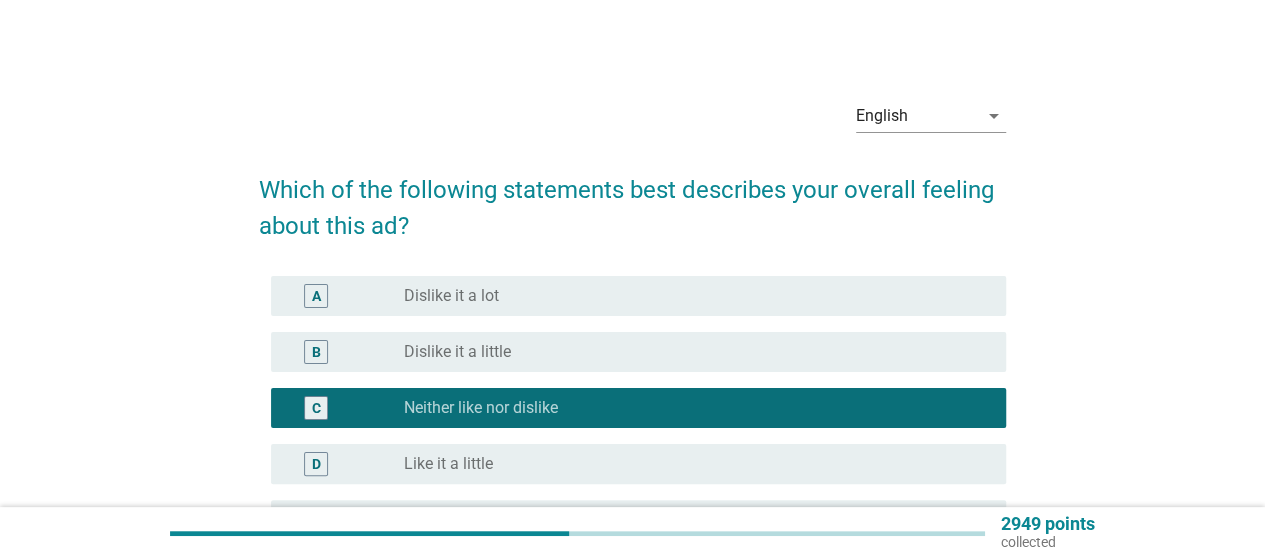 scroll, scrollTop: 248, scrollLeft: 0, axis: vertical 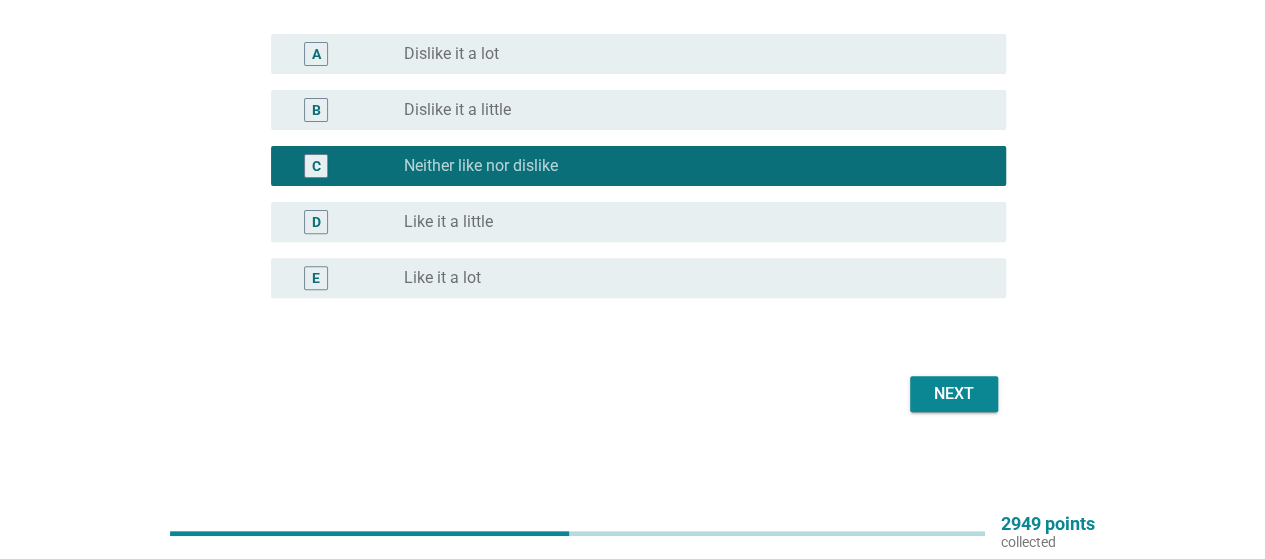 click on "Next" at bounding box center (954, 394) 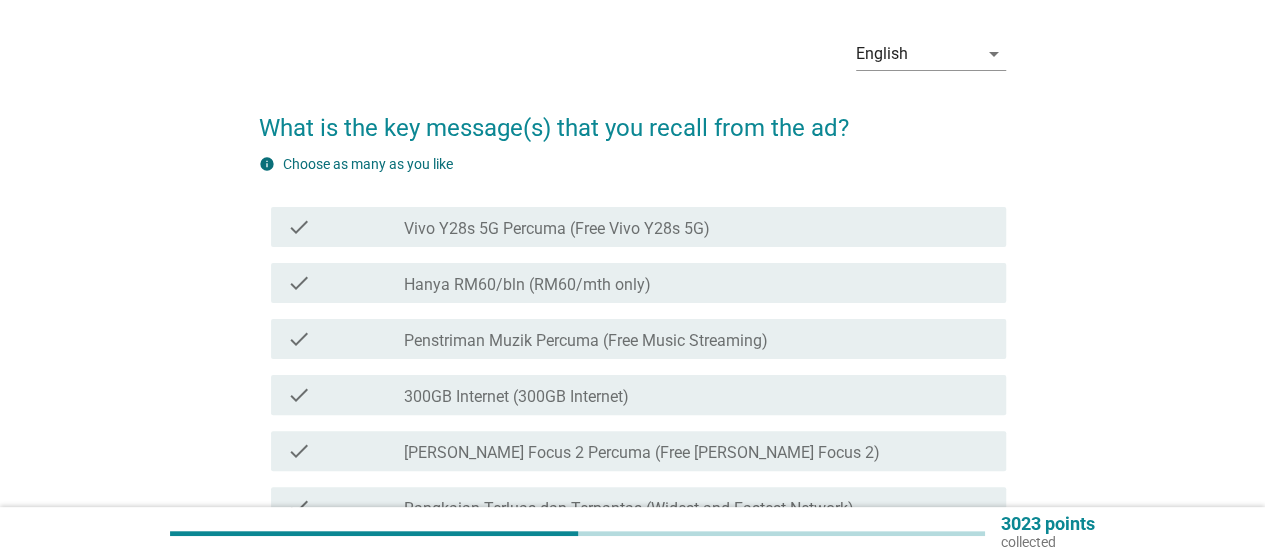 scroll, scrollTop: 100, scrollLeft: 0, axis: vertical 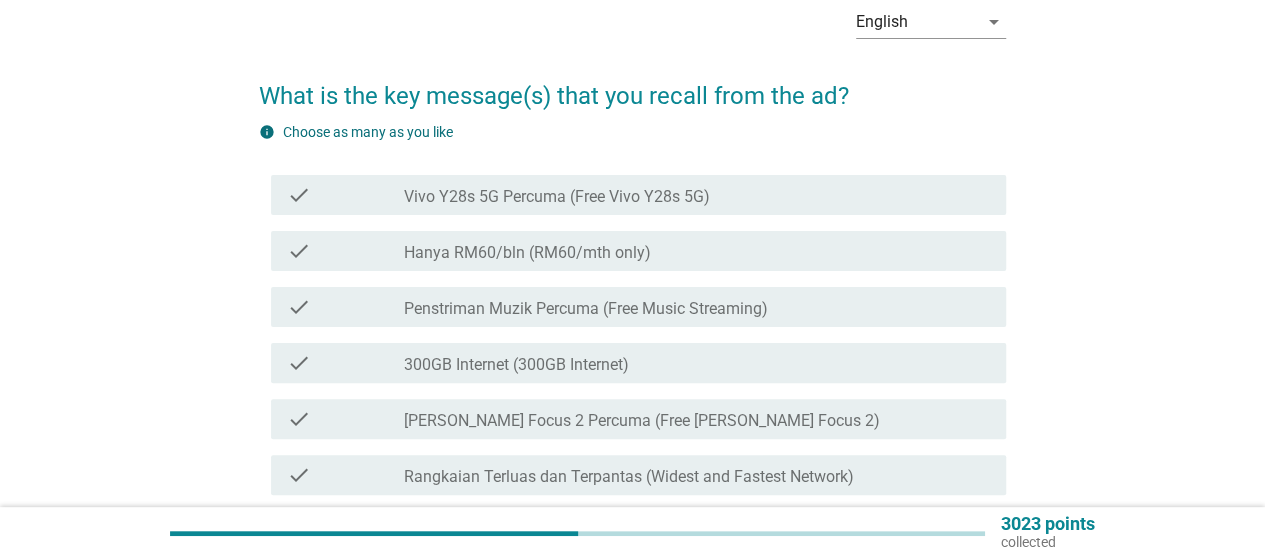 click on "check_box_outline_blank Vivo Y28s 5G Percuma (Free Vivo Y28s 5G)" at bounding box center [697, 195] 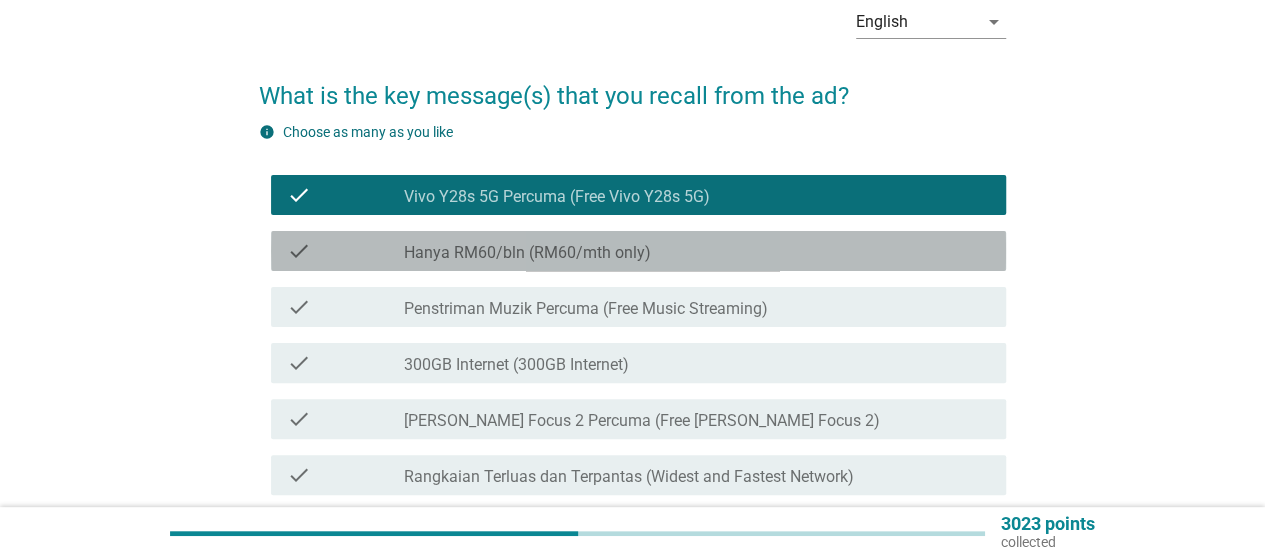 click on "check_box_outline_blank Hanya RM60/bln (RM60/mth only)" at bounding box center (697, 251) 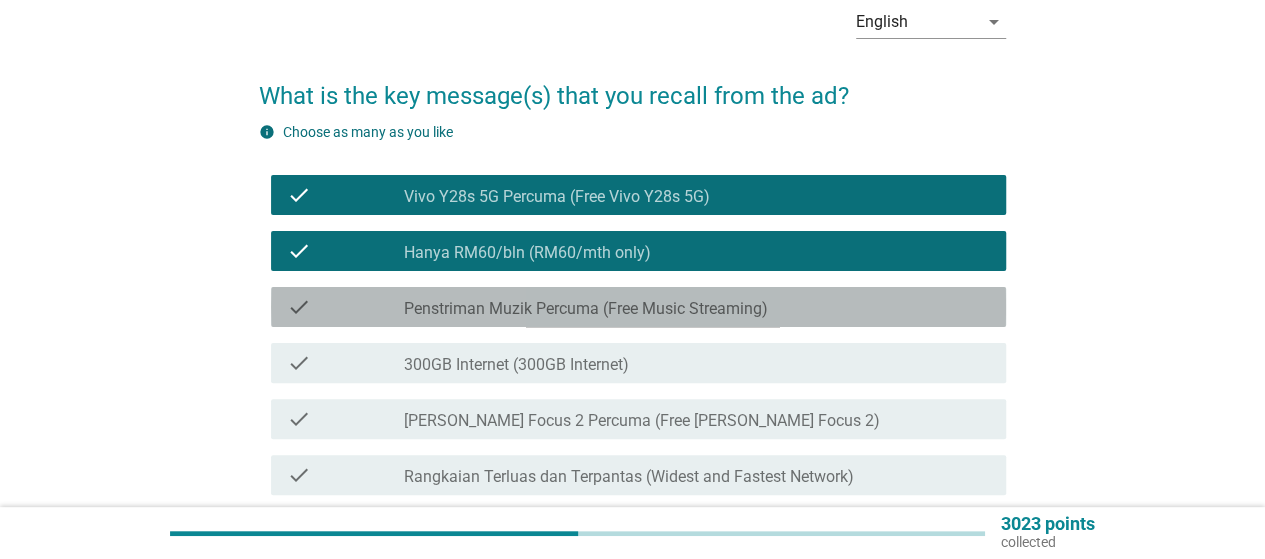 click on "Penstriman Muzik Percuma (Free Music Streaming)" at bounding box center [586, 309] 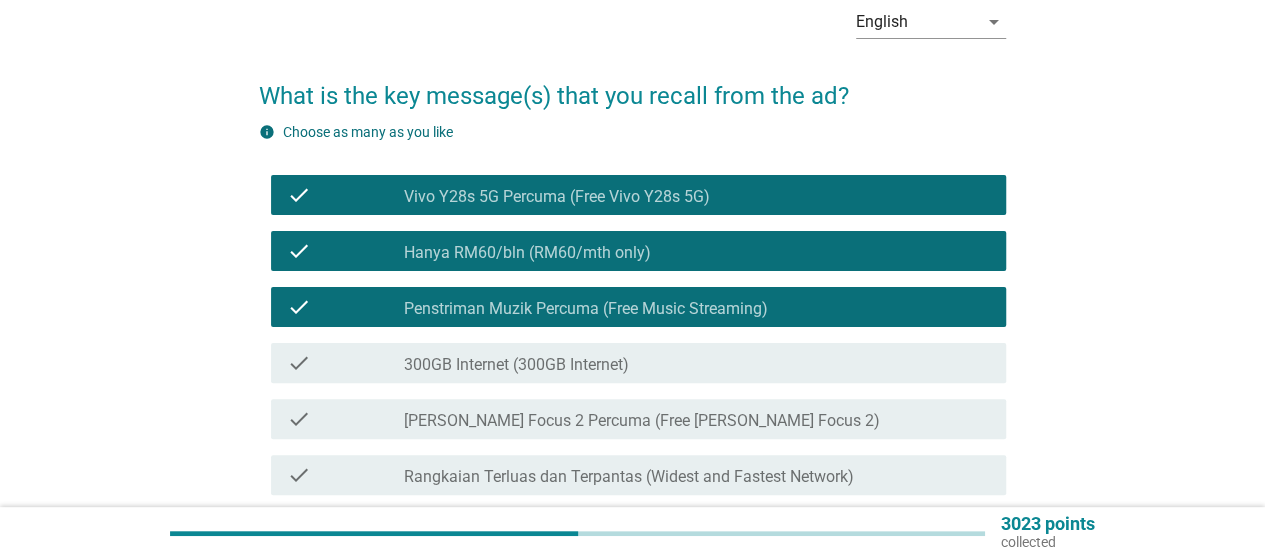 click on "check_box_outline_blank [PERSON_NAME] Focus 2 Percuma (Free [PERSON_NAME] Focus 2)" at bounding box center (697, 419) 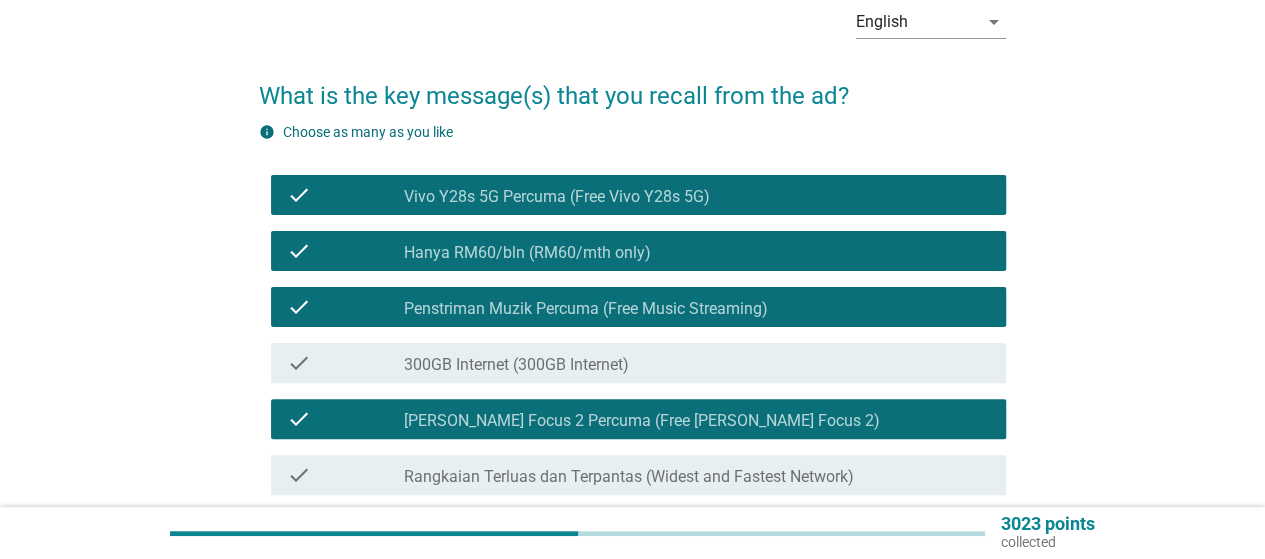 click on "check_box_outline_blank 300GB Internet (300GB Internet)" at bounding box center [697, 363] 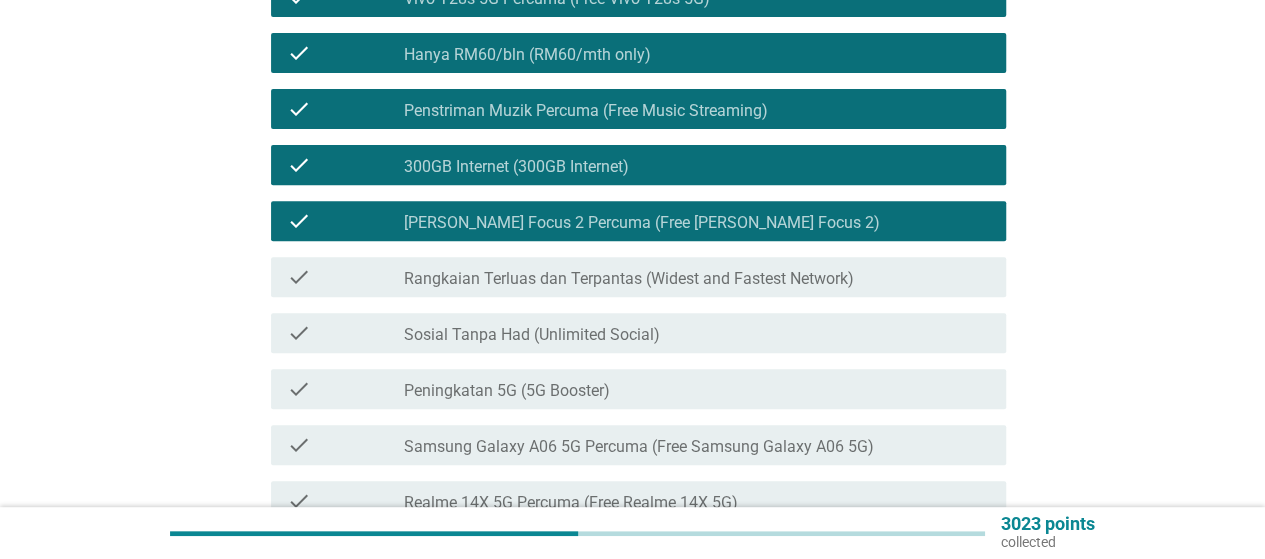 scroll, scrollTop: 300, scrollLeft: 0, axis: vertical 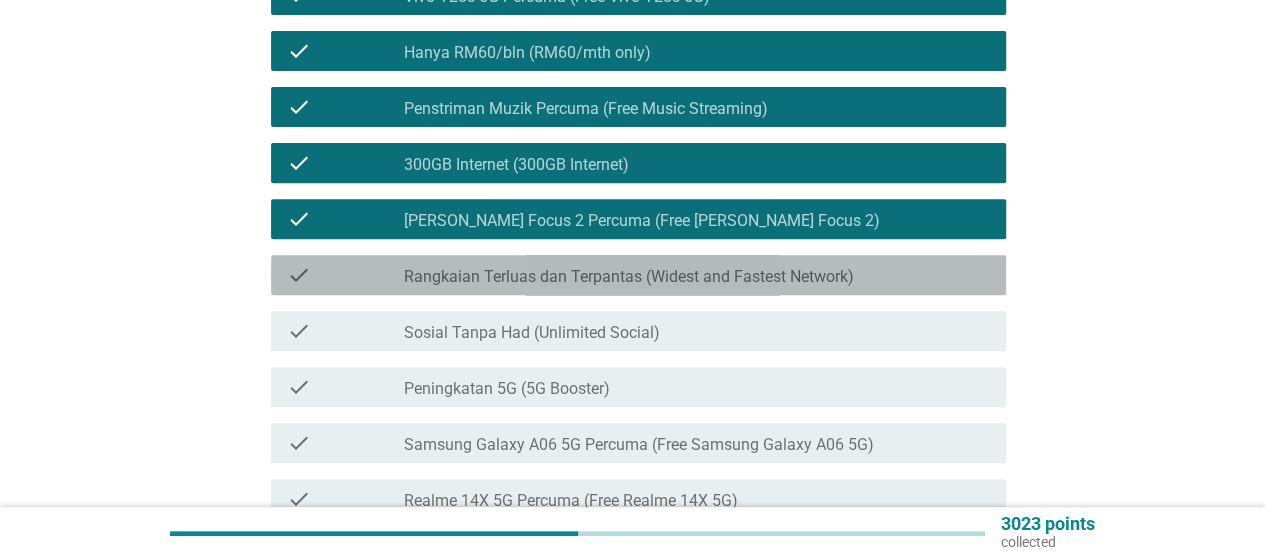 click on "check     check_box_outline_blank Rangkaian Terluas [PERSON_NAME] Terpantas (Widest and Fastest Network)" at bounding box center (638, 275) 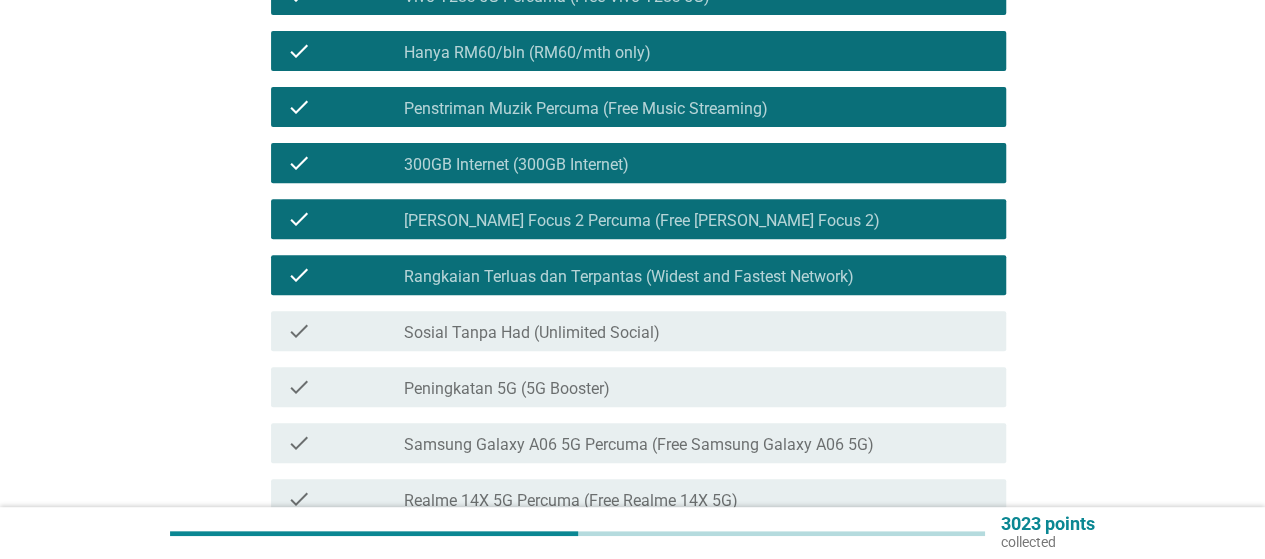 click on "check_box_outline_blank Sosial Tanpa Had (Unlimited Social)" at bounding box center (697, 331) 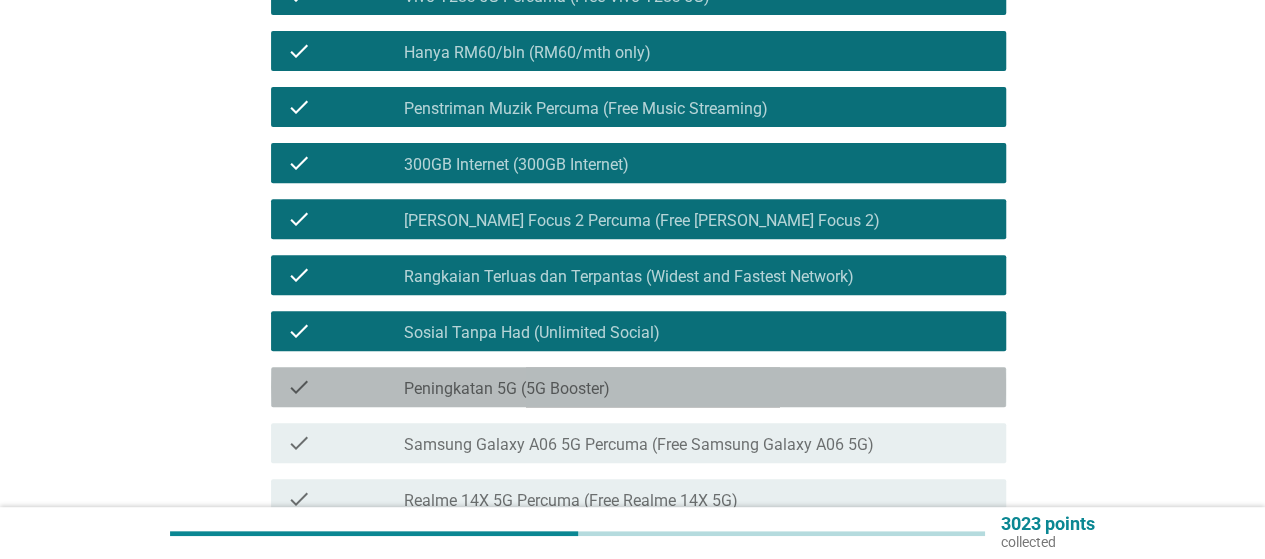 click on "check_box_outline_blank Peningkatan 5G (5G Booster)" at bounding box center (697, 387) 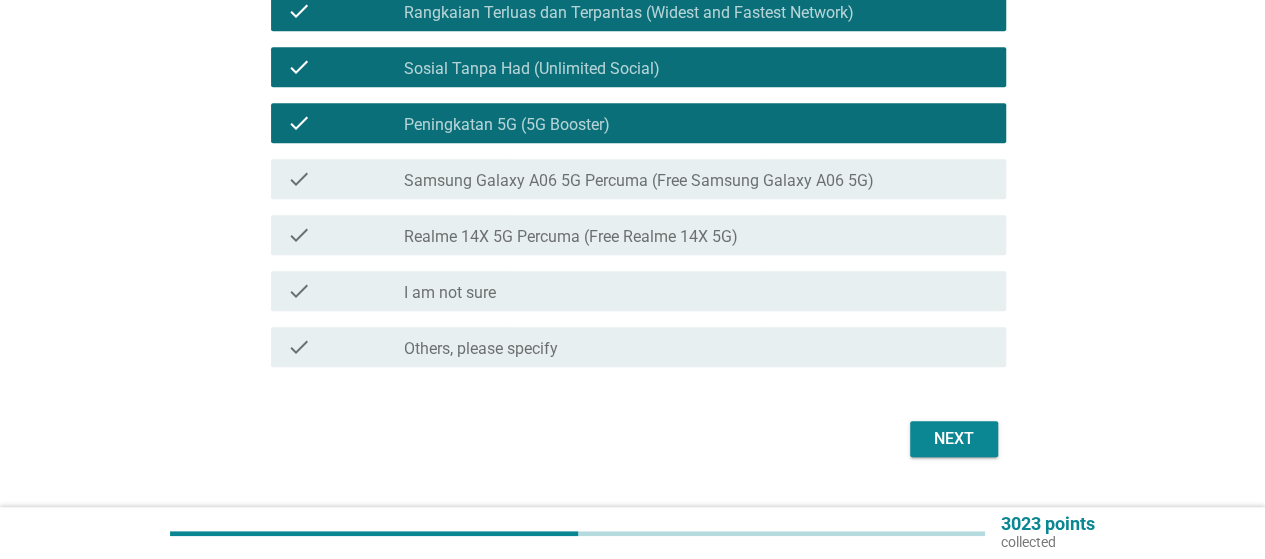 scroll, scrollTop: 610, scrollLeft: 0, axis: vertical 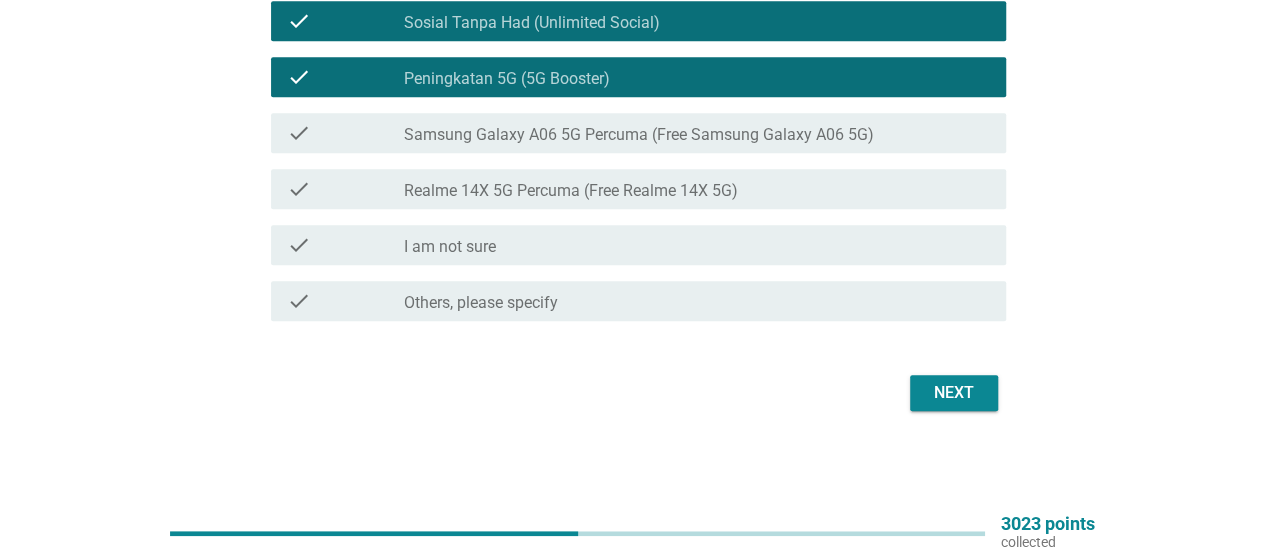 click on "Next" at bounding box center [954, 393] 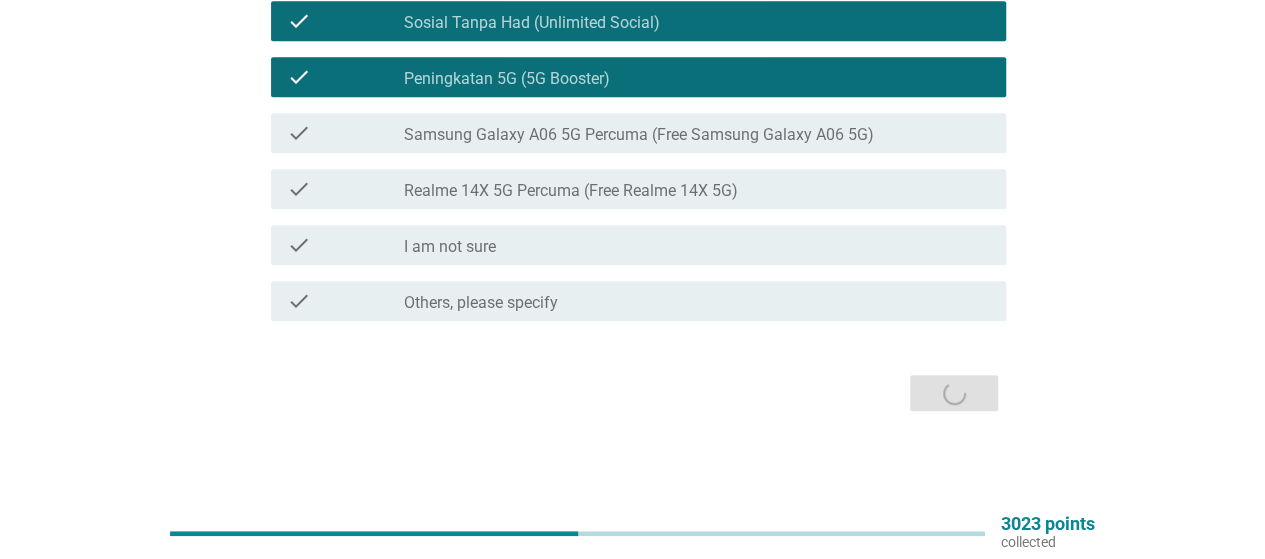 scroll, scrollTop: 0, scrollLeft: 0, axis: both 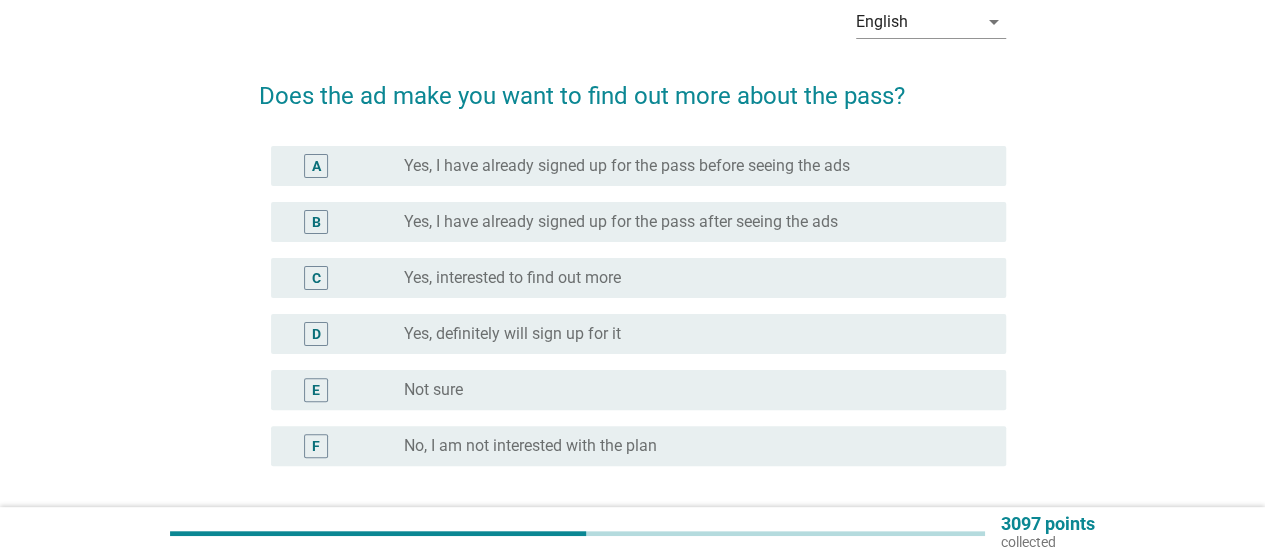click on "Yes, interested to find out more" at bounding box center (512, 278) 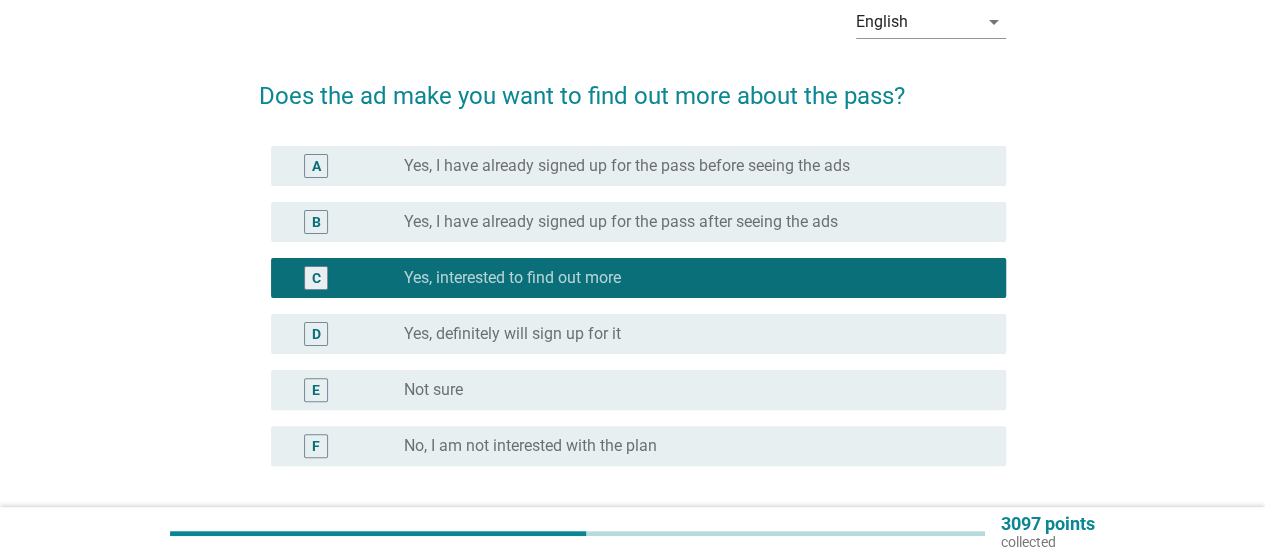 scroll, scrollTop: 268, scrollLeft: 0, axis: vertical 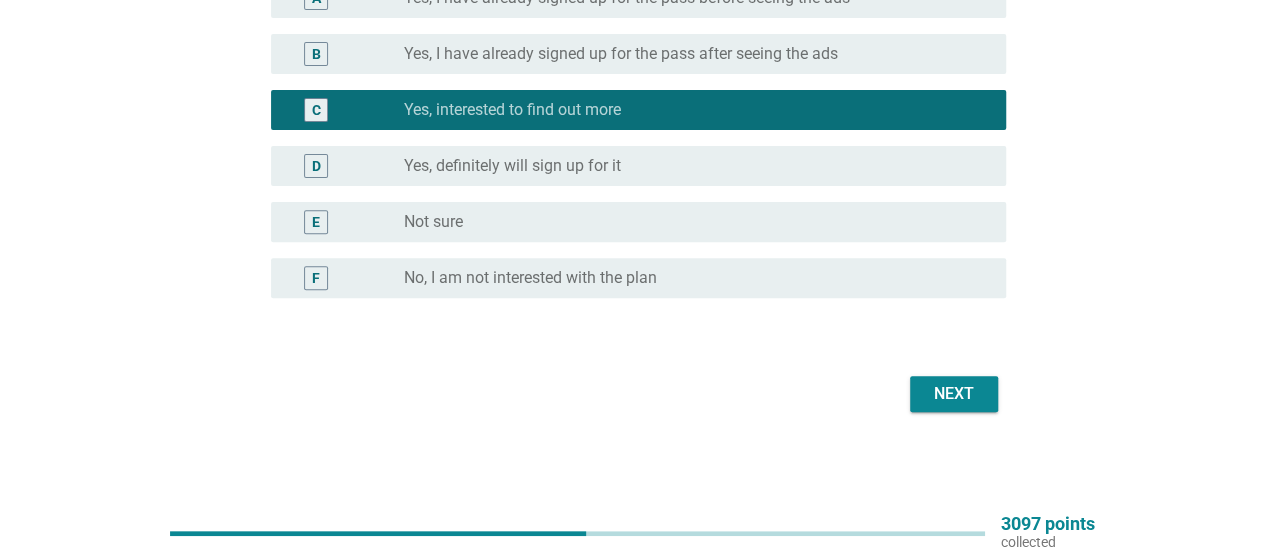 click on "Next" at bounding box center [954, 394] 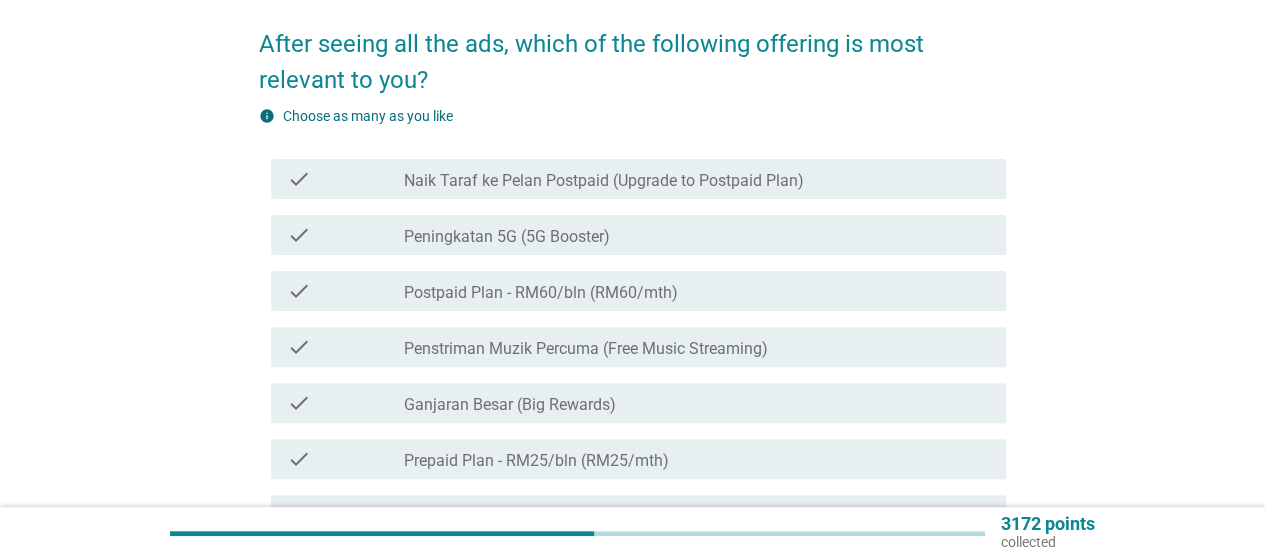 scroll, scrollTop: 200, scrollLeft: 0, axis: vertical 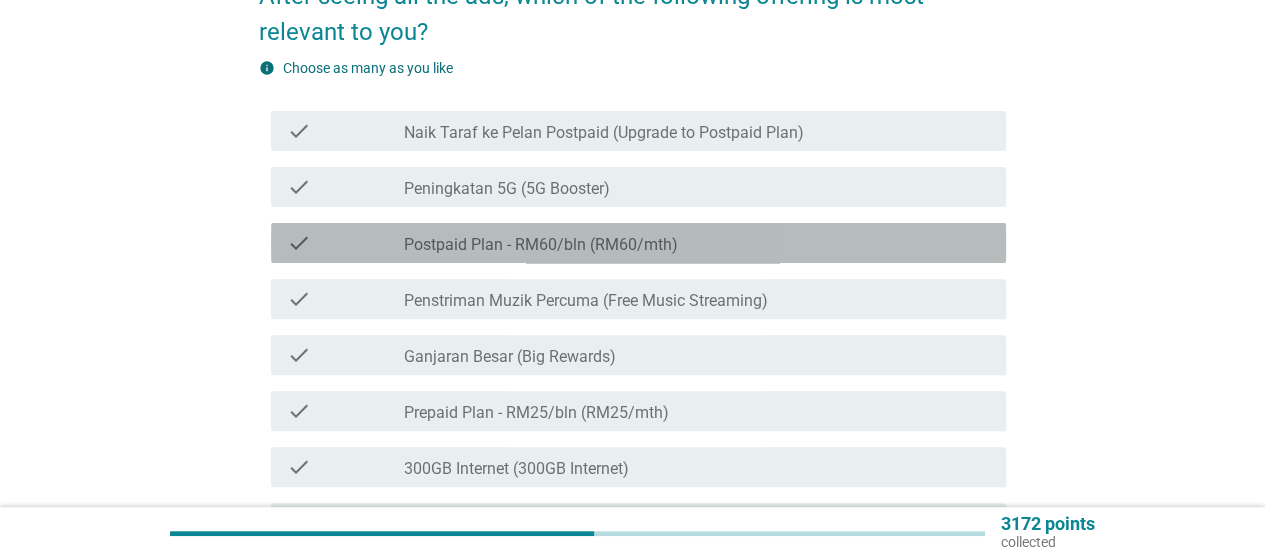 click on "check     check_box_outline_blank Postpaid Plan - RM60/bln (RM60/mth)" at bounding box center (638, 243) 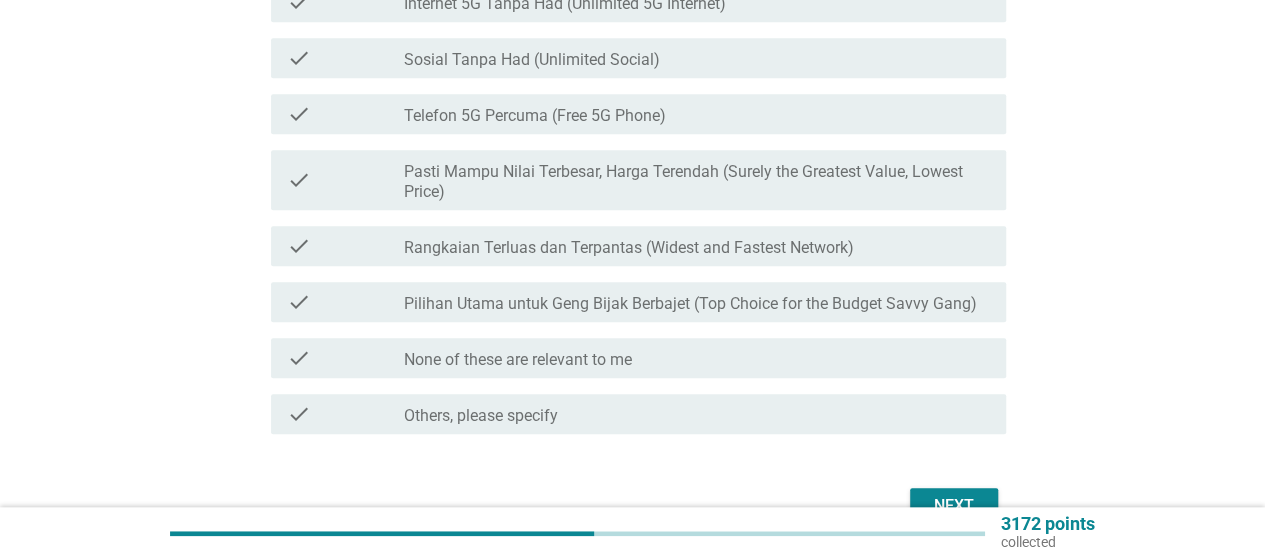 scroll, scrollTop: 800, scrollLeft: 0, axis: vertical 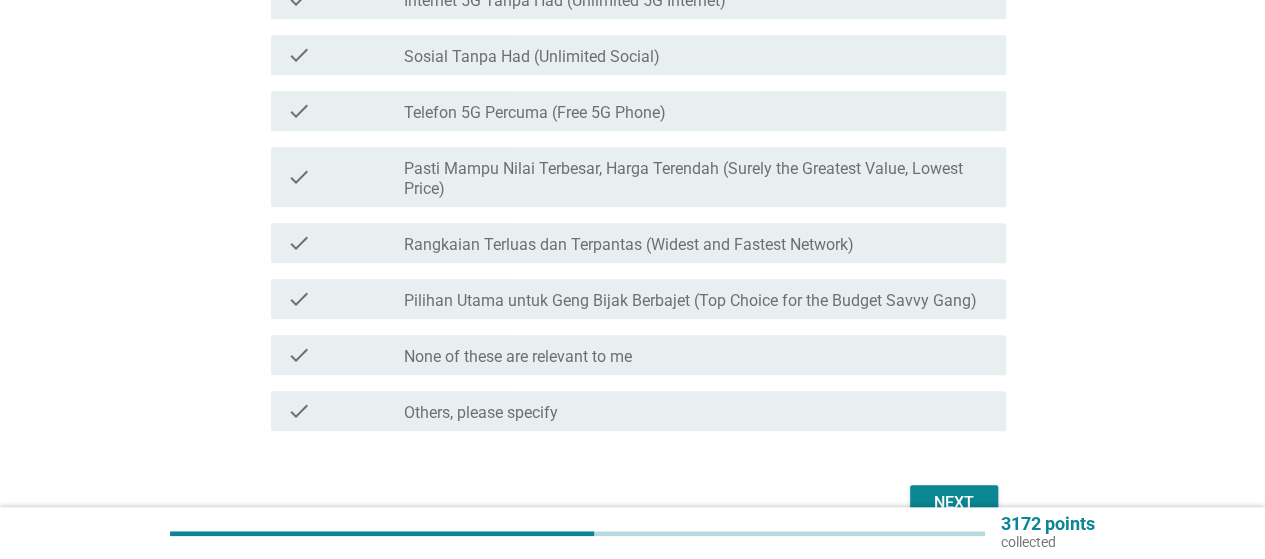 click on "Next" at bounding box center (954, 503) 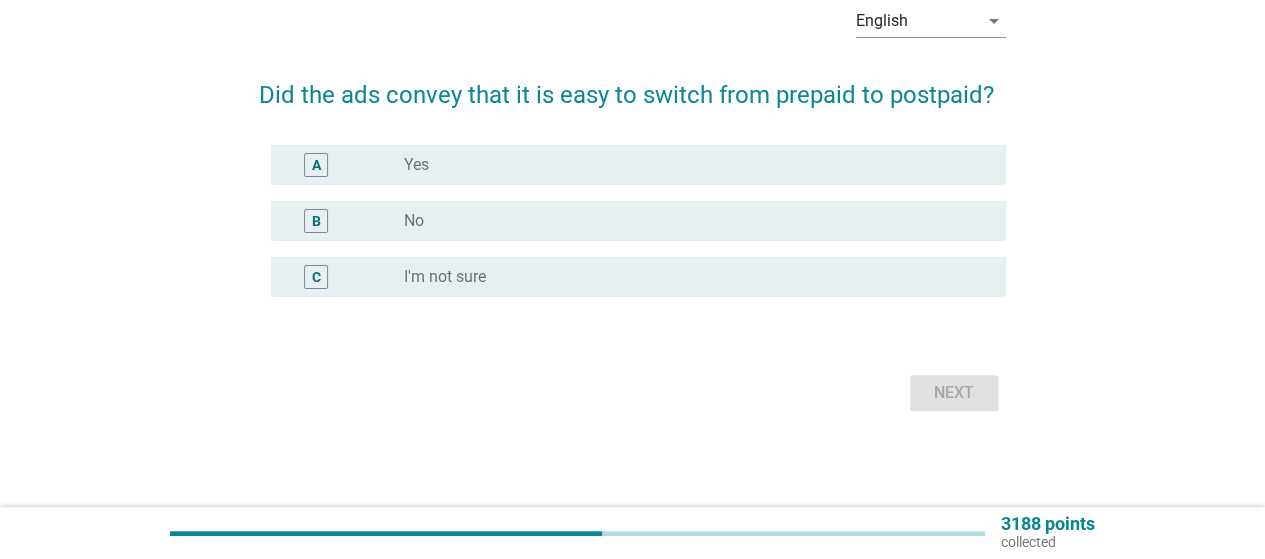 scroll, scrollTop: 0, scrollLeft: 0, axis: both 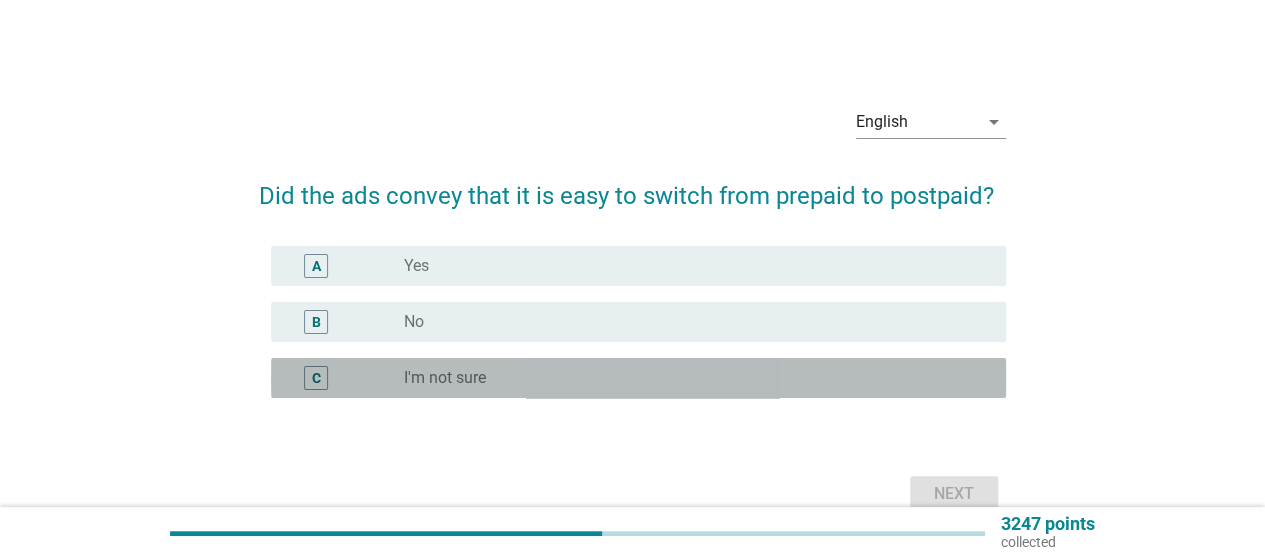 click on "radio_button_unchecked I'm not sure" at bounding box center [689, 378] 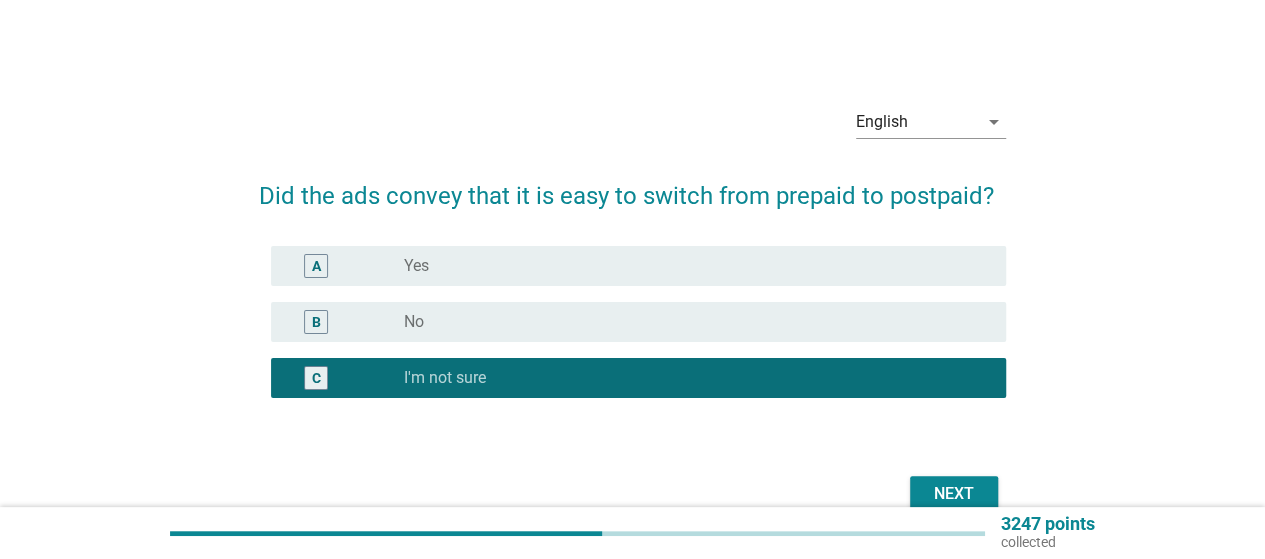 click on "Next" at bounding box center [954, 494] 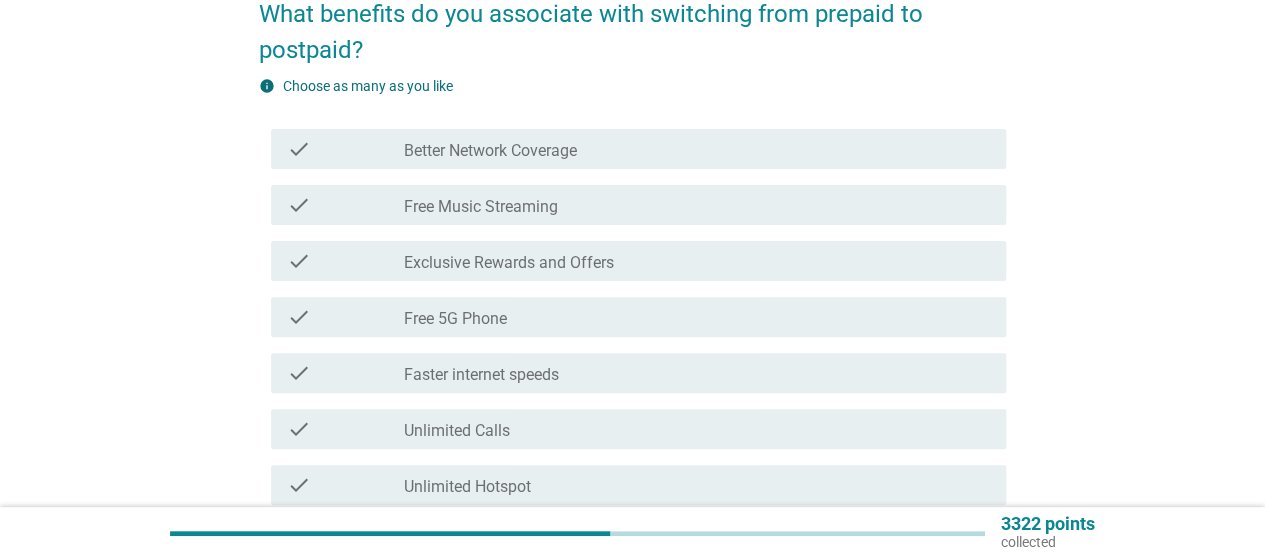 scroll, scrollTop: 200, scrollLeft: 0, axis: vertical 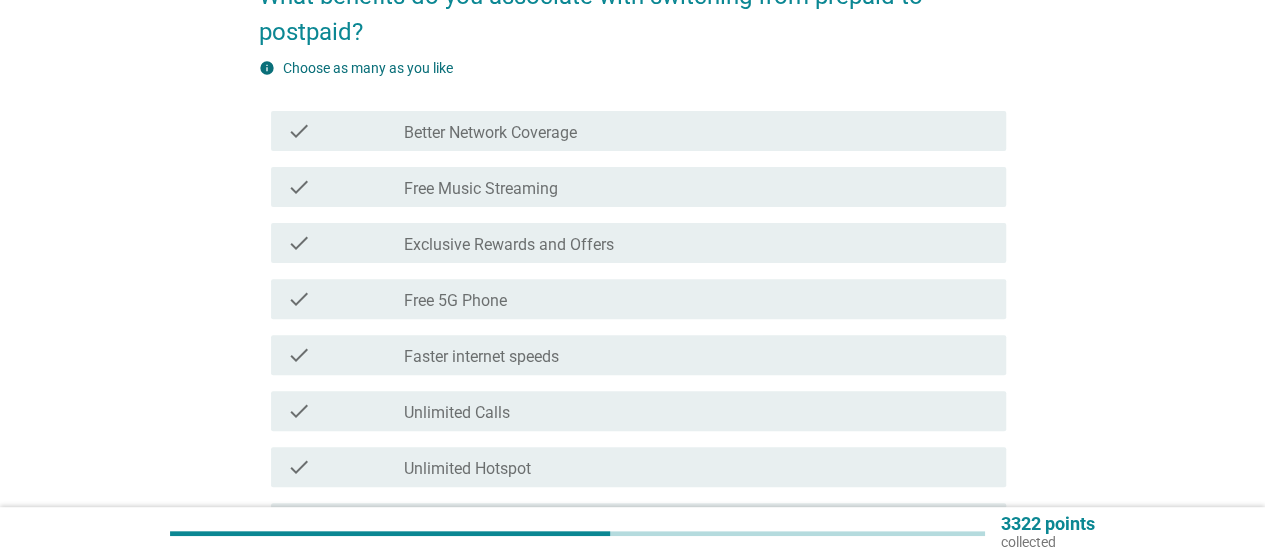 click on "check     check_box_outline_blank Exclusive Rewards and Offers" at bounding box center [638, 243] 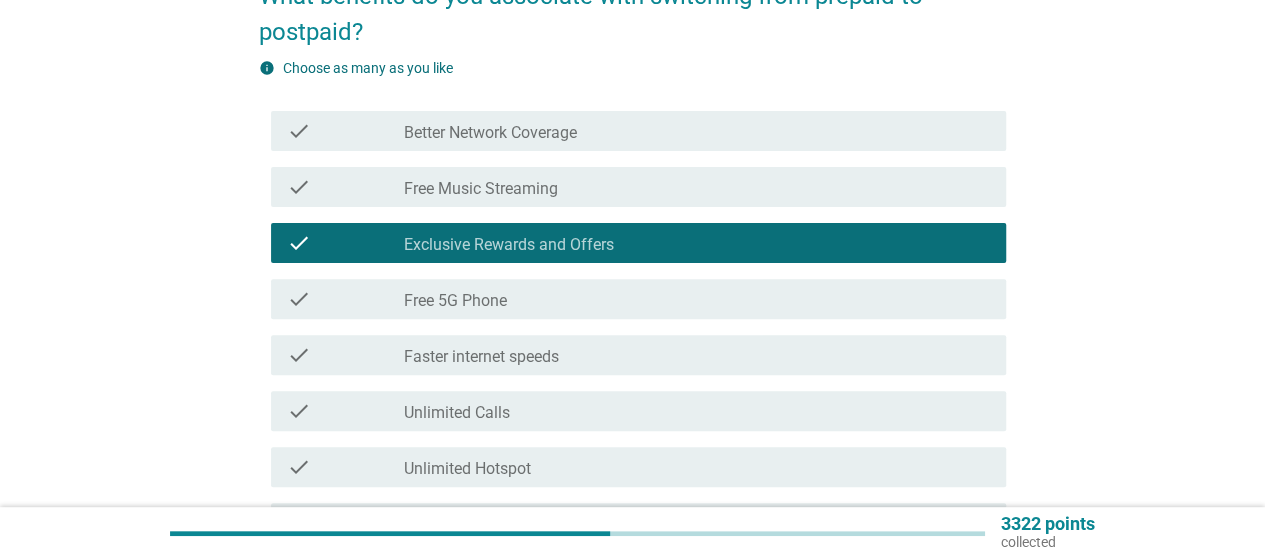 click on "Free 5G Phone" at bounding box center [455, 301] 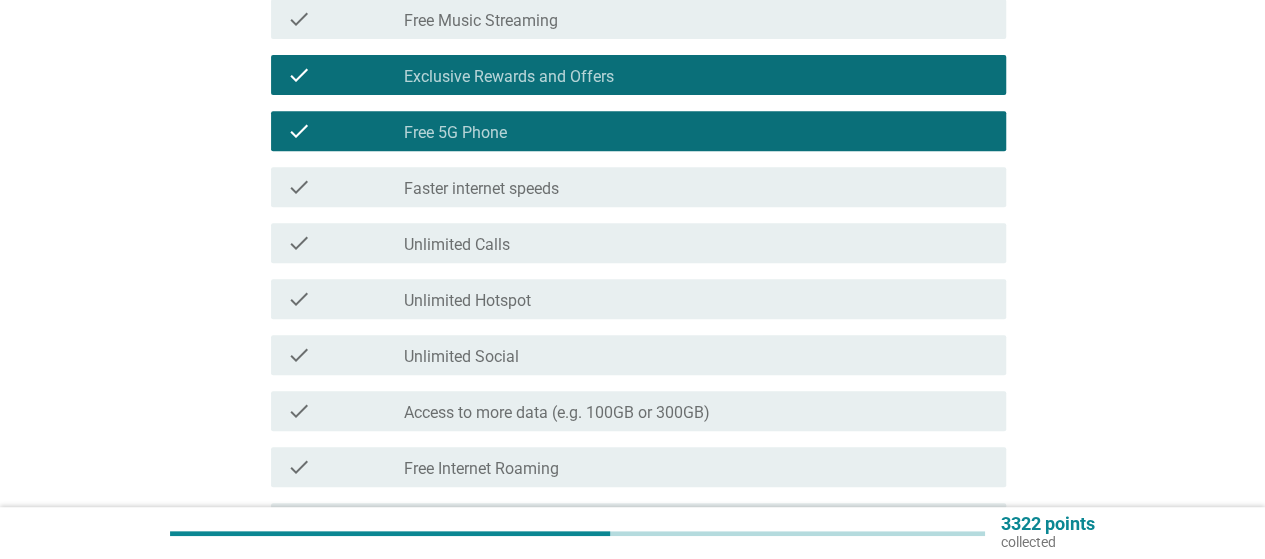 scroll, scrollTop: 400, scrollLeft: 0, axis: vertical 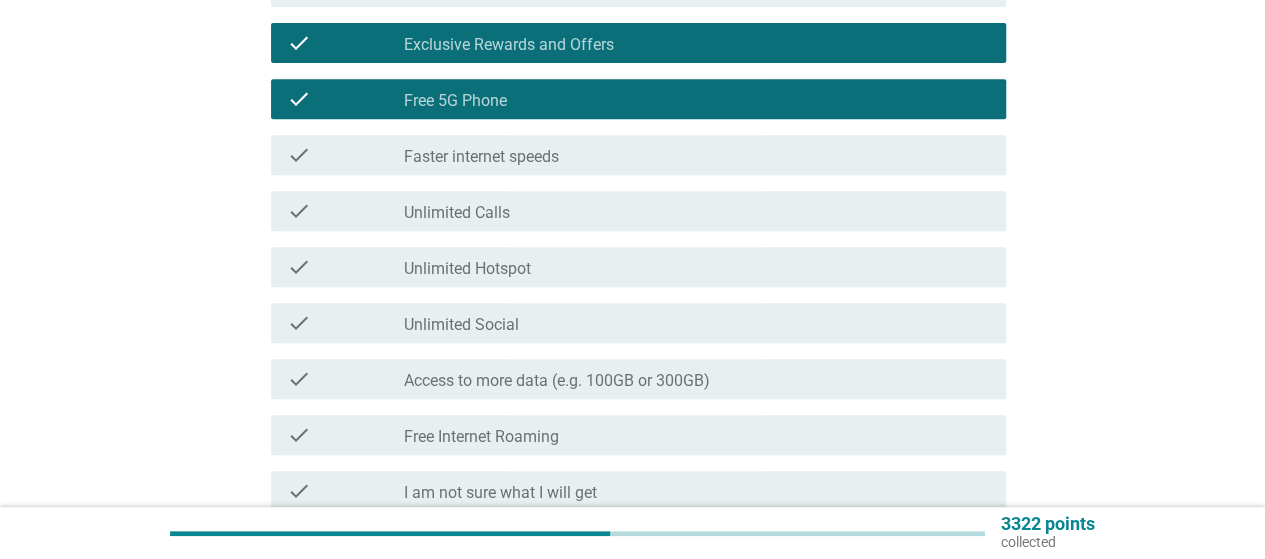 click on "check_box_outline_blank Unlimited Calls" at bounding box center (697, 211) 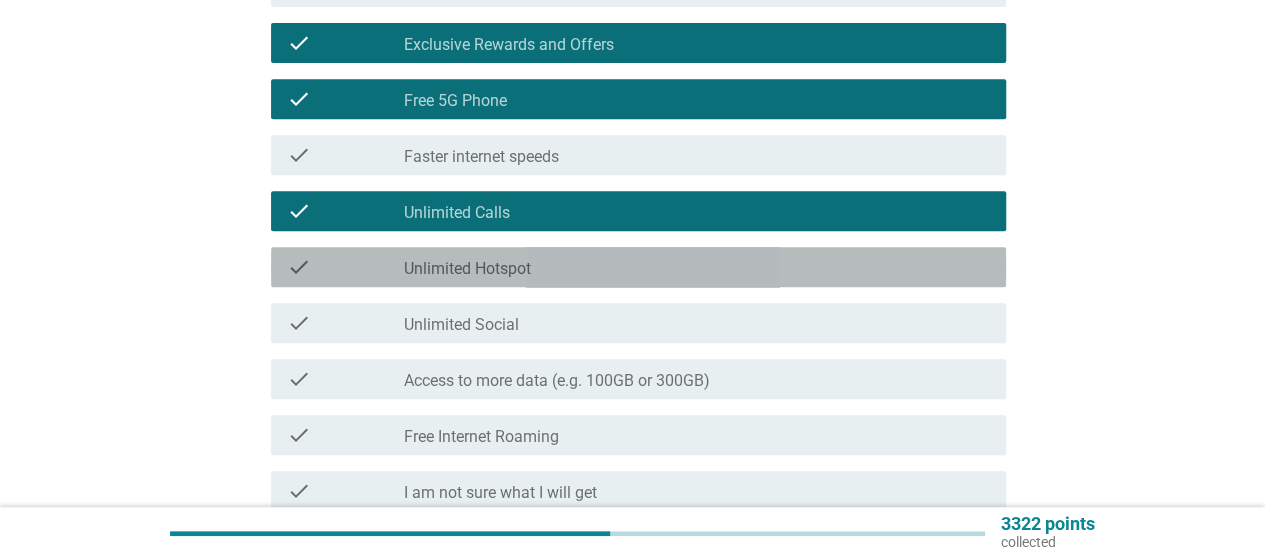 click on "check     check_box_outline_blank Unlimited Hotspot" at bounding box center (638, 267) 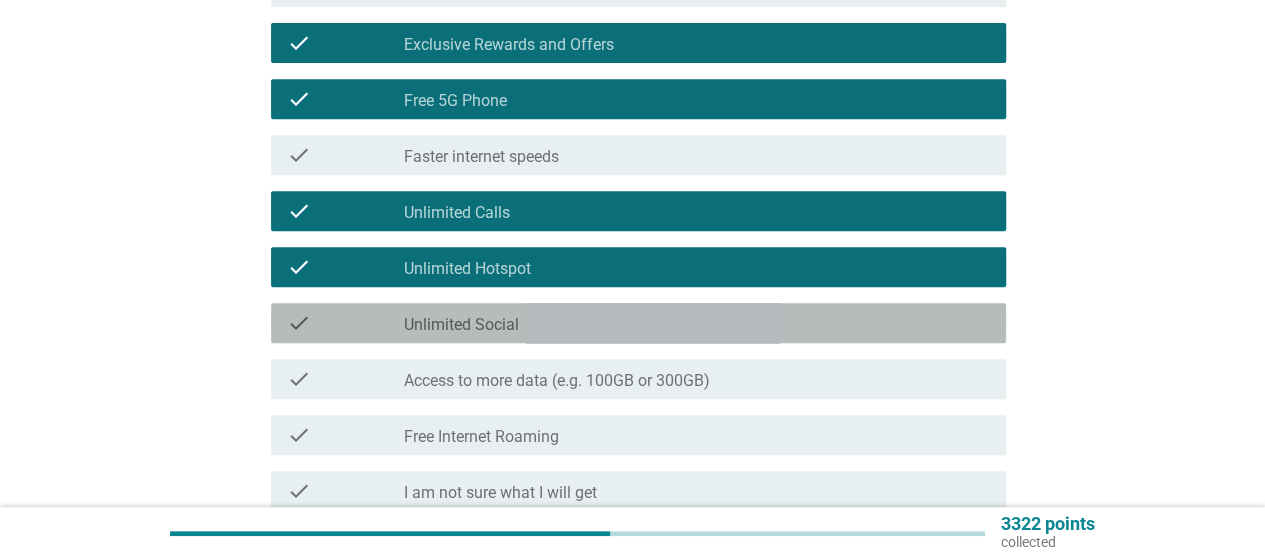 click on "check_box_outline_blank Unlimited Social" at bounding box center [697, 323] 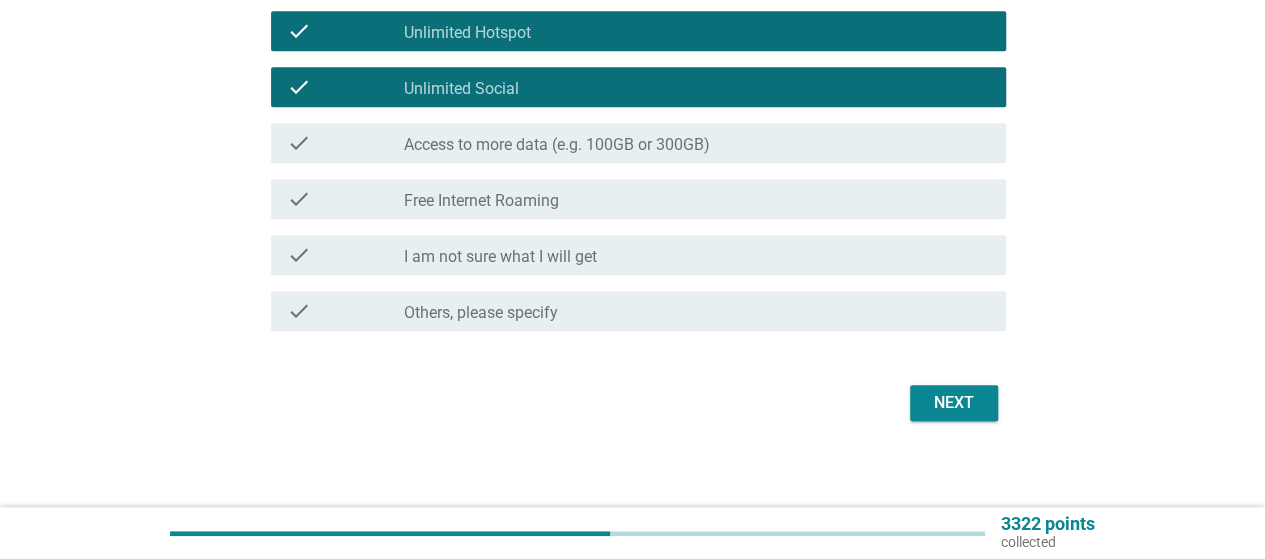 scroll, scrollTop: 646, scrollLeft: 0, axis: vertical 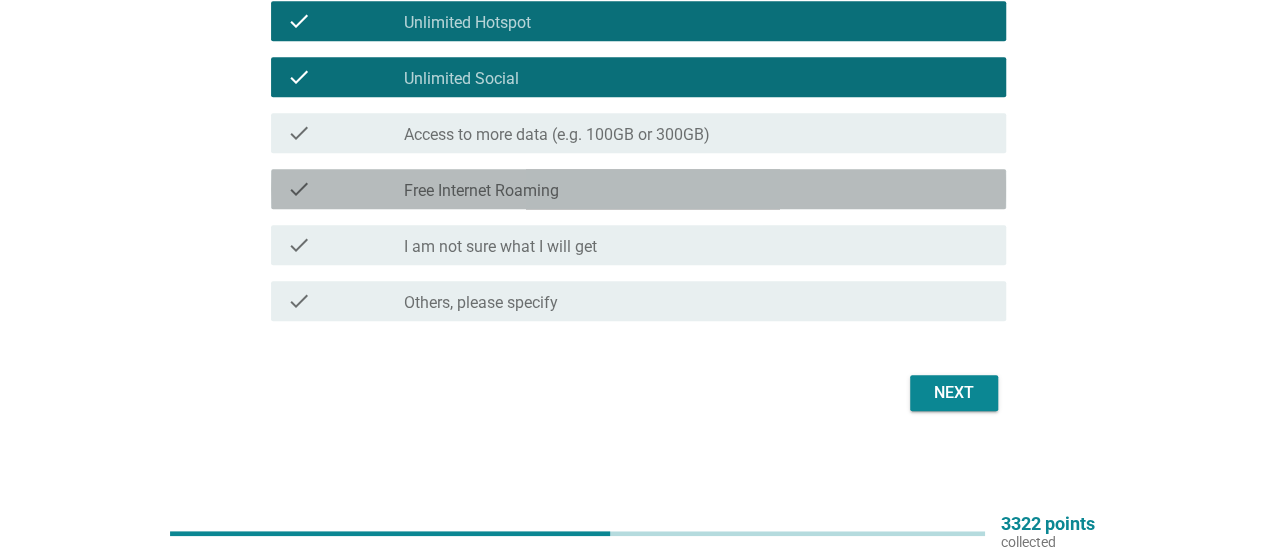 click on "check_box_outline_blank Free Internet Roaming" at bounding box center [697, 189] 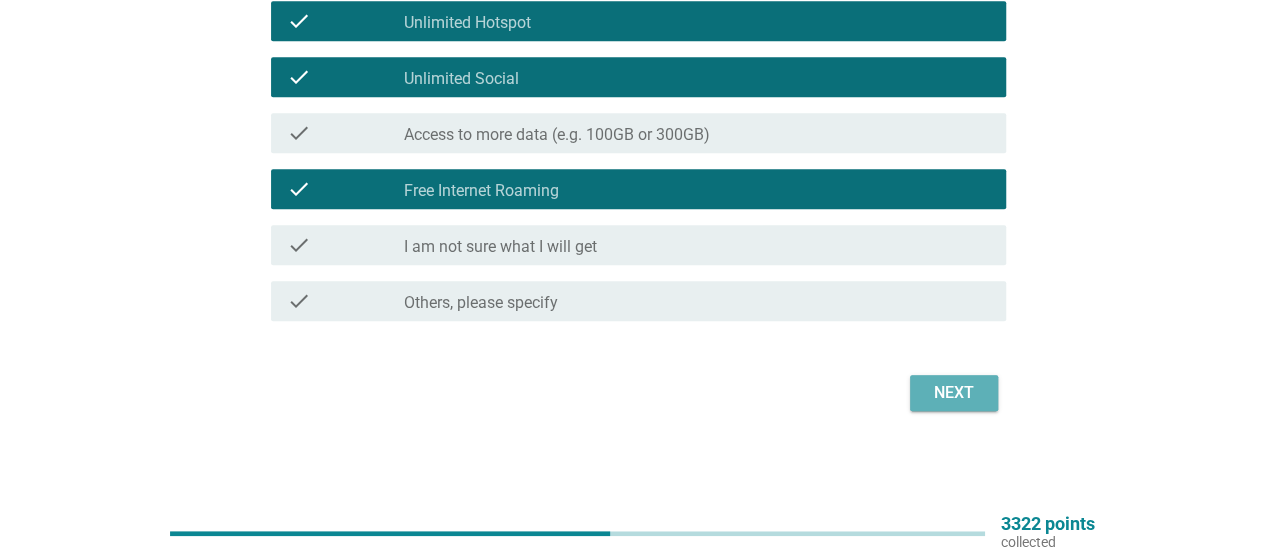 click on "Next" at bounding box center [954, 393] 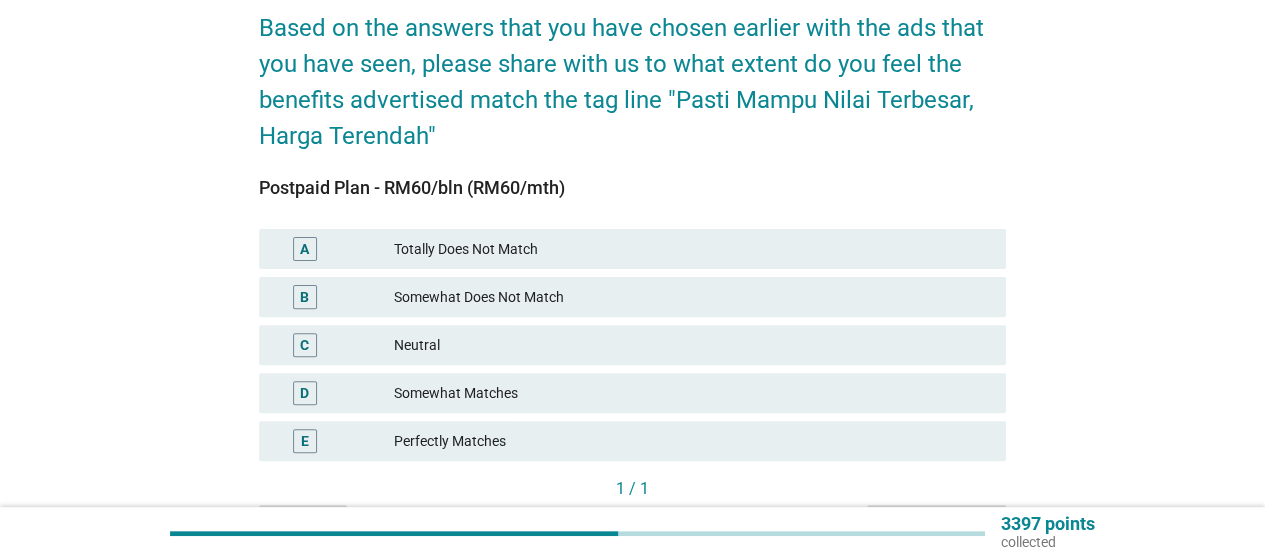 scroll, scrollTop: 200, scrollLeft: 0, axis: vertical 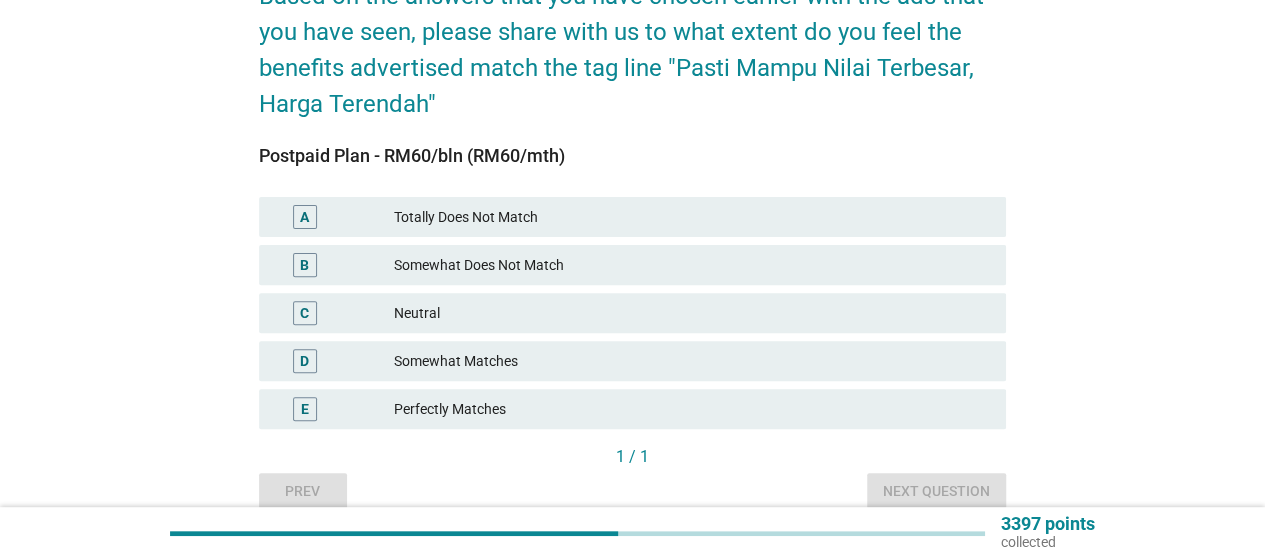 click on "Neutral" at bounding box center (692, 313) 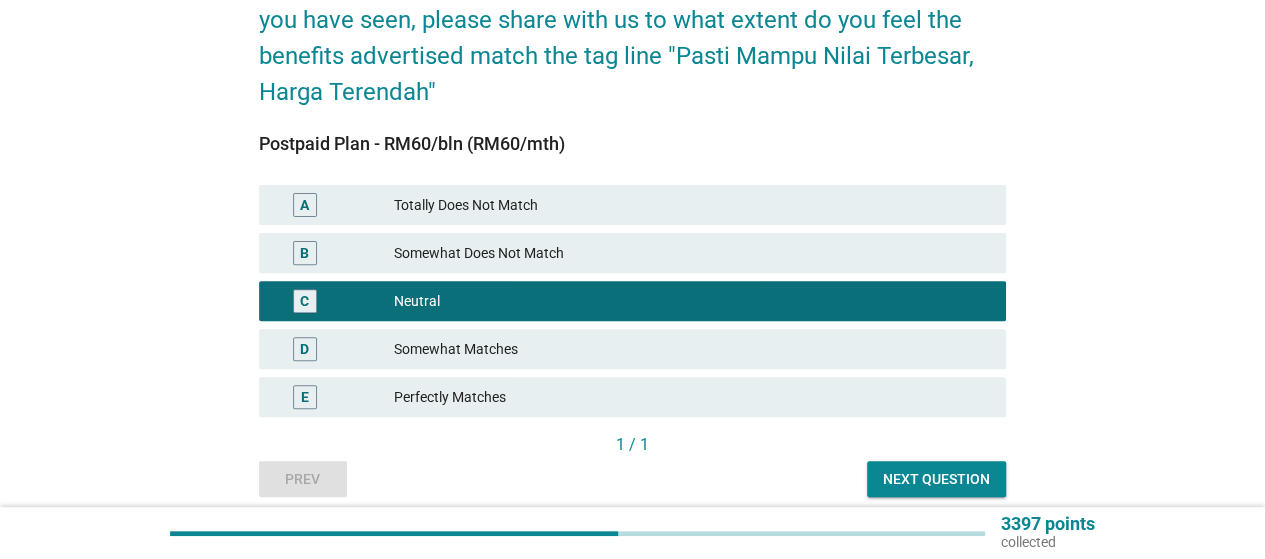 scroll, scrollTop: 292, scrollLeft: 0, axis: vertical 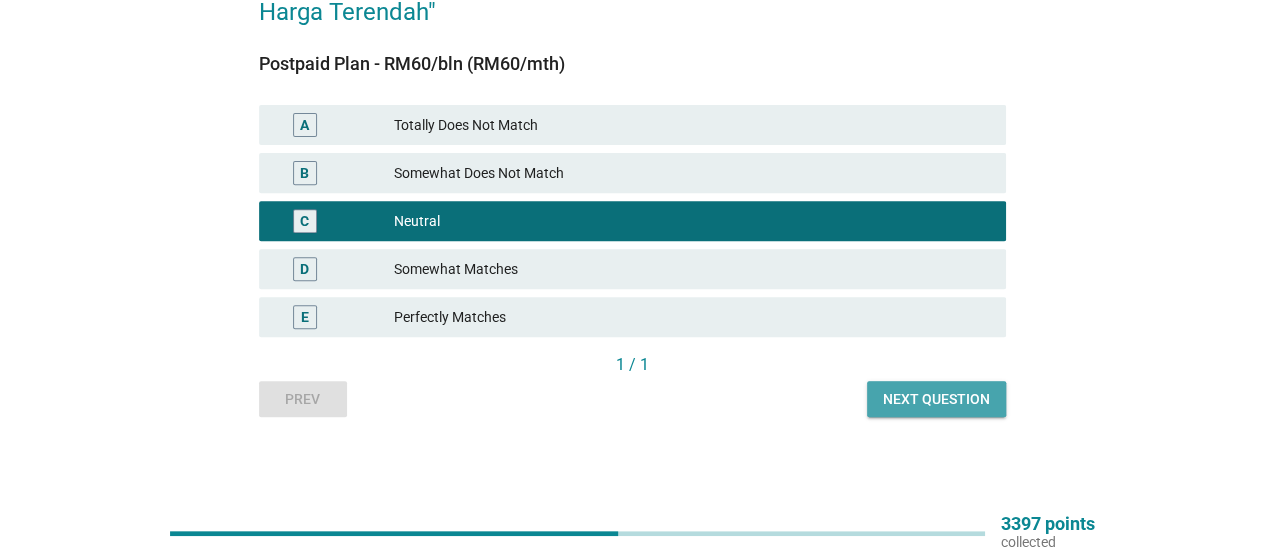 click on "Next question" at bounding box center (936, 399) 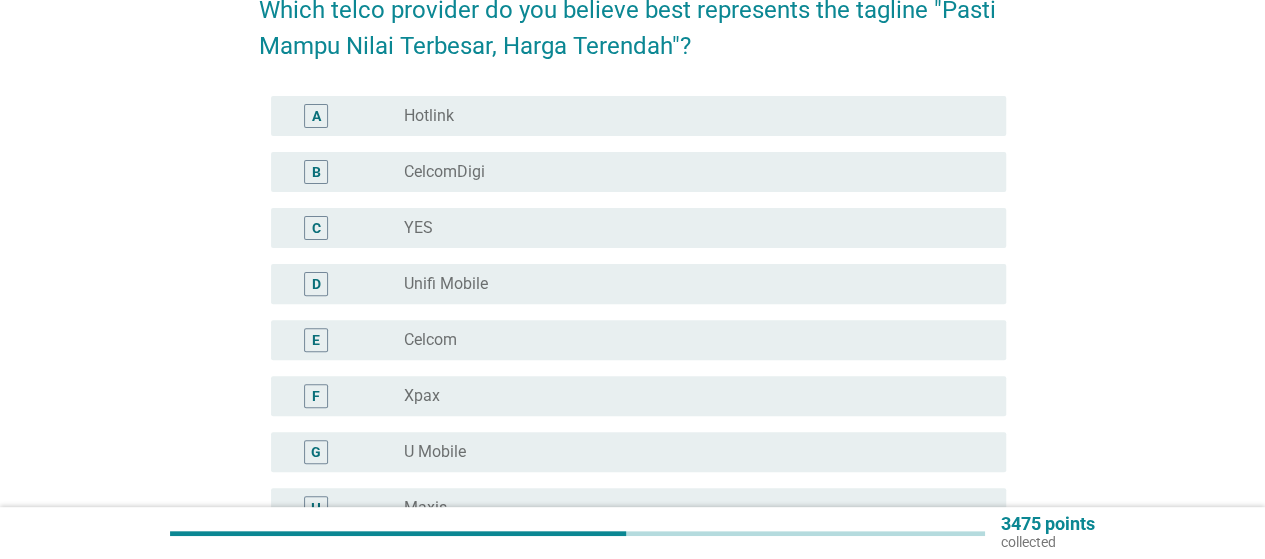 scroll, scrollTop: 100, scrollLeft: 0, axis: vertical 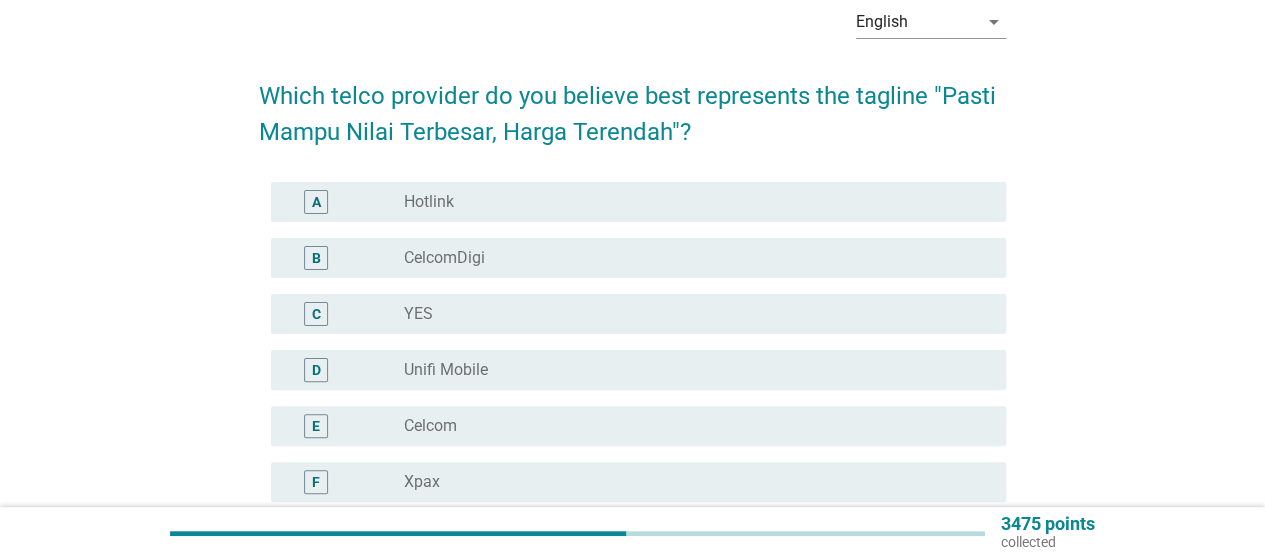click on "radio_button_unchecked Hotlink" at bounding box center [689, 202] 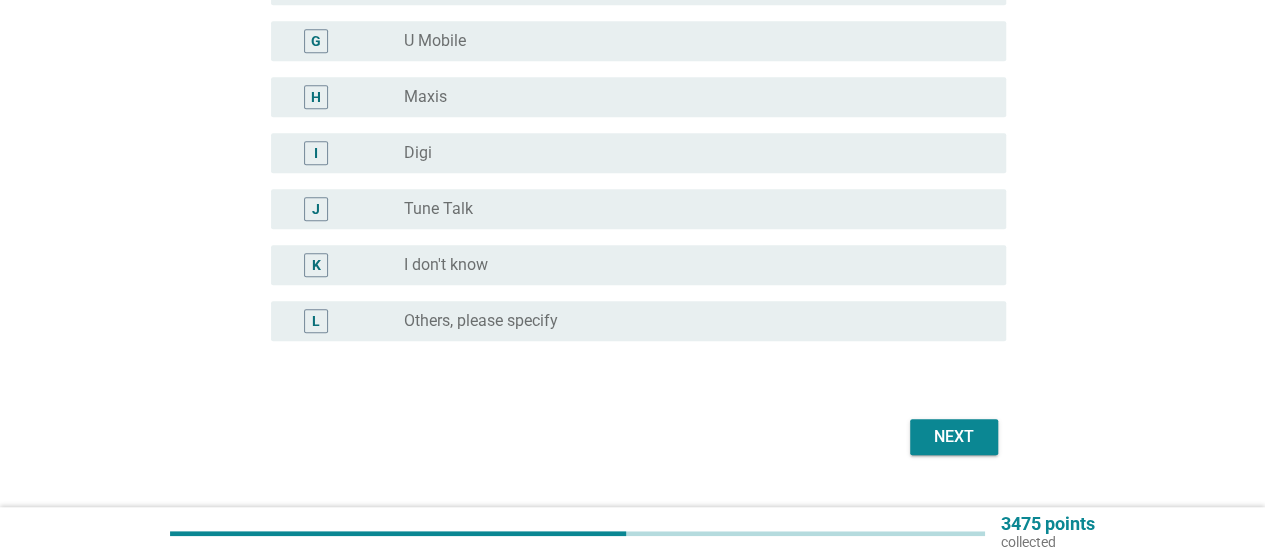 scroll, scrollTop: 600, scrollLeft: 0, axis: vertical 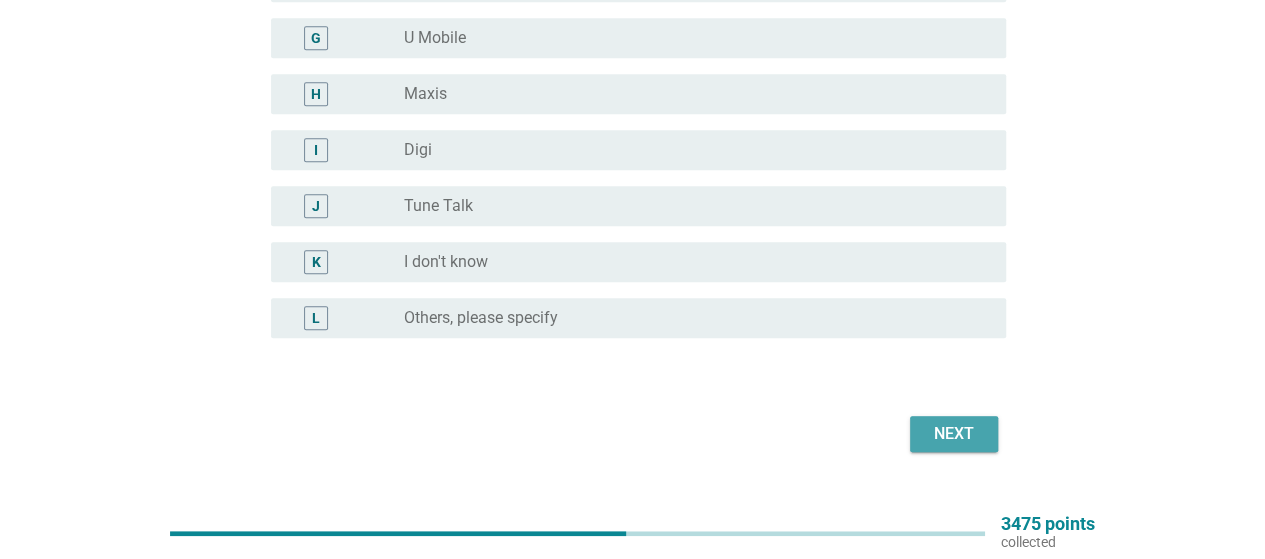 click on "Next" at bounding box center (954, 434) 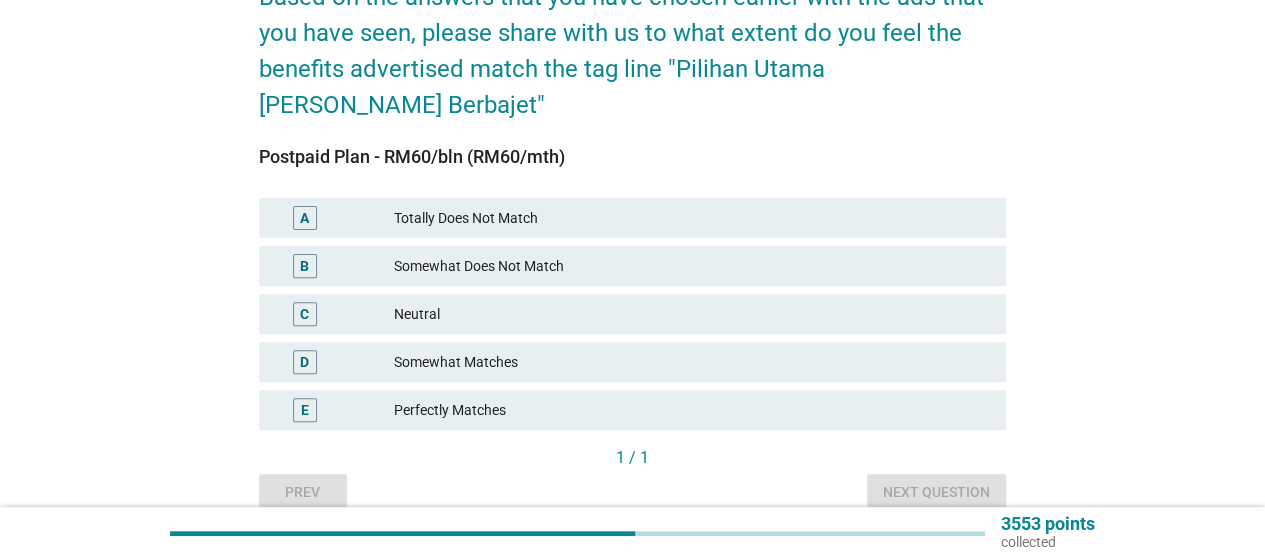 scroll, scrollTop: 200, scrollLeft: 0, axis: vertical 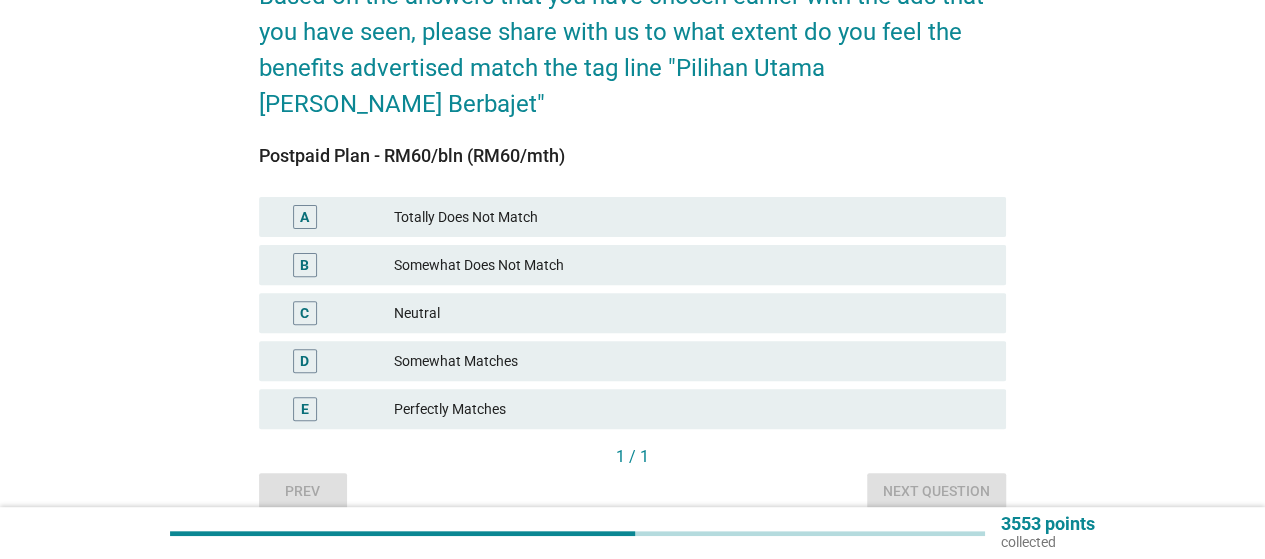 click on "Neutral" at bounding box center (692, 313) 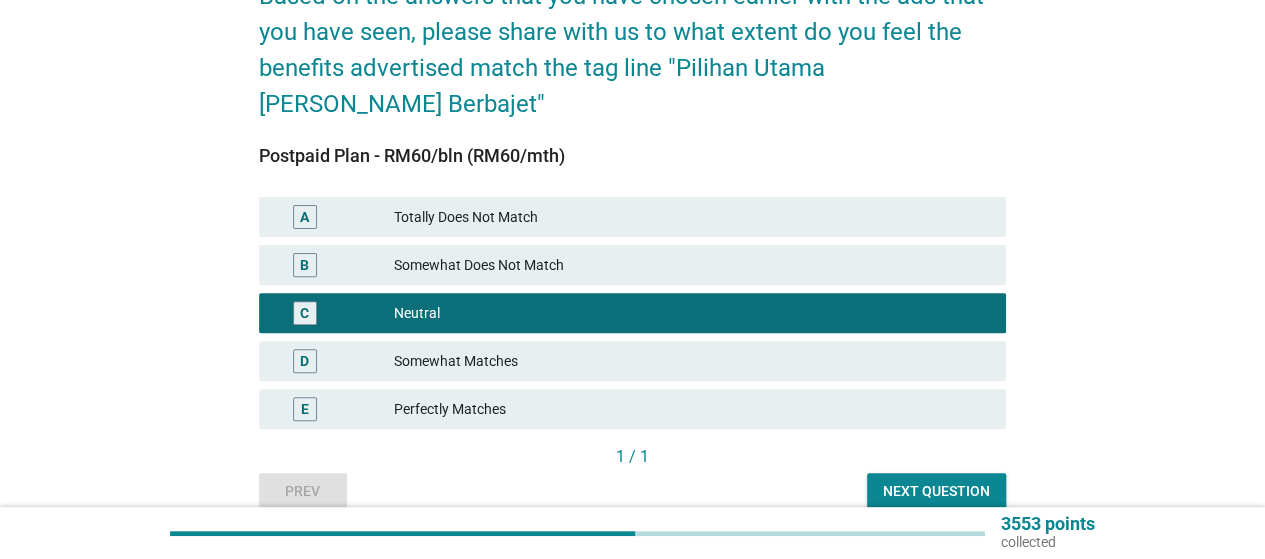 click on "Next question" at bounding box center (936, 491) 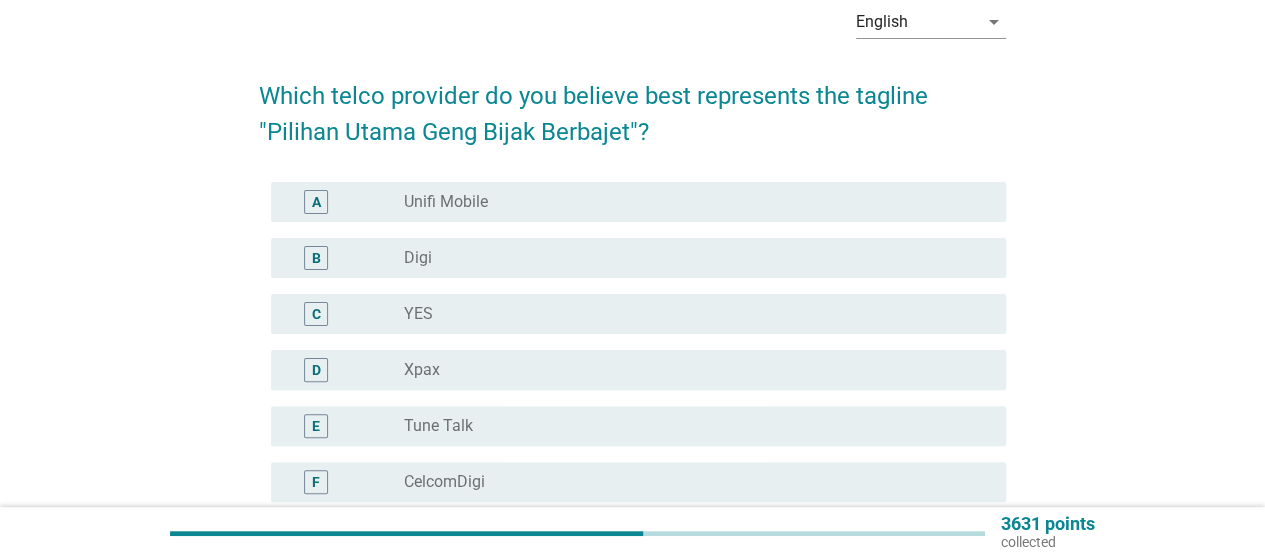 scroll, scrollTop: 200, scrollLeft: 0, axis: vertical 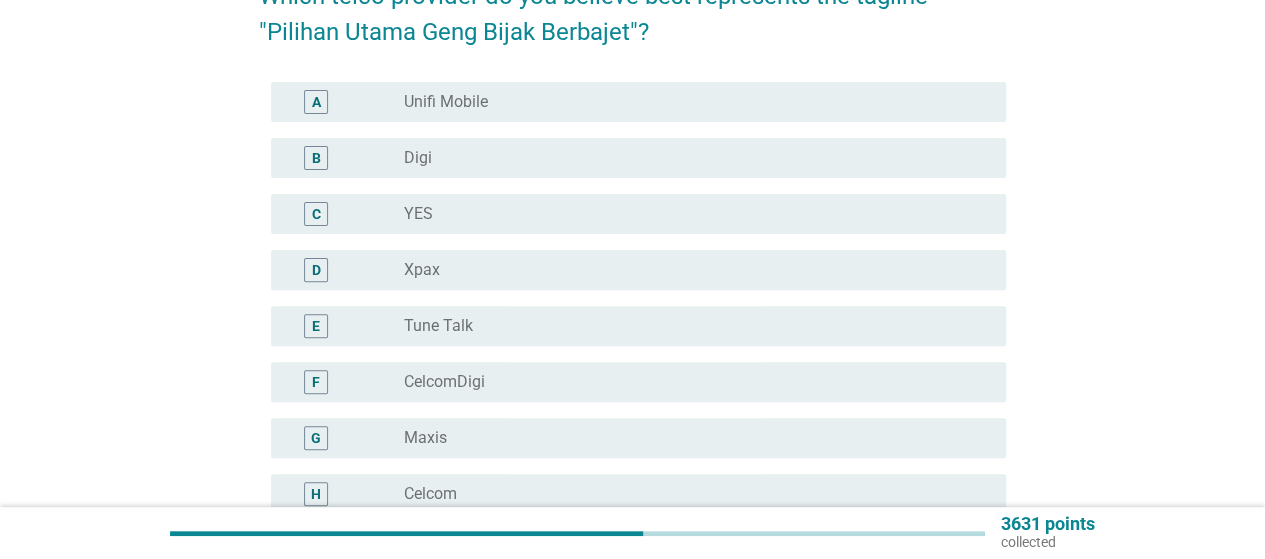 click on "A     radio_button_unchecked Unifi Mobile" at bounding box center (638, 102) 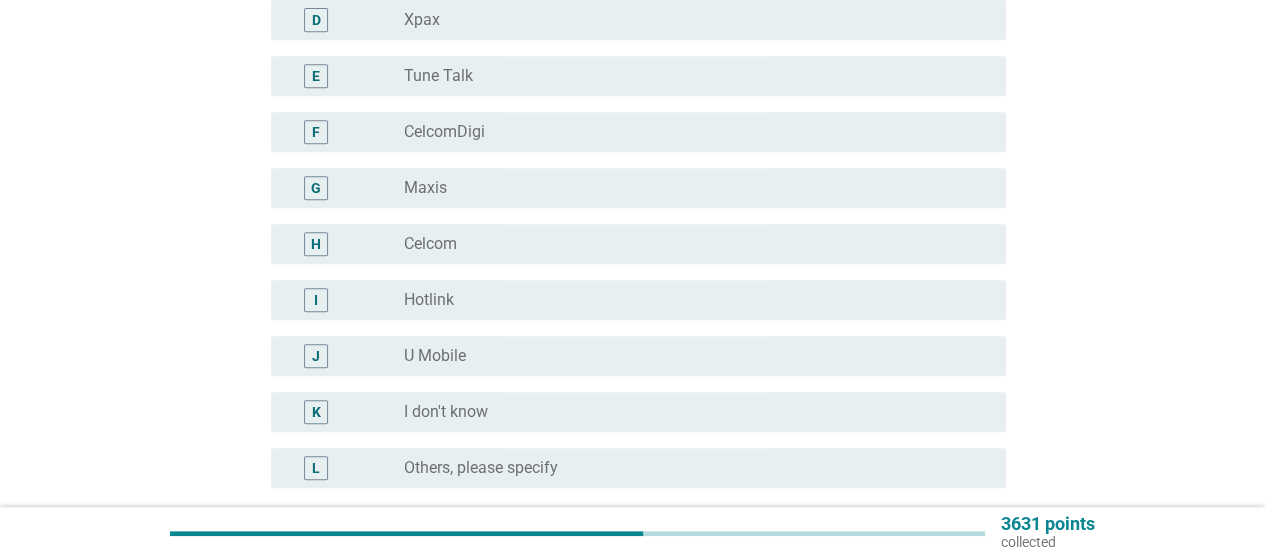 scroll, scrollTop: 640, scrollLeft: 0, axis: vertical 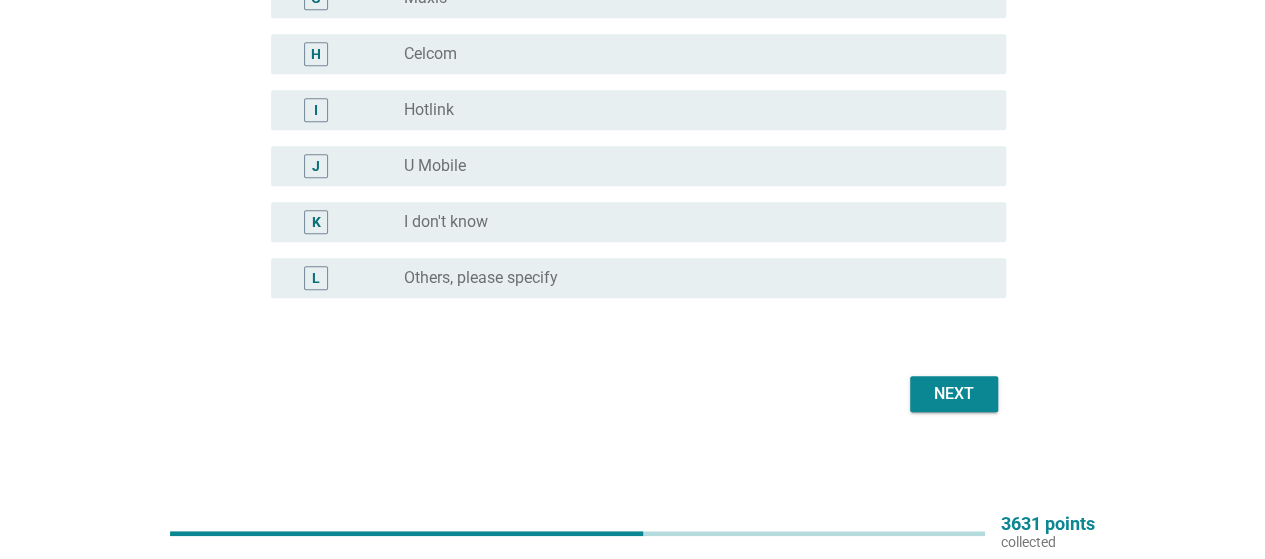 click on "Next" at bounding box center (954, 394) 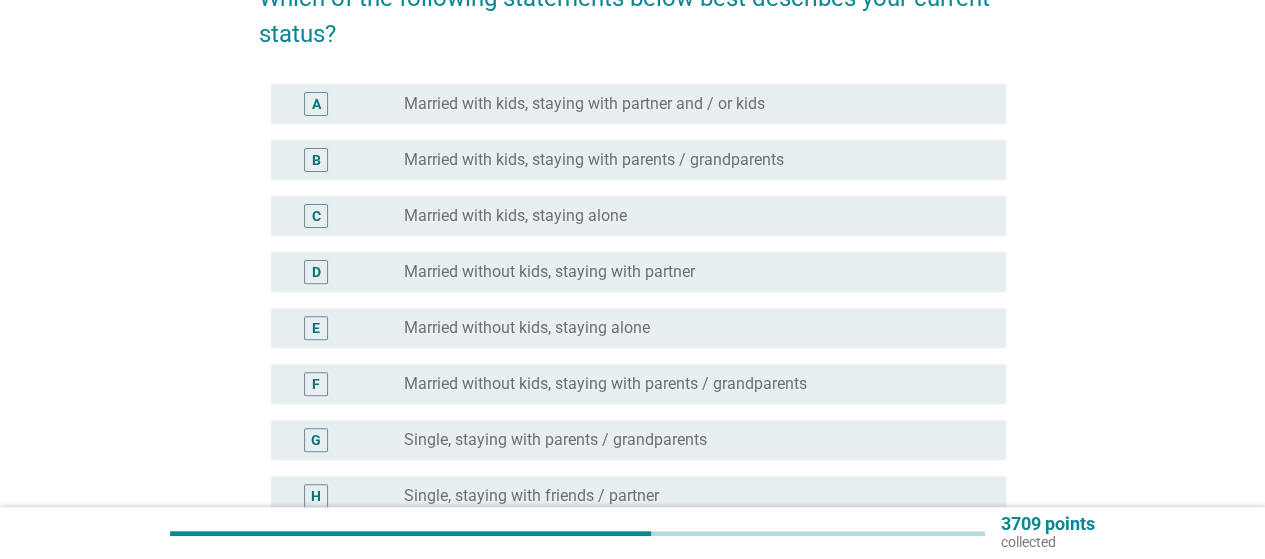 scroll, scrollTop: 200, scrollLeft: 0, axis: vertical 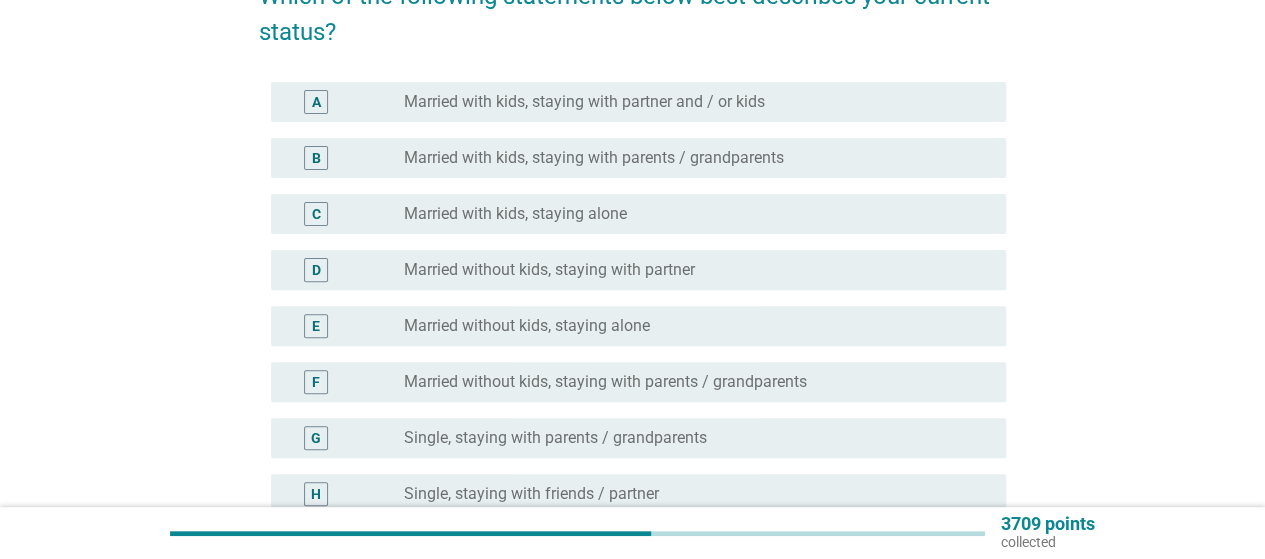 click on "Married with kids, staying with partner and / or kids" at bounding box center [584, 102] 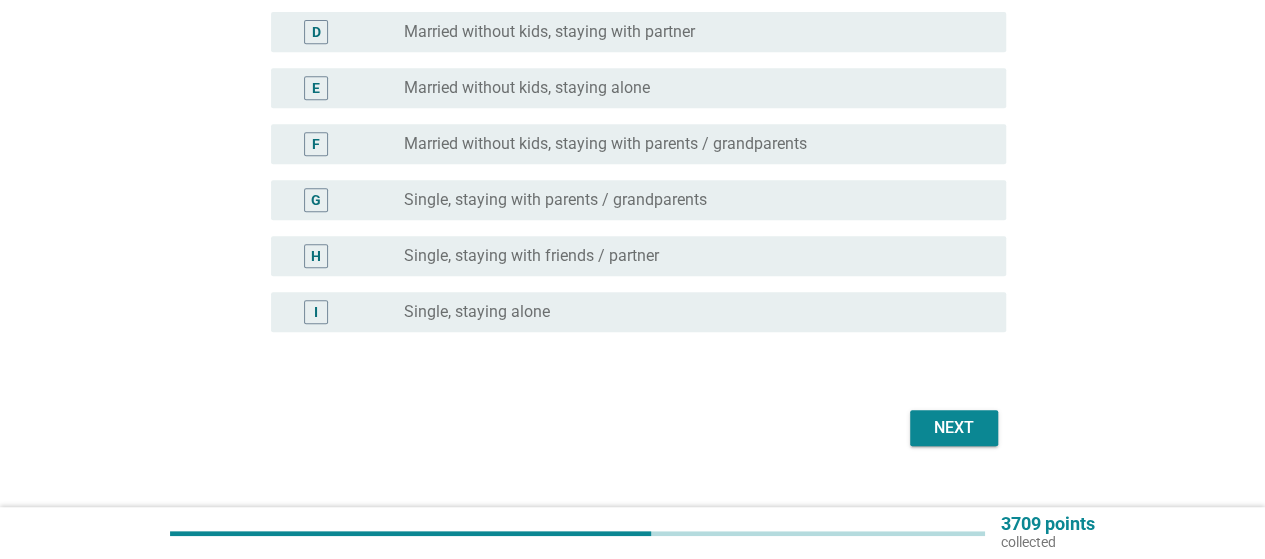 scroll, scrollTop: 472, scrollLeft: 0, axis: vertical 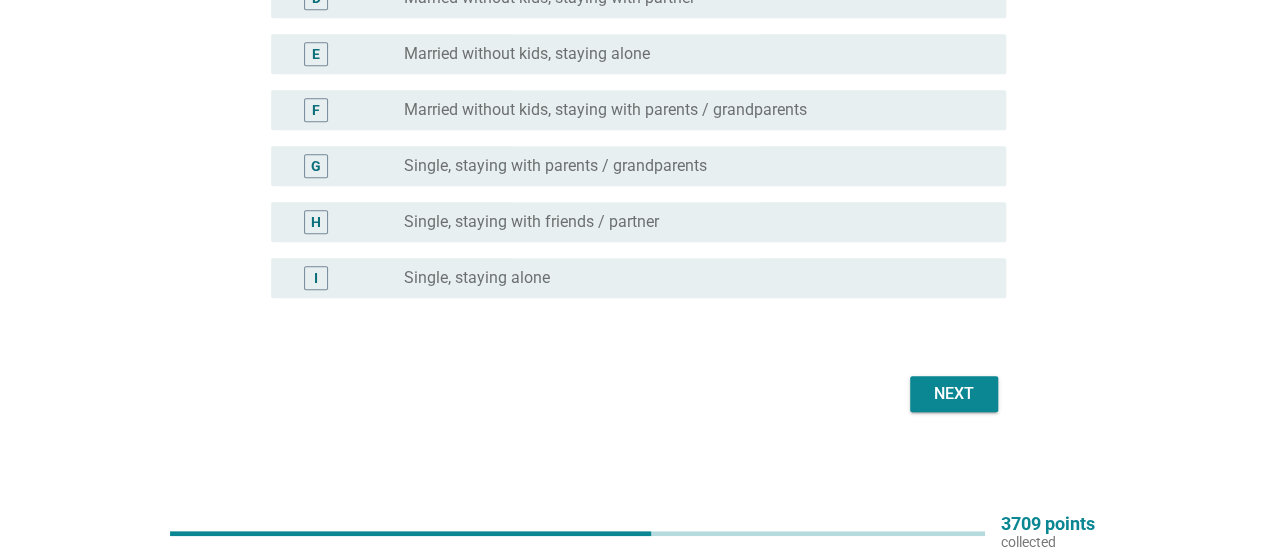 click on "Next" at bounding box center (954, 394) 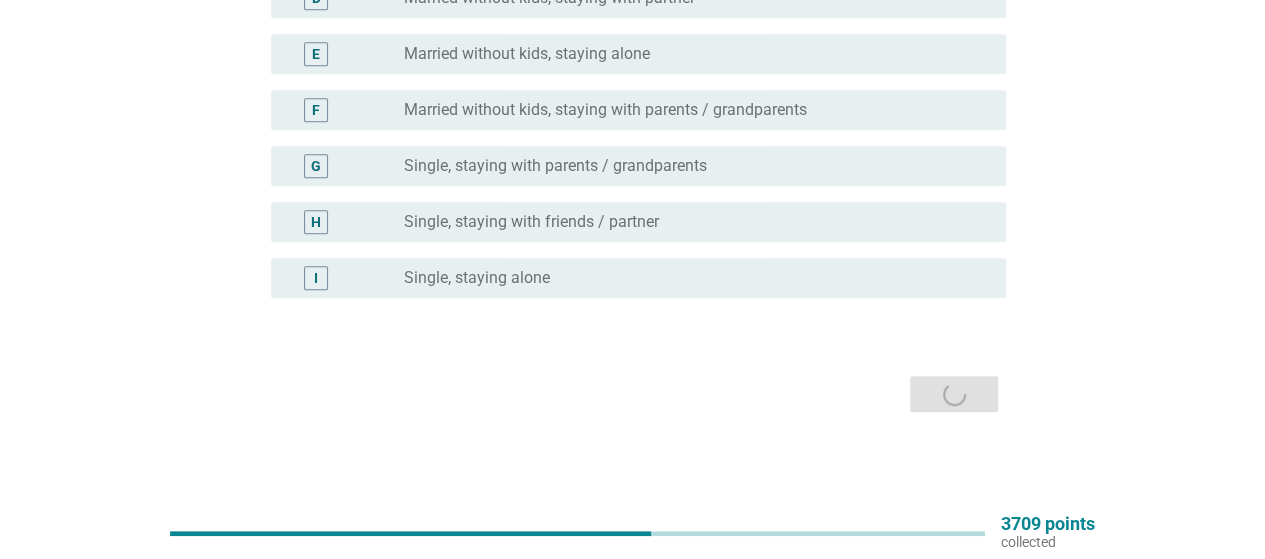 scroll, scrollTop: 0, scrollLeft: 0, axis: both 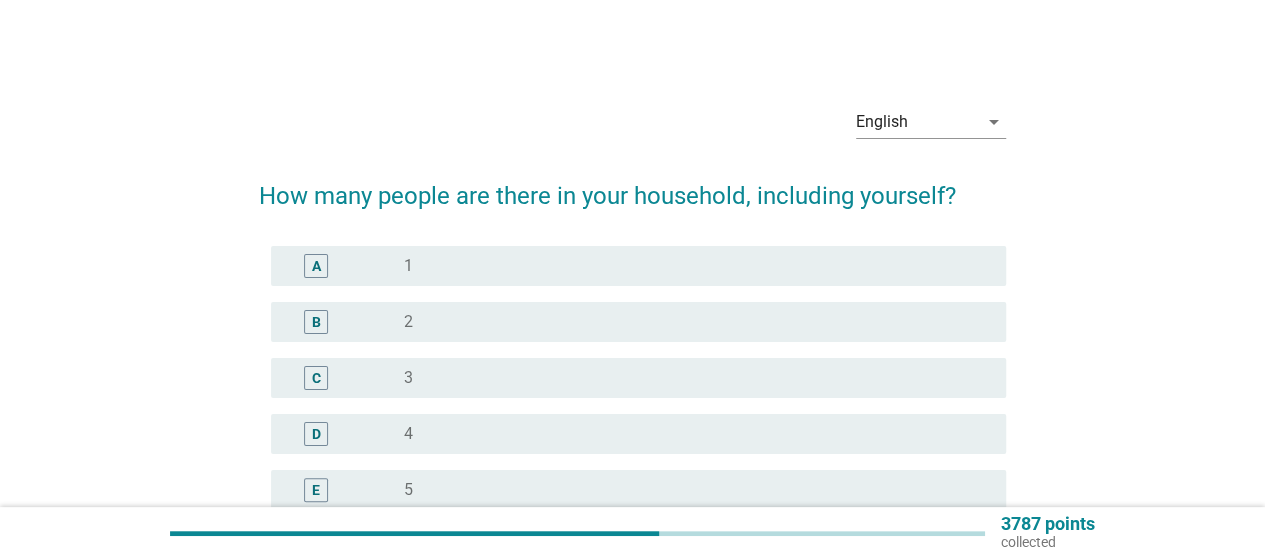 click on "C     radio_button_unchecked 3" at bounding box center [638, 378] 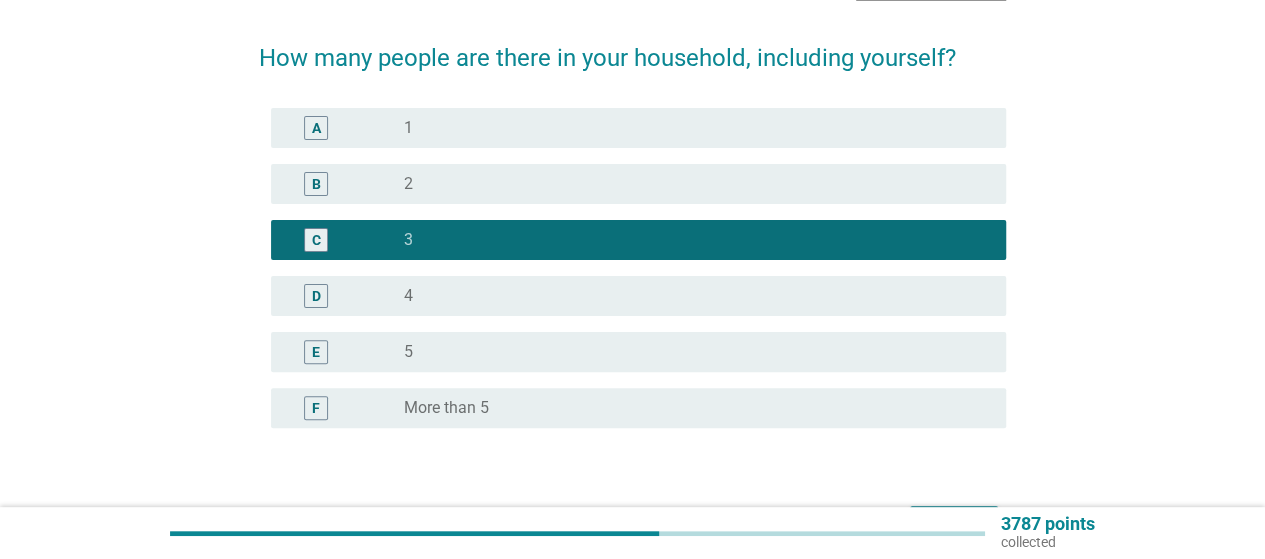 scroll, scrollTop: 268, scrollLeft: 0, axis: vertical 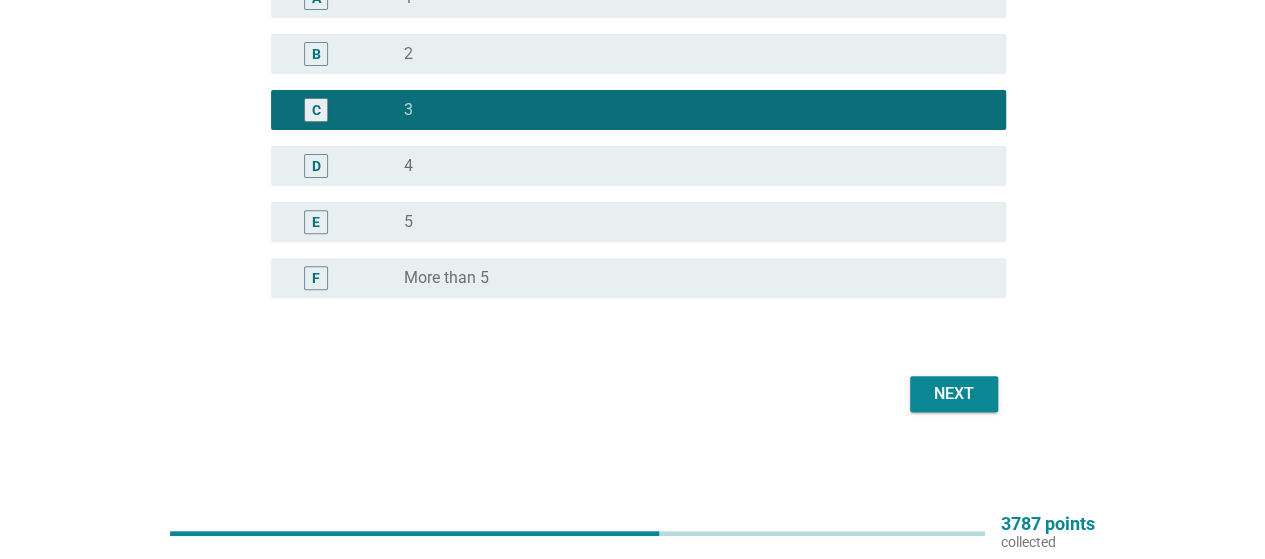 click on "Next" at bounding box center [954, 394] 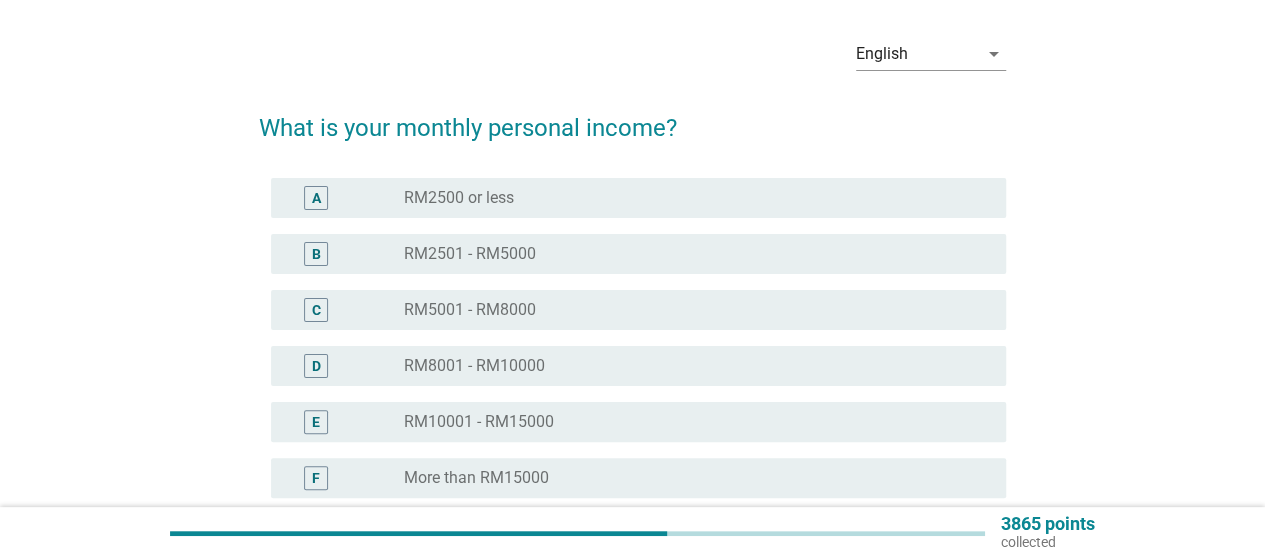 scroll, scrollTop: 100, scrollLeft: 0, axis: vertical 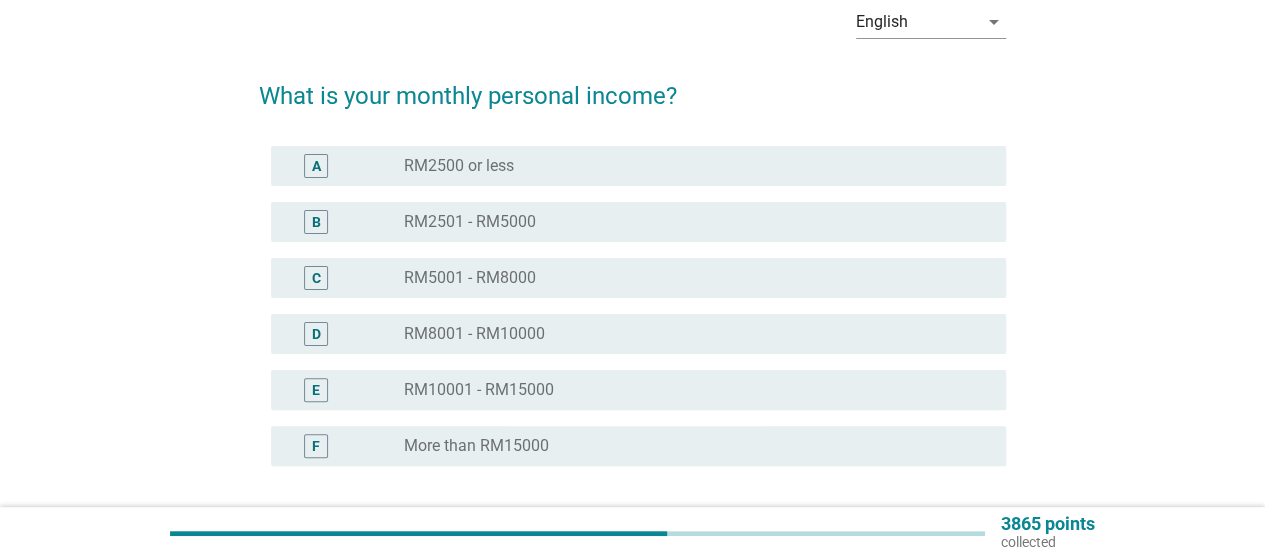 click on "radio_button_unchecked RM2501 - RM5000" at bounding box center (689, 222) 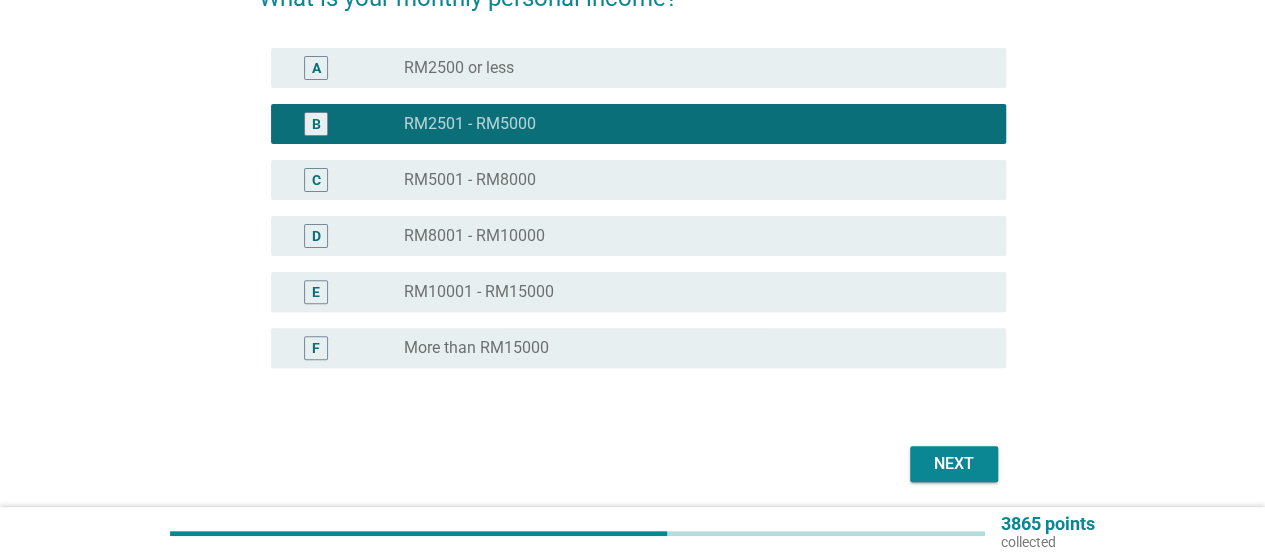 scroll, scrollTop: 268, scrollLeft: 0, axis: vertical 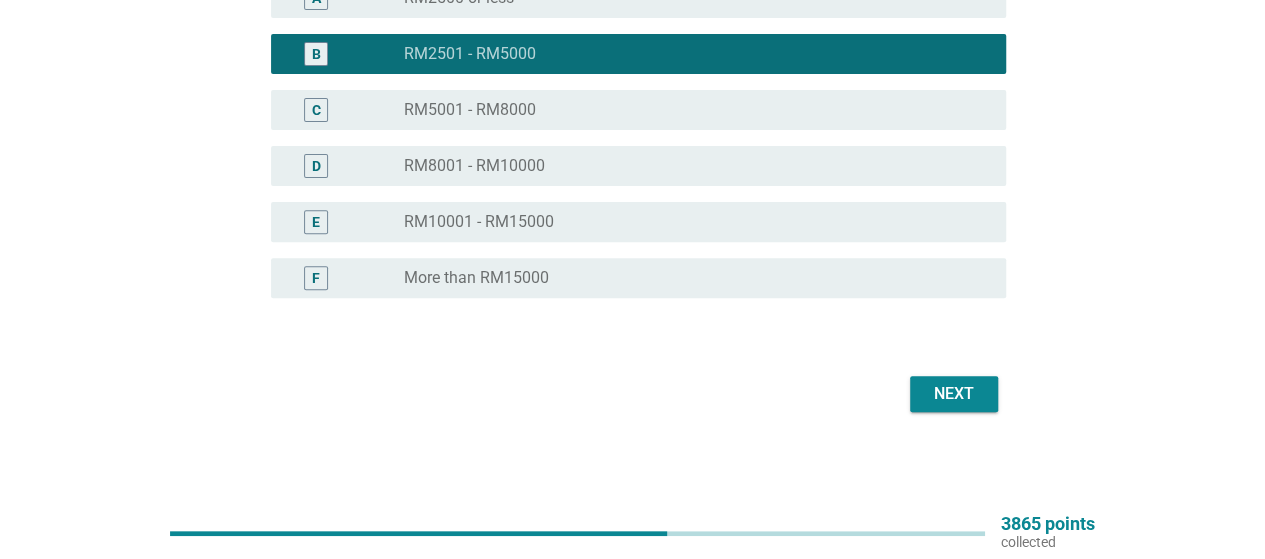 click on "Next" at bounding box center [954, 394] 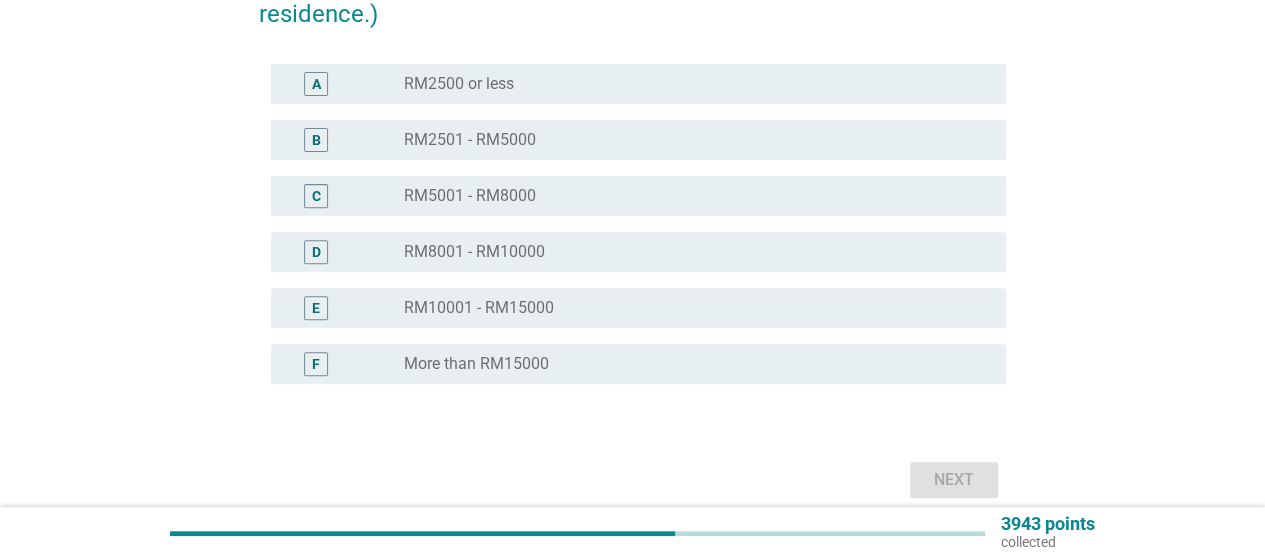 scroll, scrollTop: 300, scrollLeft: 0, axis: vertical 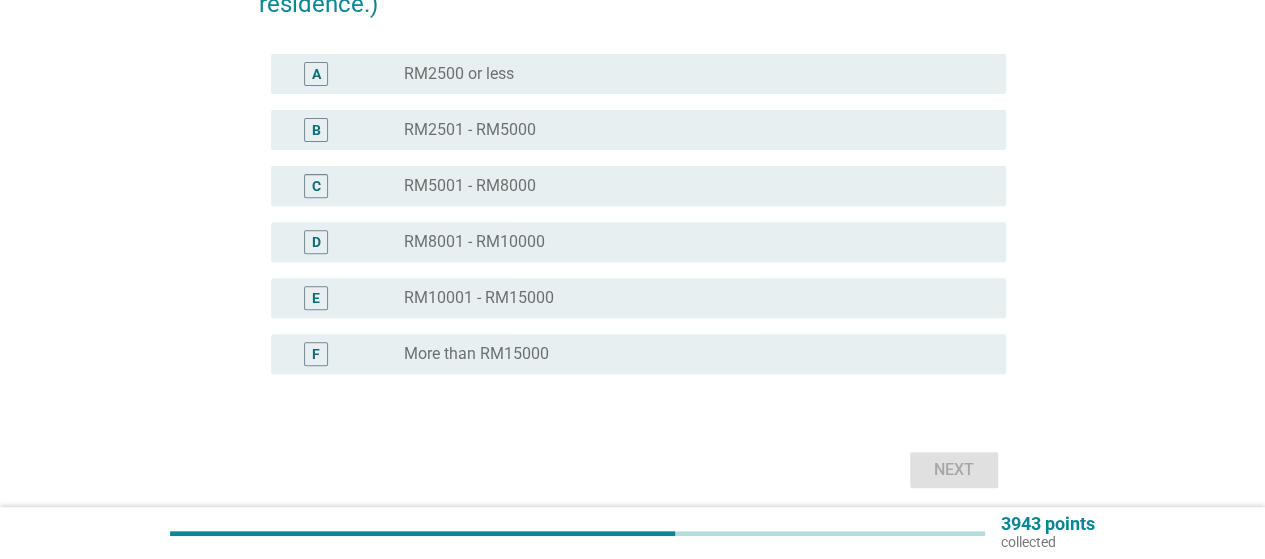 click on "radio_button_unchecked RM8001 - RM10000" at bounding box center (689, 242) 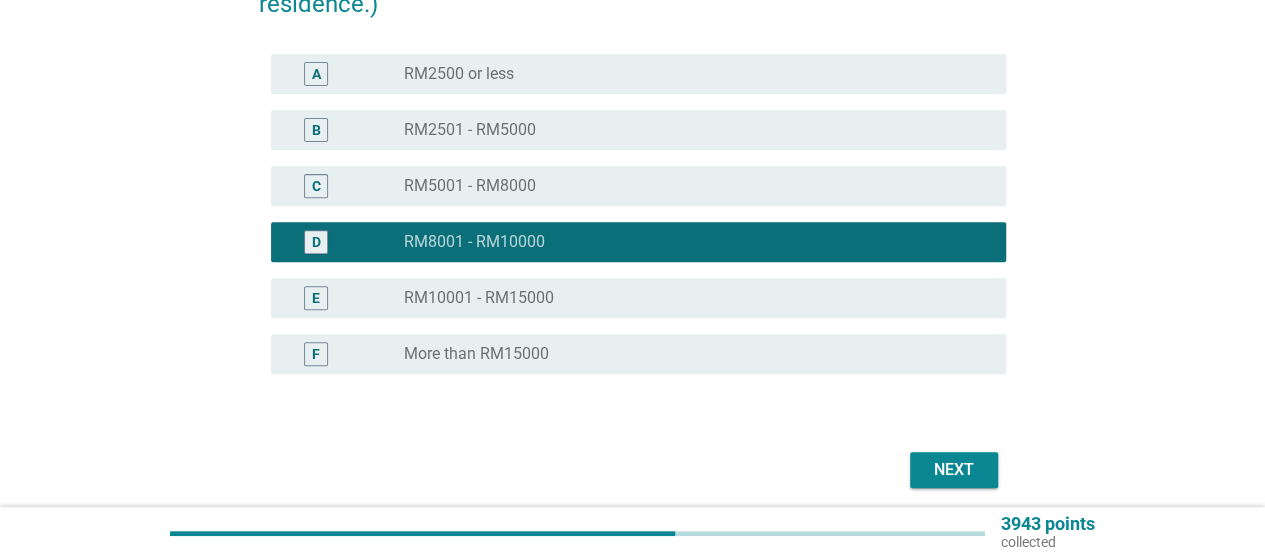 click on "Next" at bounding box center (954, 470) 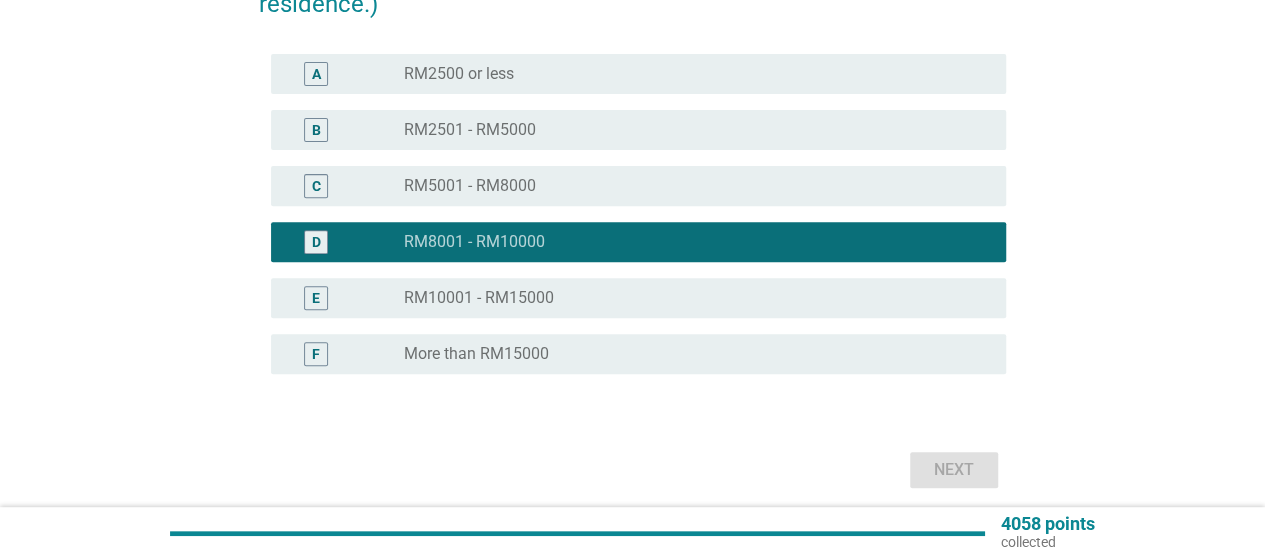 scroll, scrollTop: 0, scrollLeft: 0, axis: both 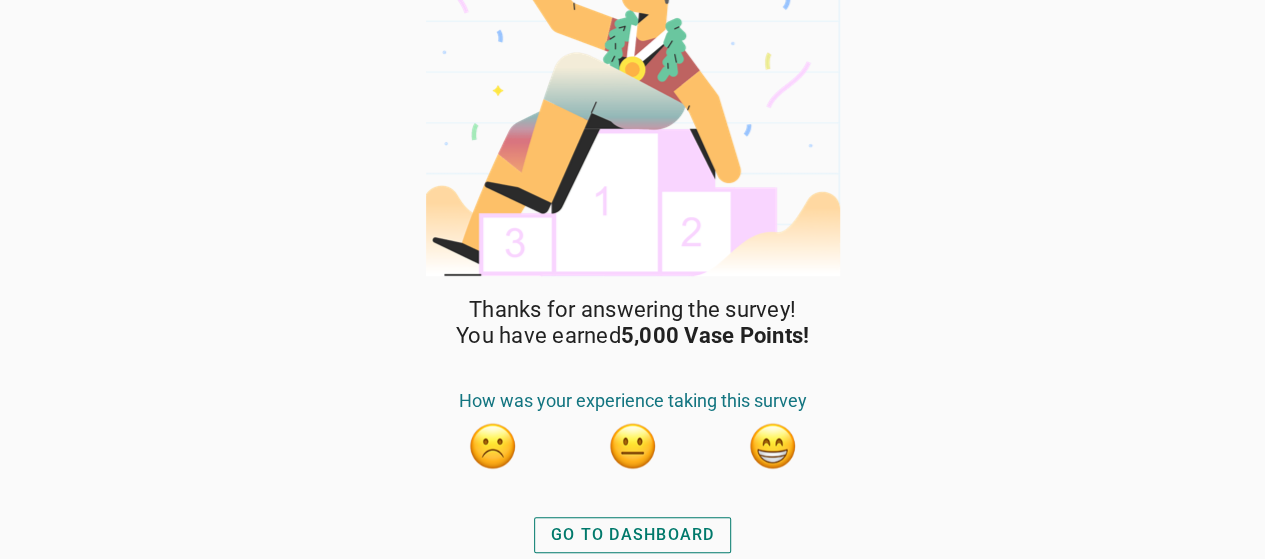 click on "GO TO DASHBOARD" at bounding box center (633, 535) 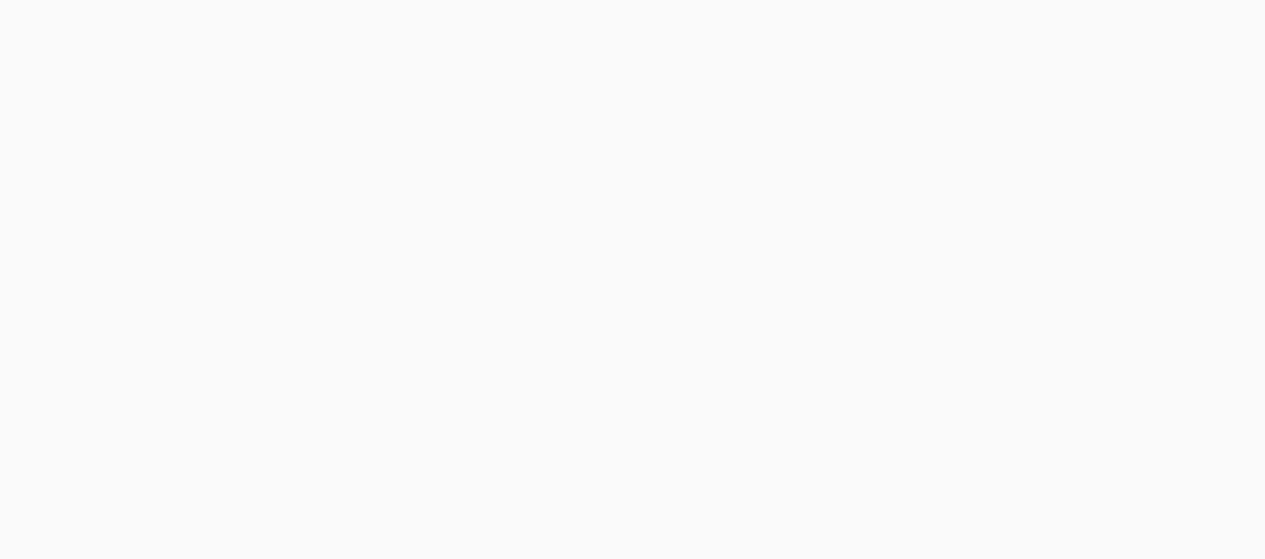 scroll, scrollTop: 0, scrollLeft: 0, axis: both 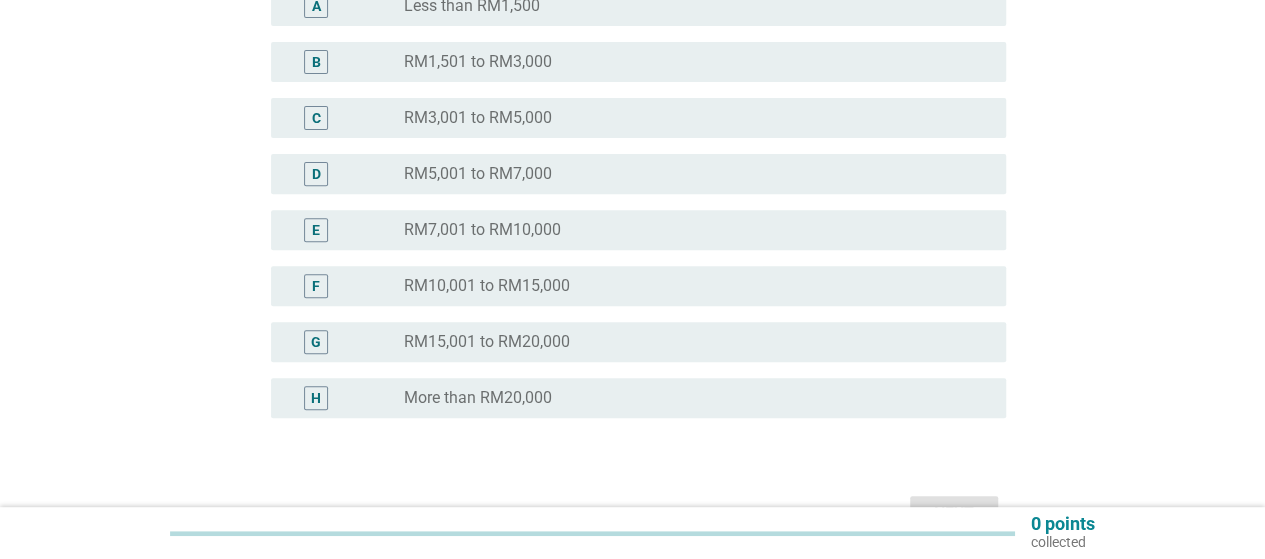 click on "radio_button_unchecked RM7,001 to RM10,000" at bounding box center [689, 230] 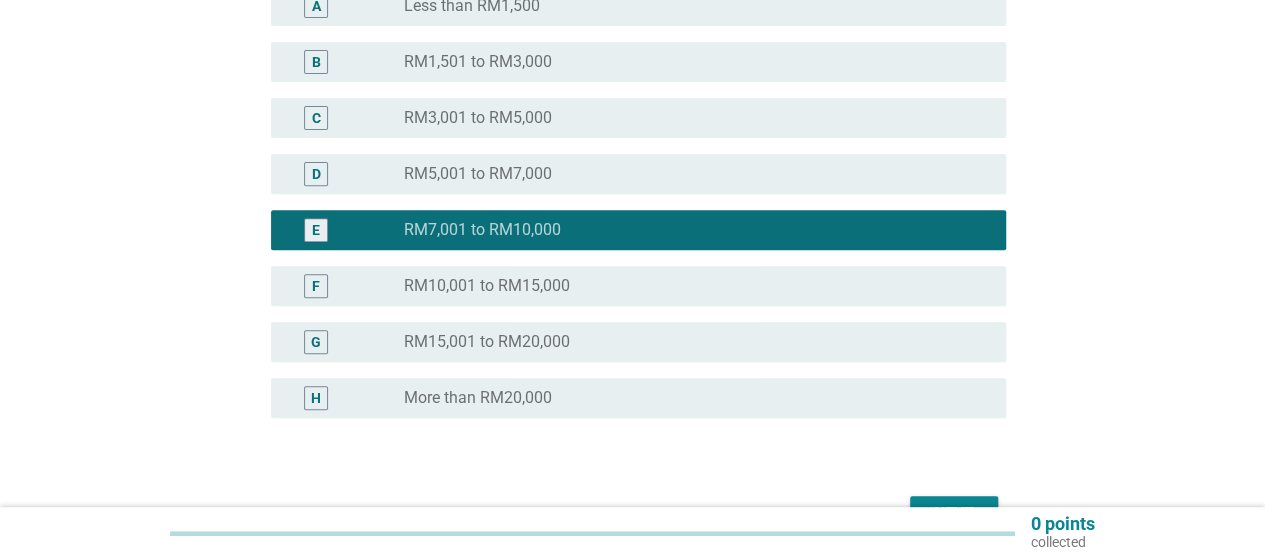 scroll, scrollTop: 420, scrollLeft: 0, axis: vertical 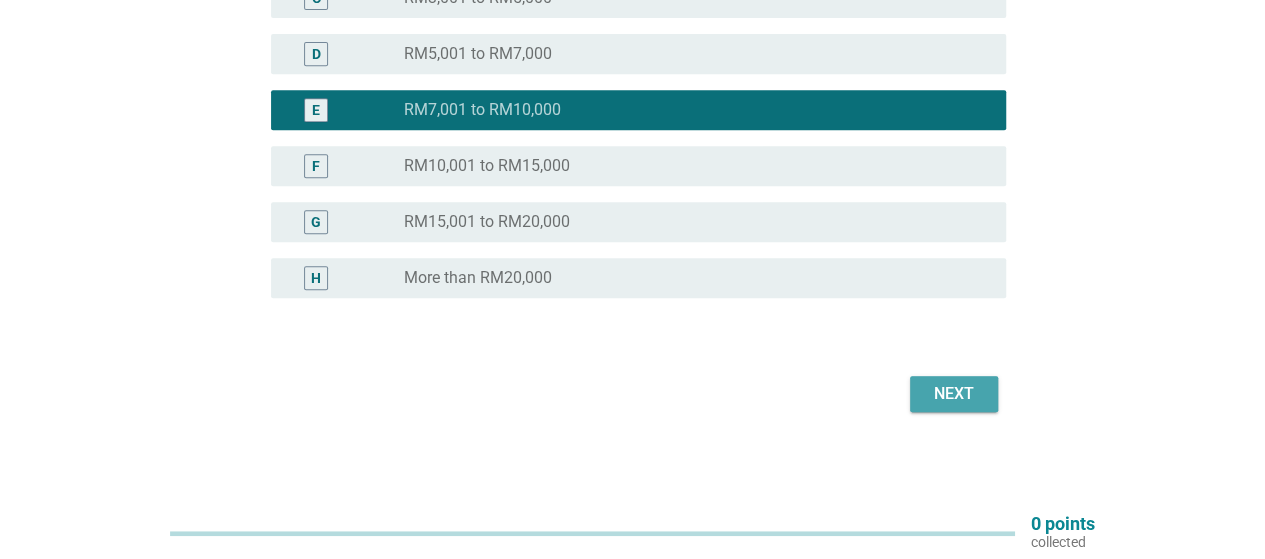 click on "Next" at bounding box center [954, 394] 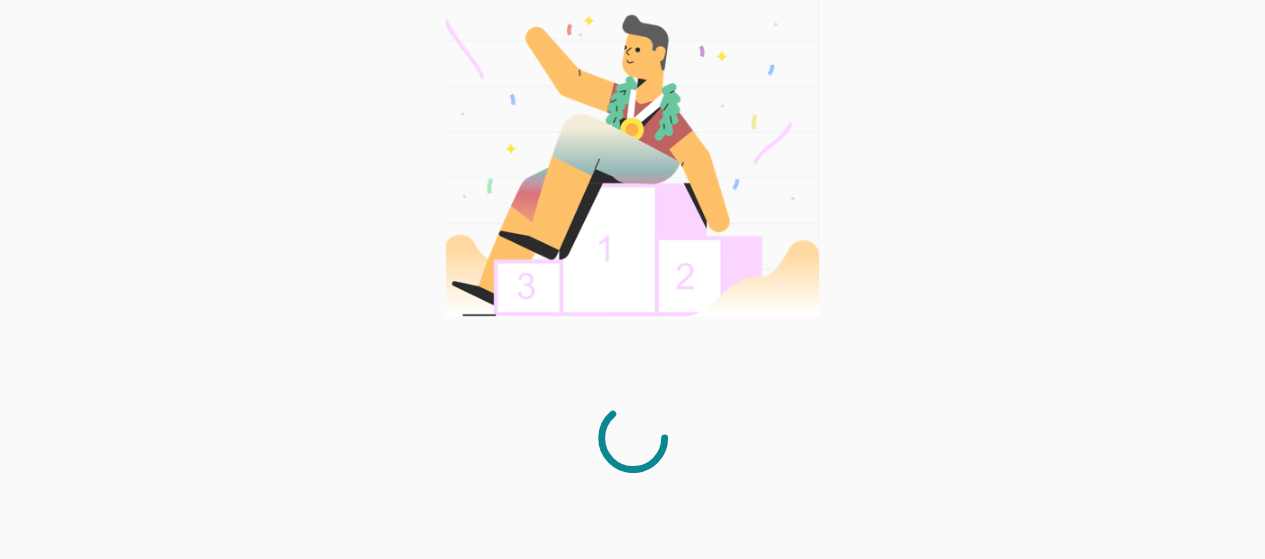 scroll, scrollTop: 0, scrollLeft: 0, axis: both 